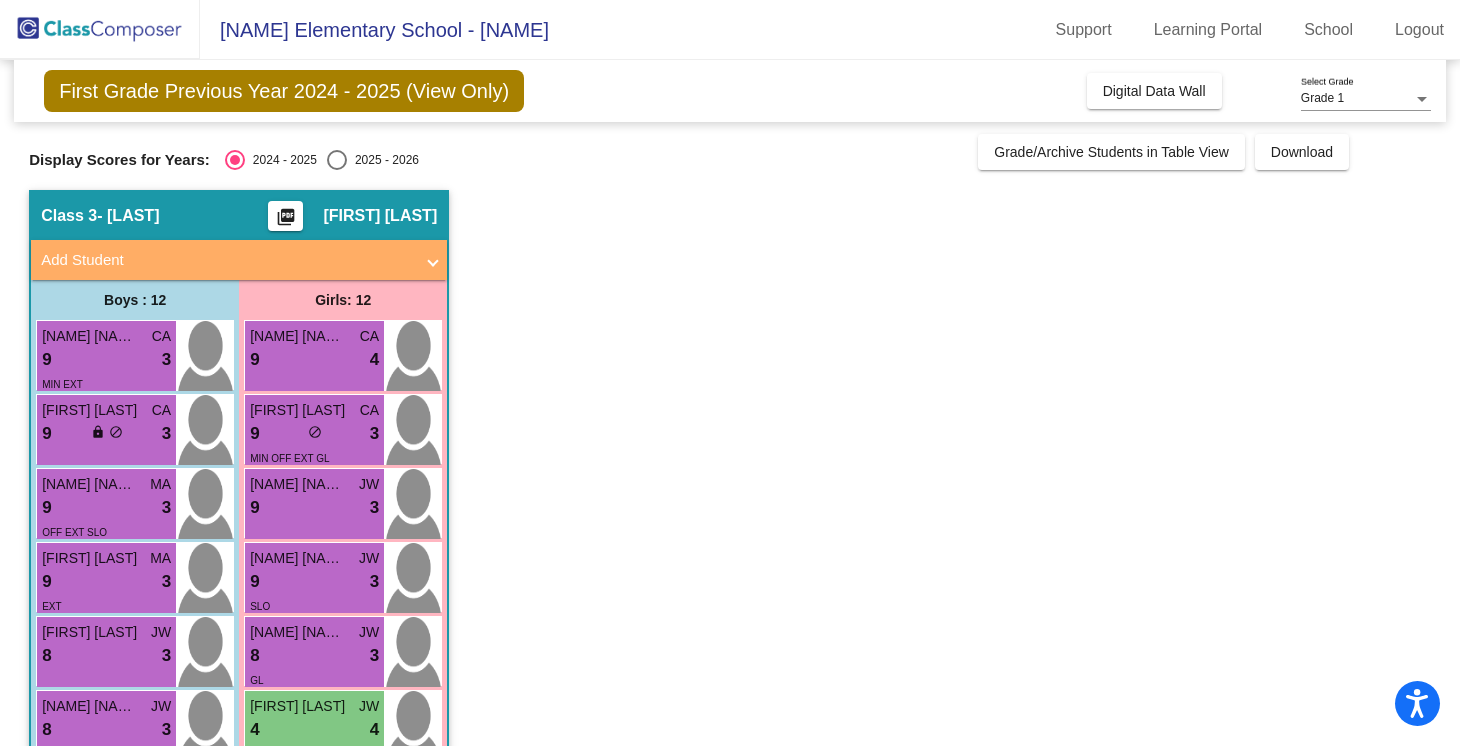scroll, scrollTop: 0, scrollLeft: 0, axis: both 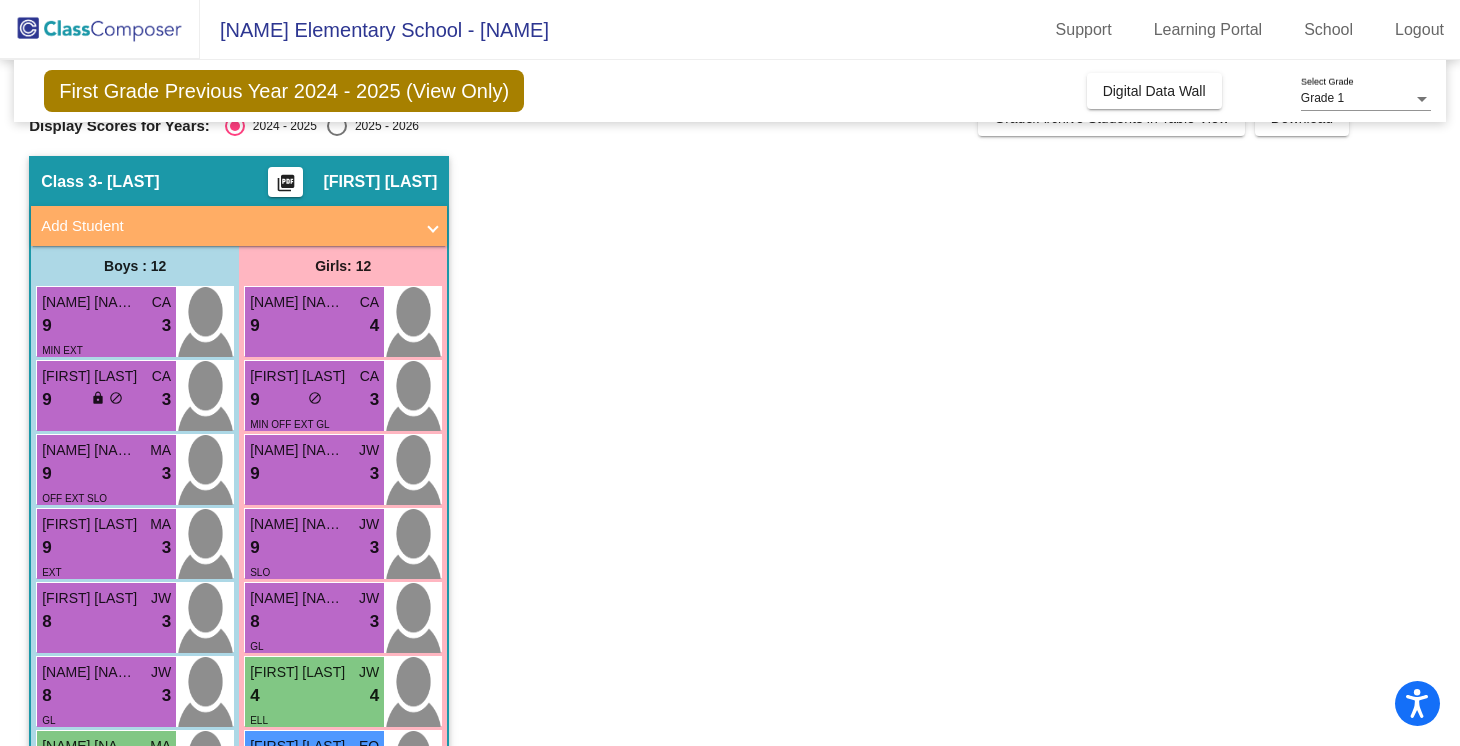 click at bounding box center (337, 126) 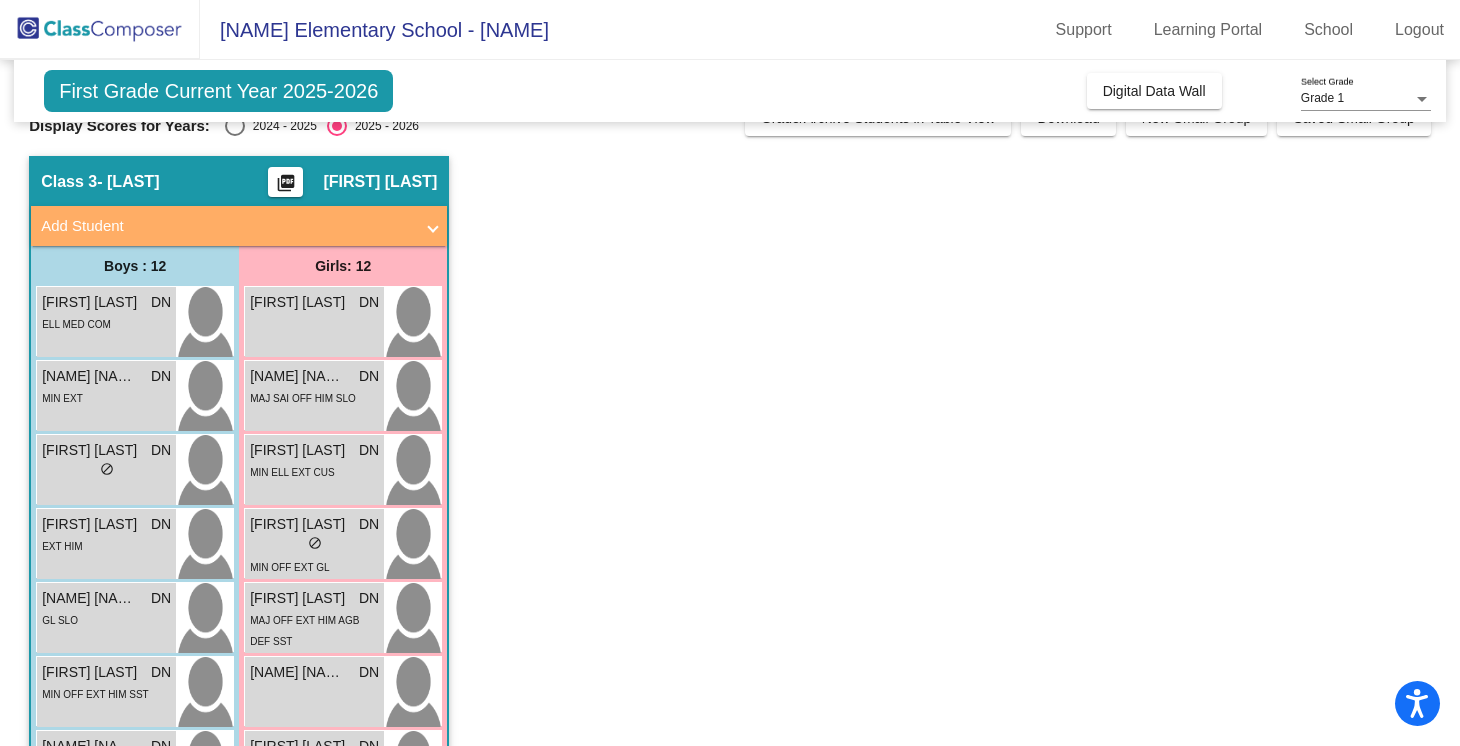 click at bounding box center [235, 126] 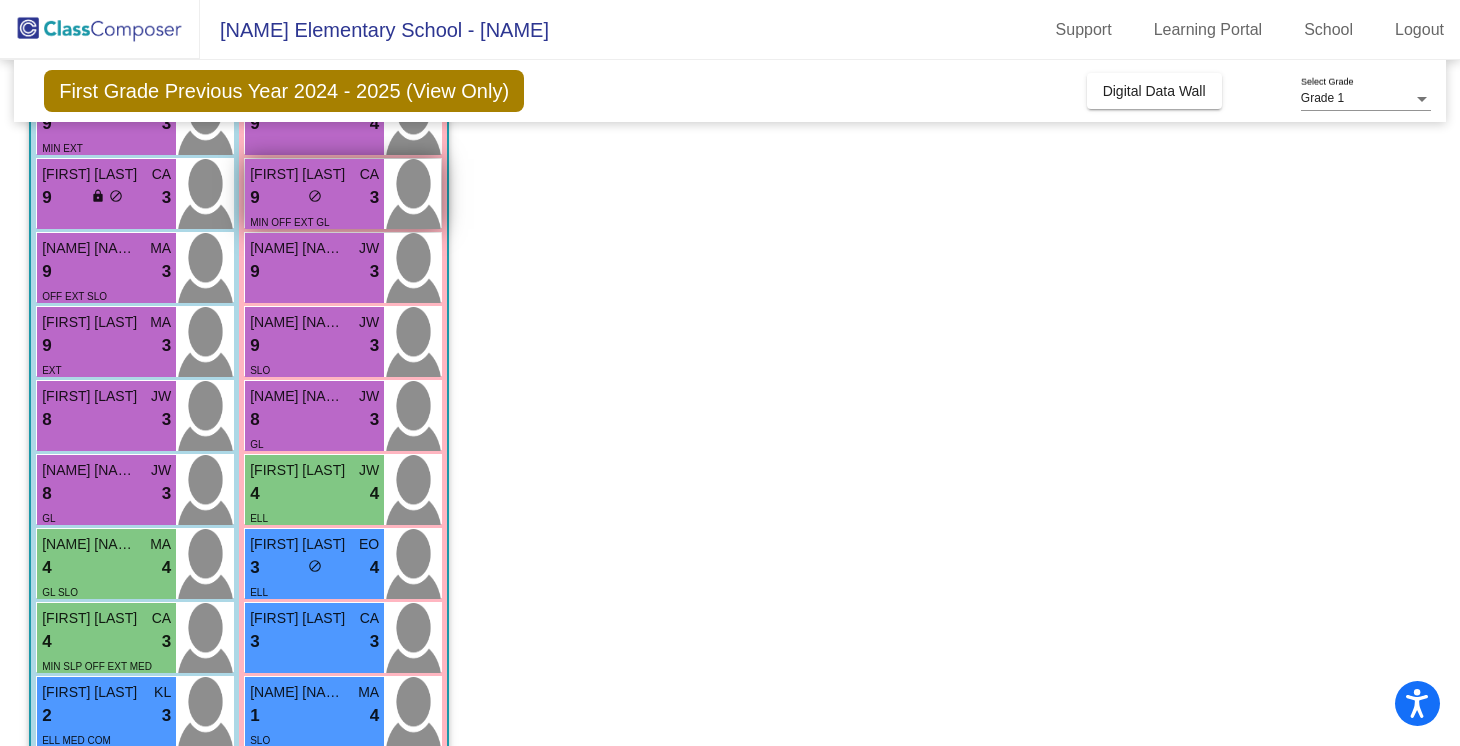 scroll, scrollTop: 0, scrollLeft: 0, axis: both 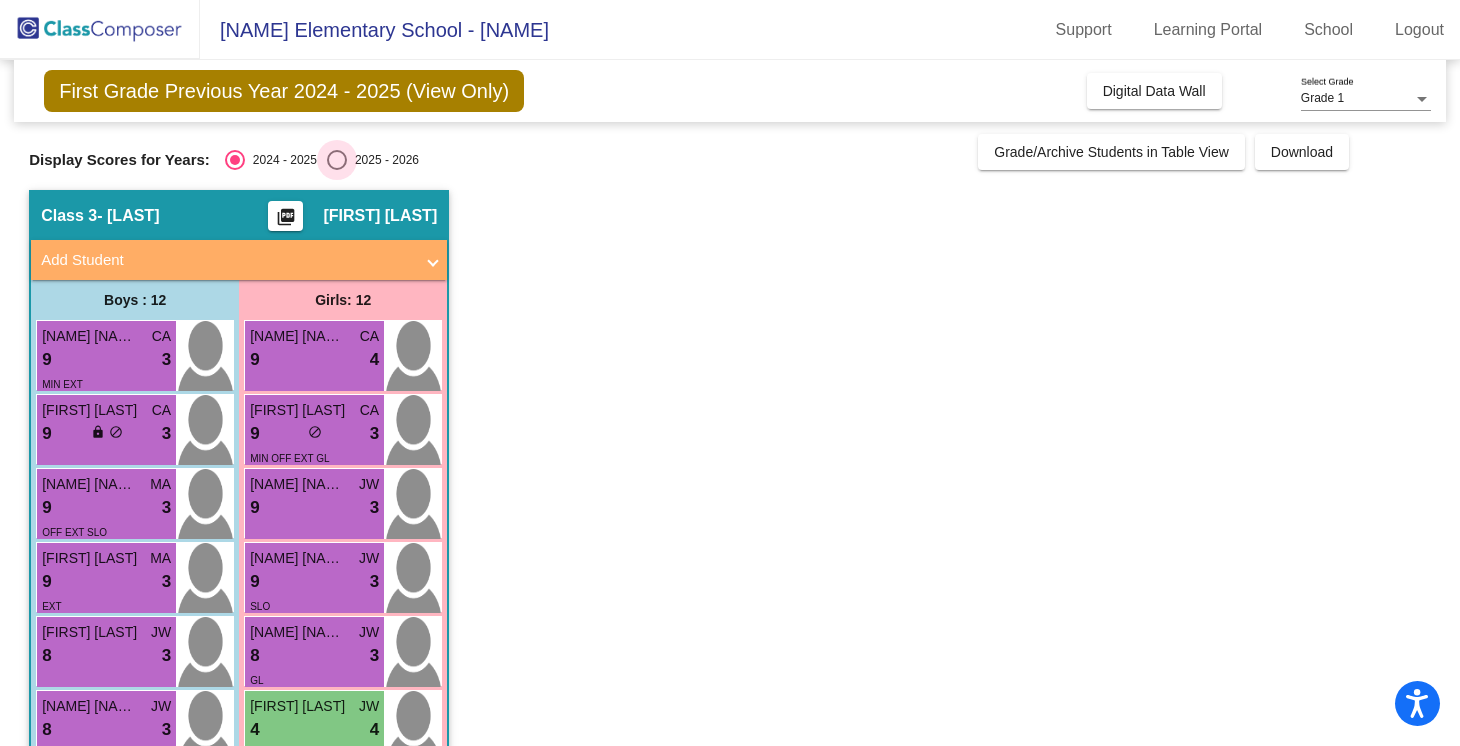 click at bounding box center (337, 160) 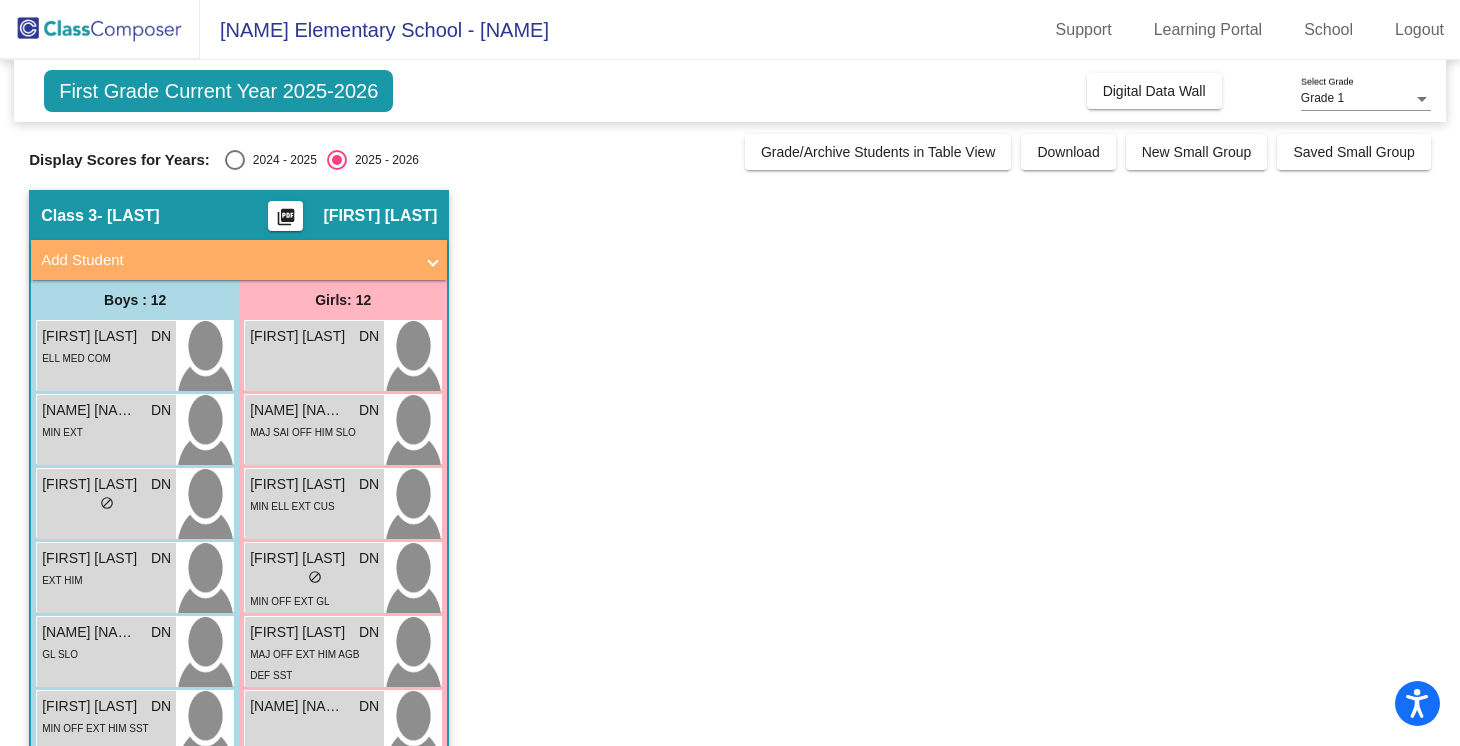 click at bounding box center (235, 160) 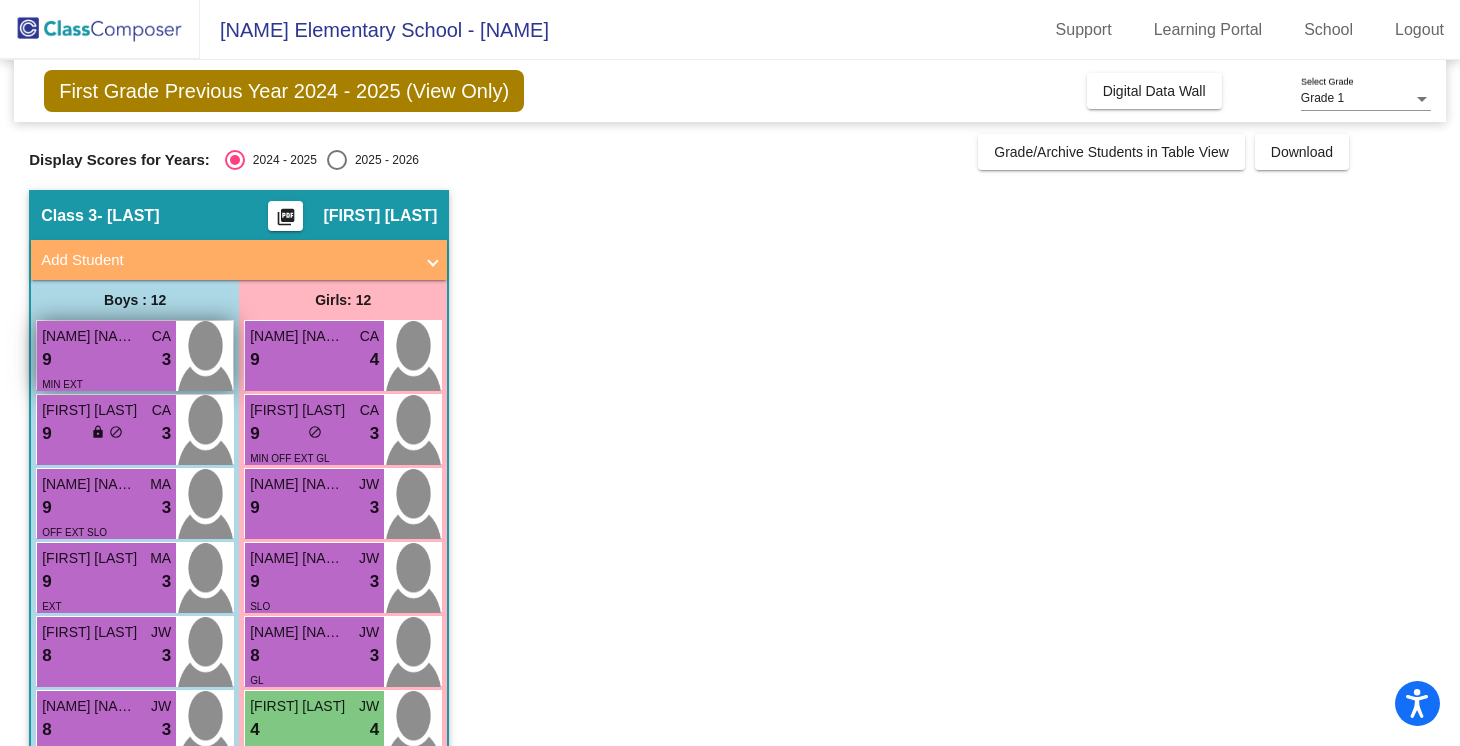 click on "[NAME] [NAME]" at bounding box center (92, 336) 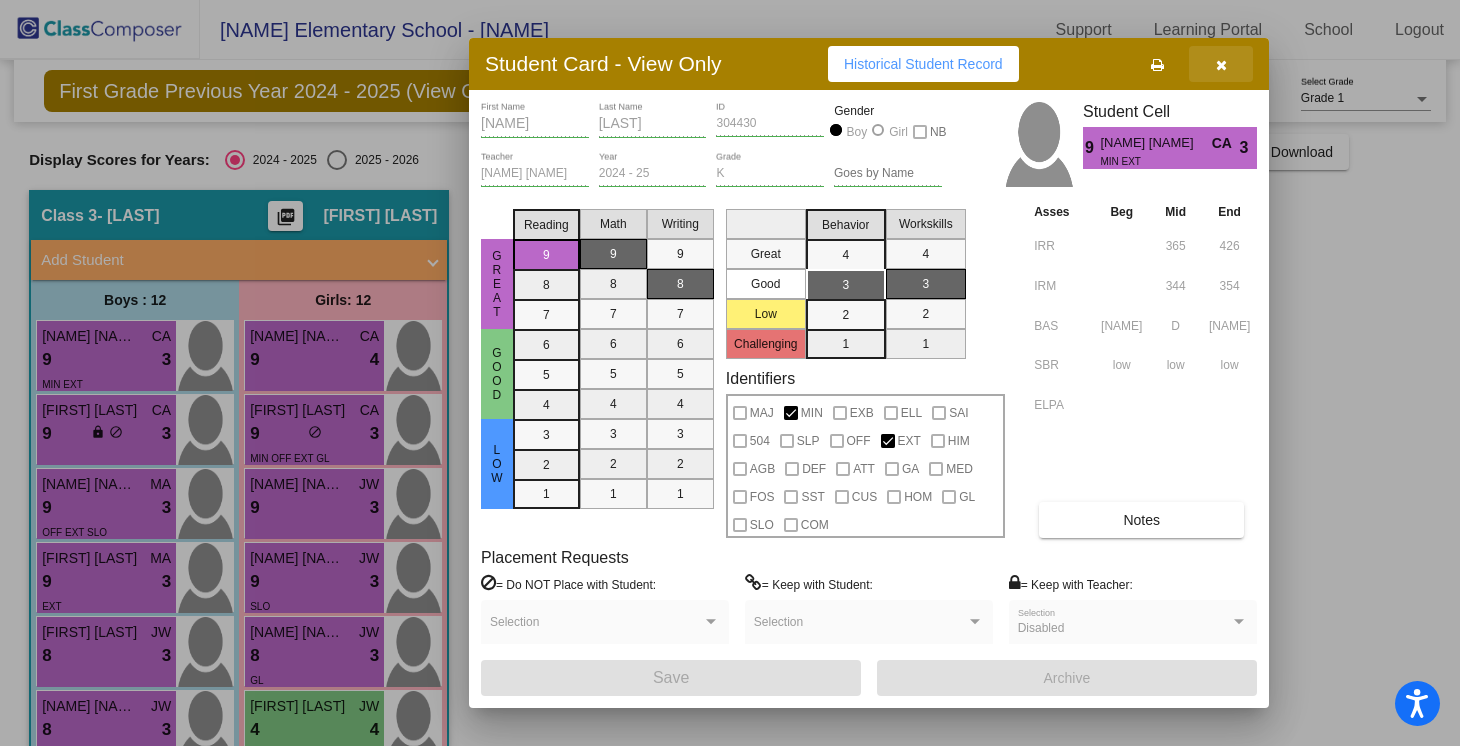click at bounding box center (1221, 65) 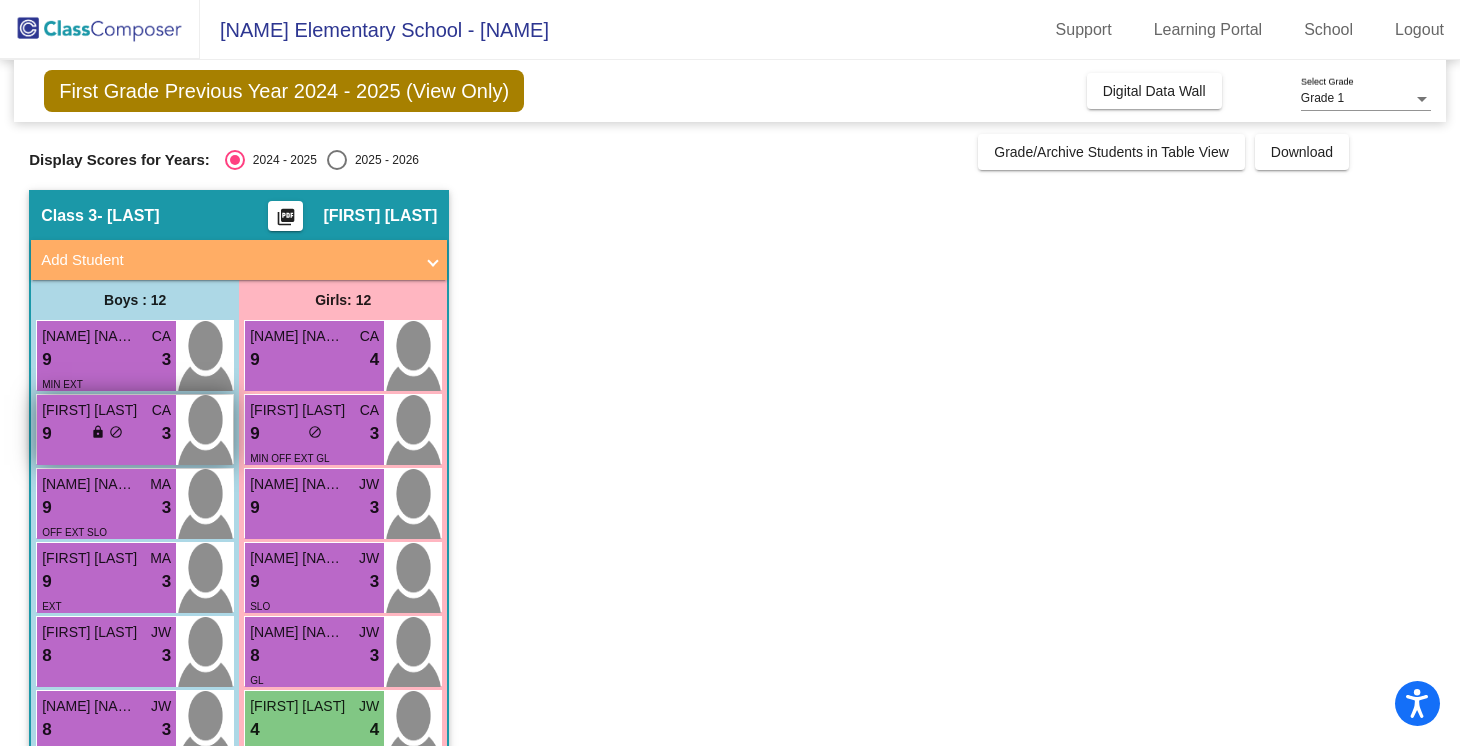 click on "9" at bounding box center [46, 434] 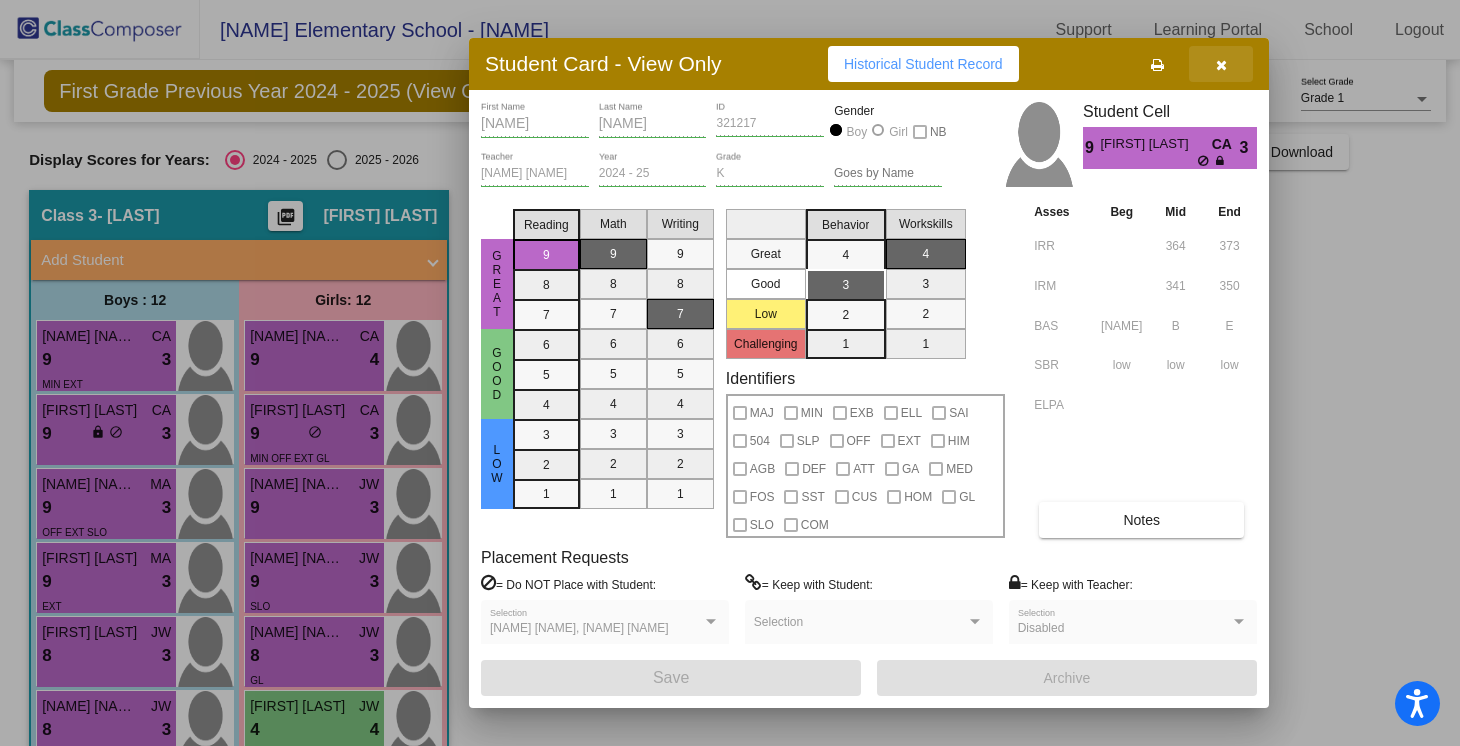 click at bounding box center (1221, 64) 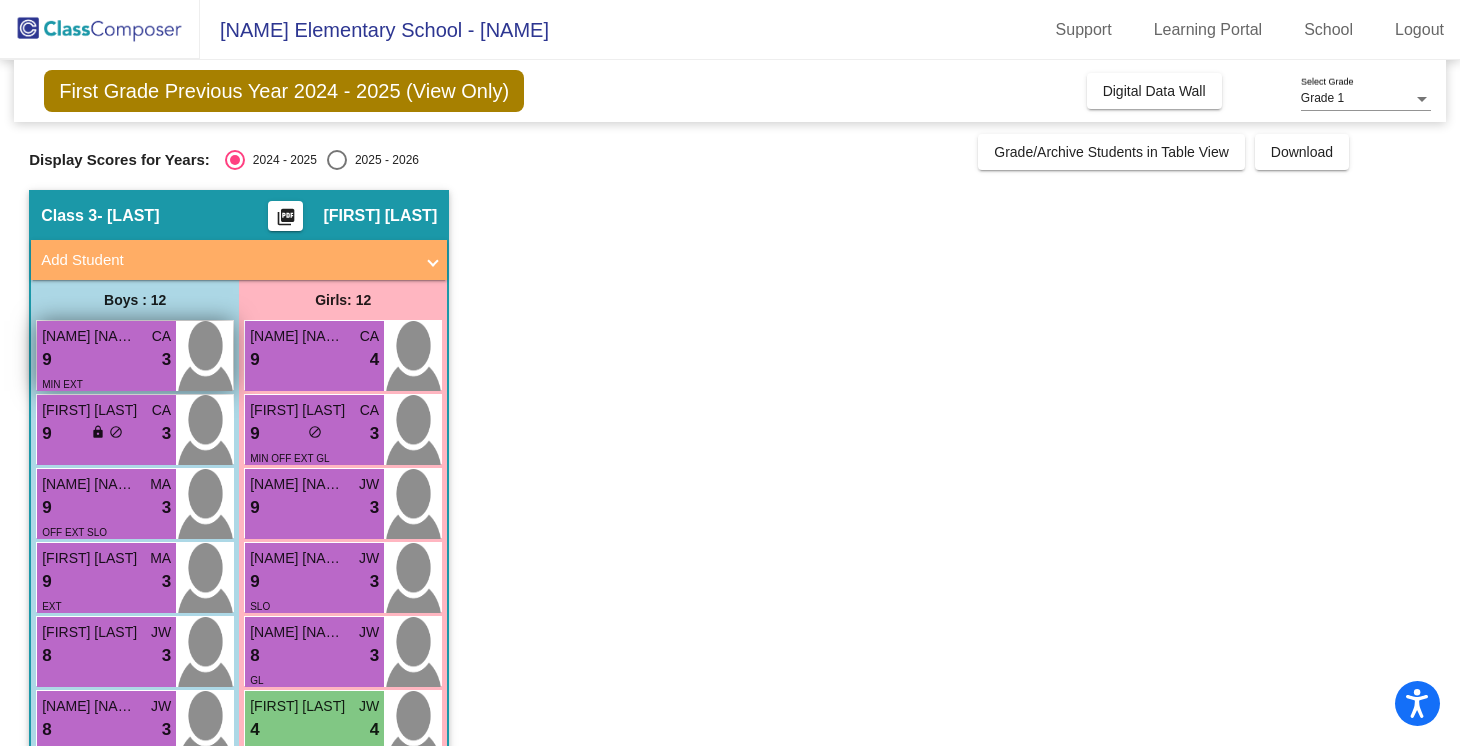 click on "9 lock do_not_disturb_alt 3" at bounding box center (106, 360) 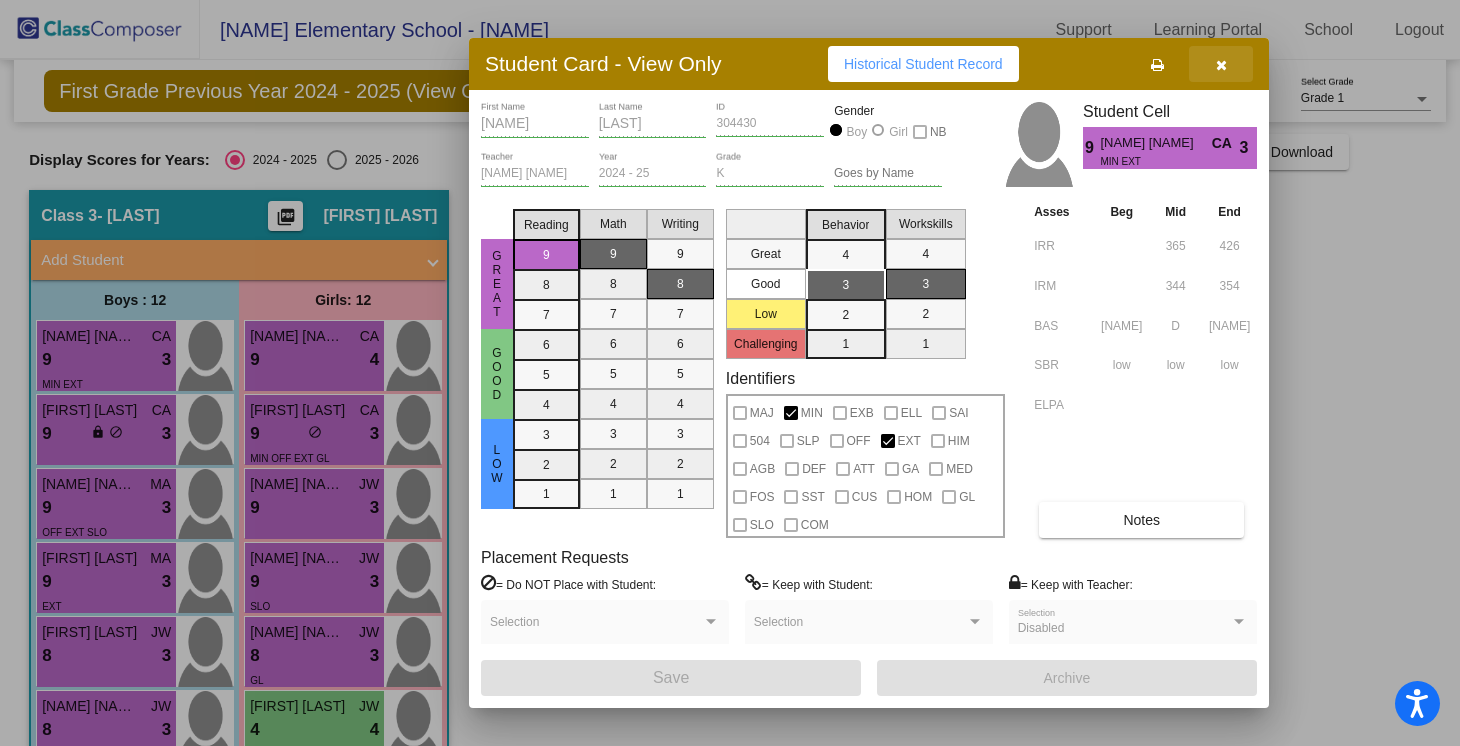 click at bounding box center [1221, 64] 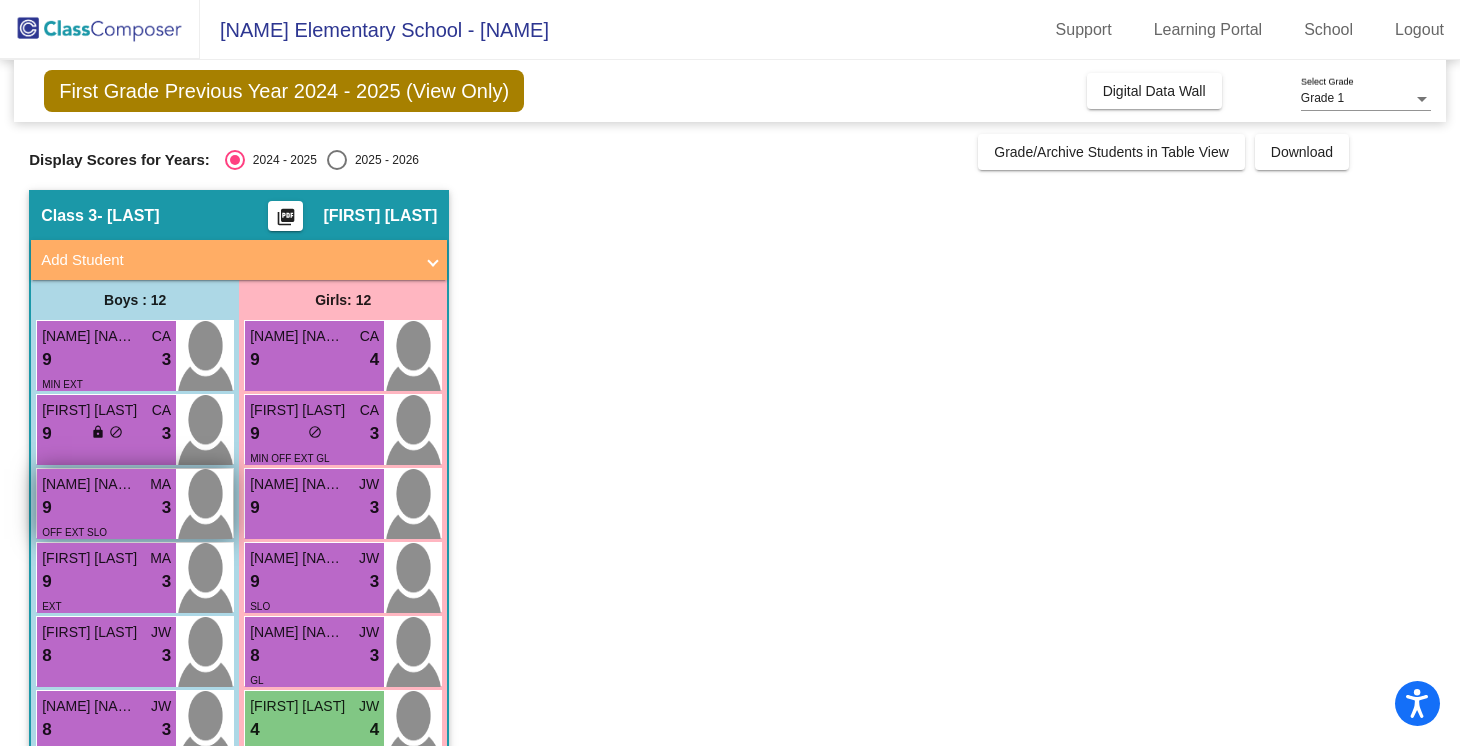 click on "9 lock do_not_disturb_alt 3" at bounding box center (106, 508) 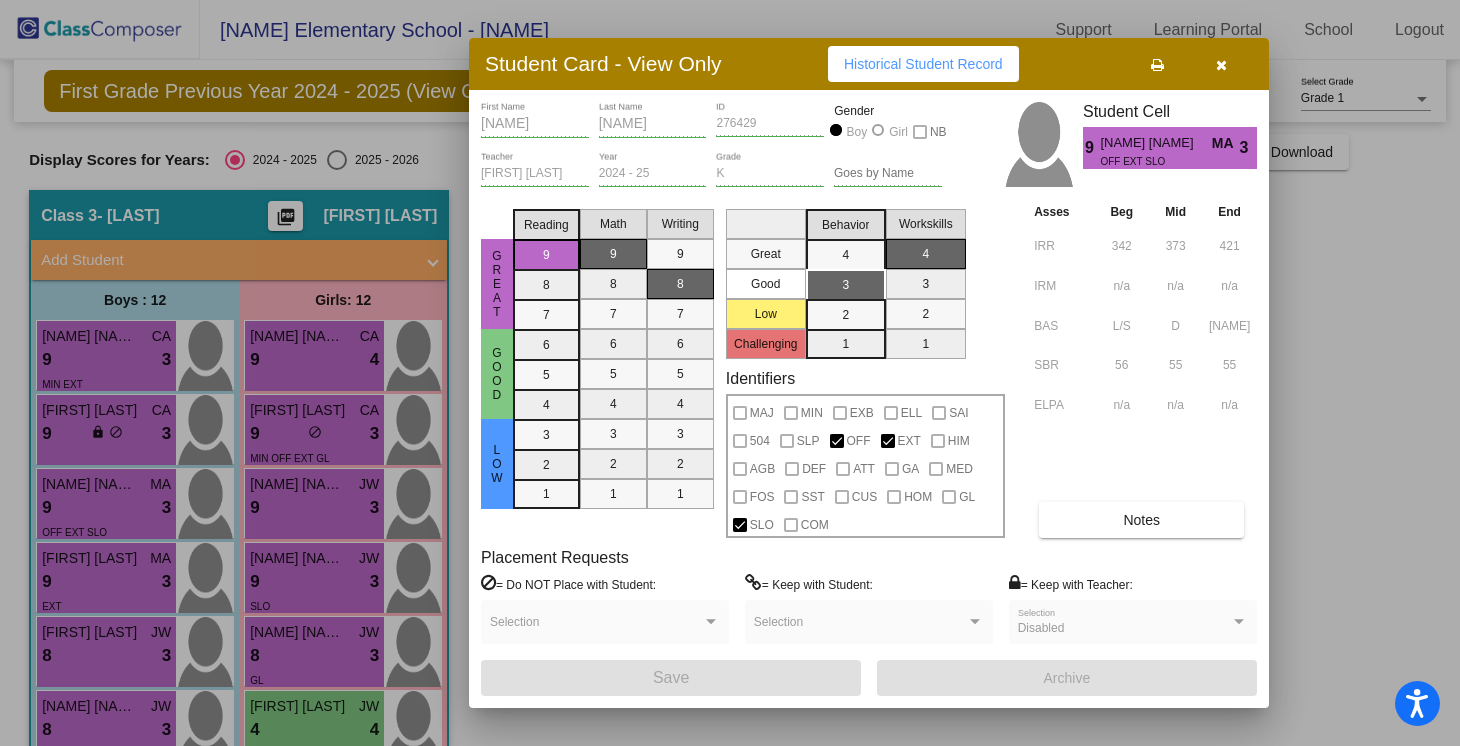 click at bounding box center (1221, 64) 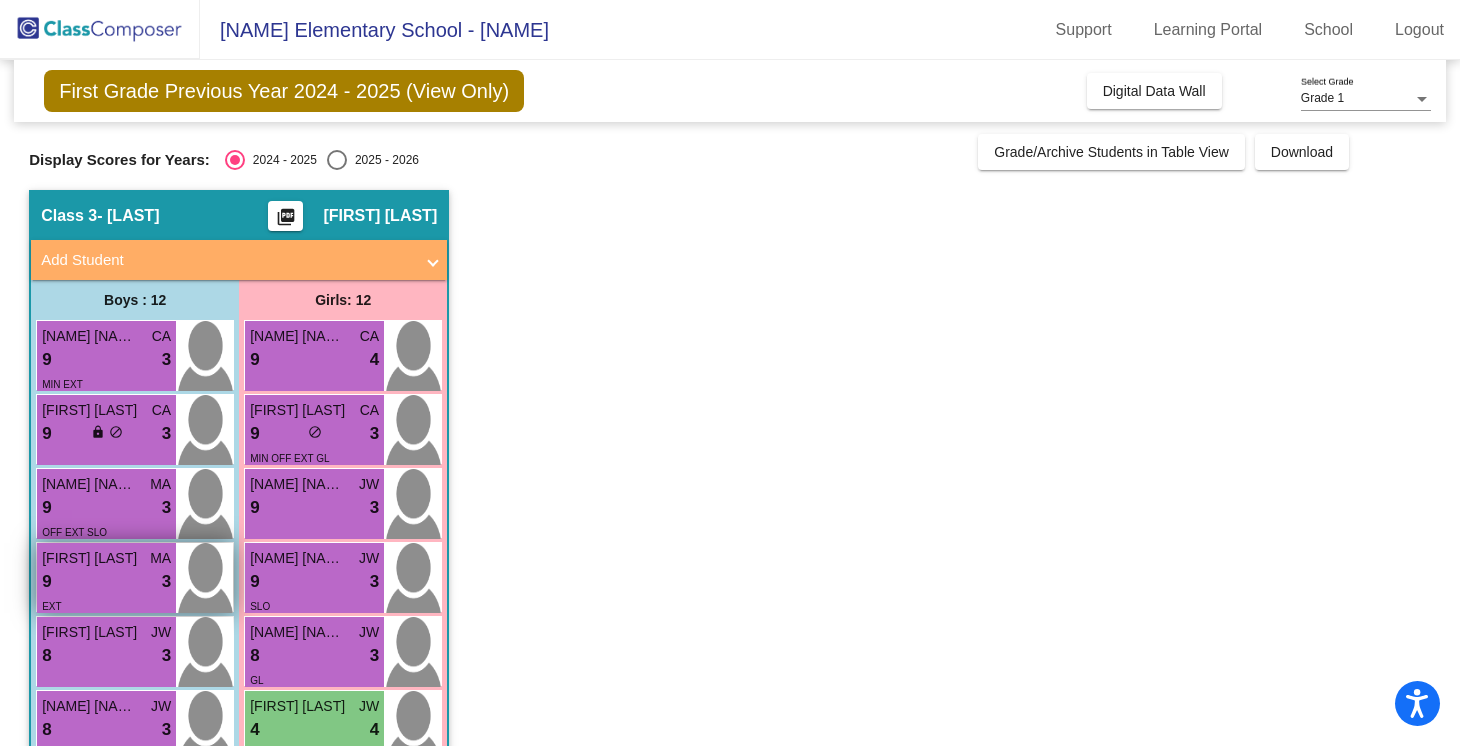 click on "9 lock do_not_disturb_alt 3" at bounding box center [106, 582] 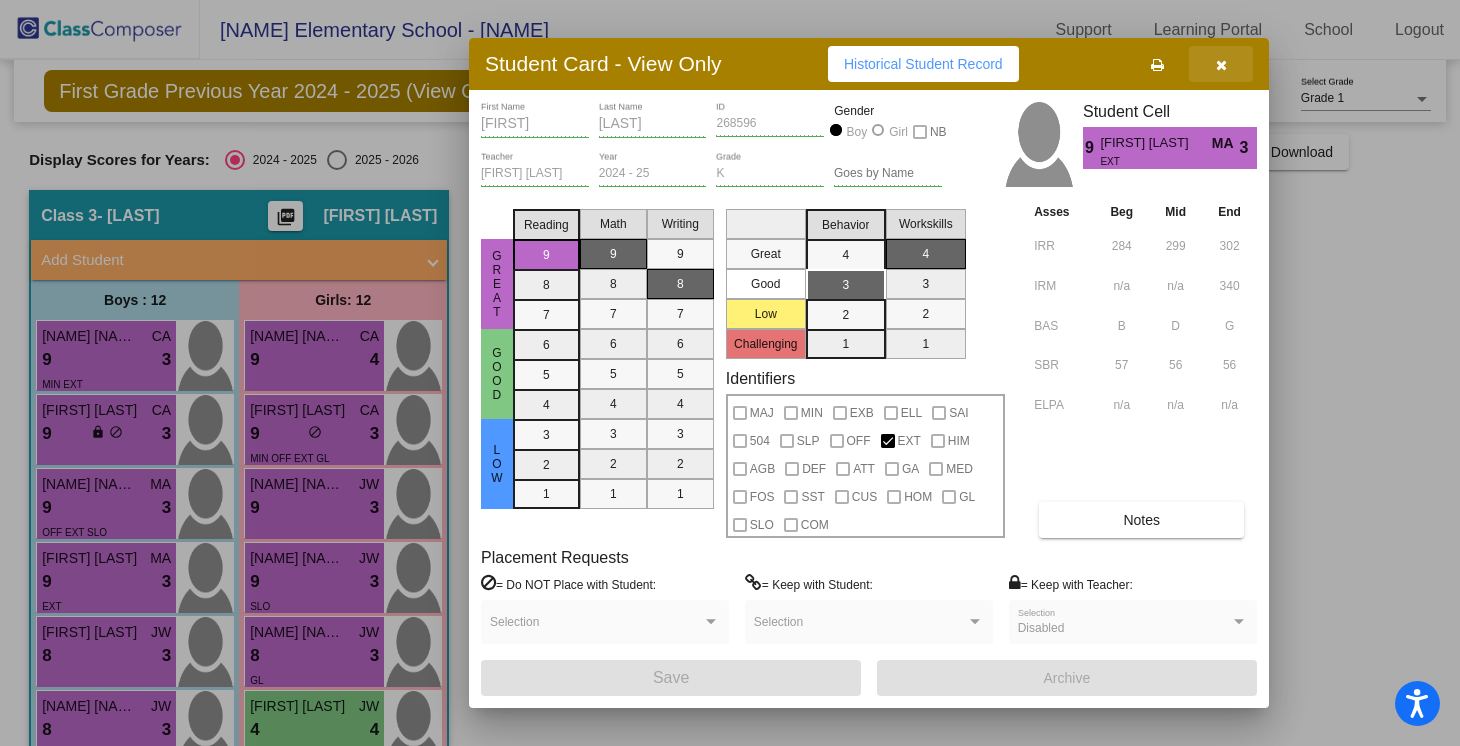 click at bounding box center [1221, 65] 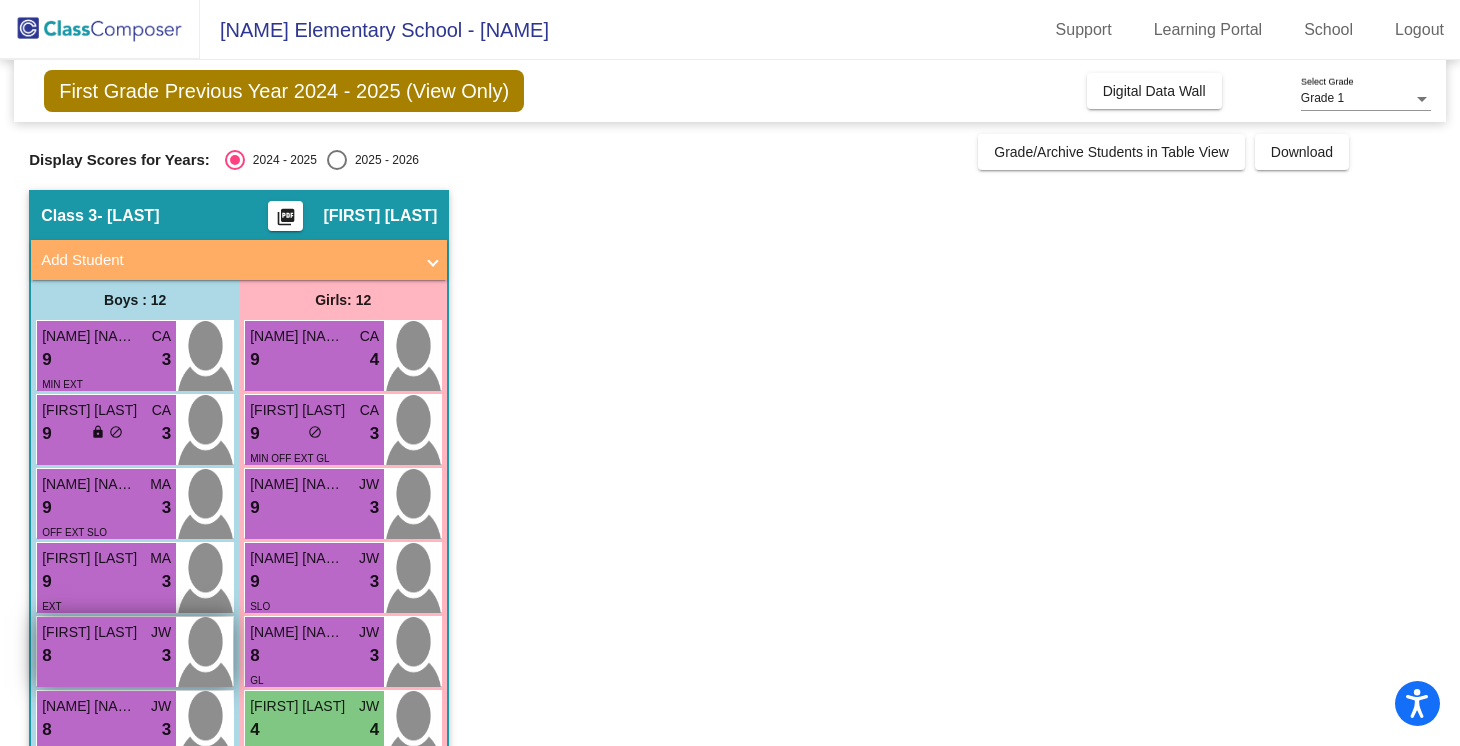 click on "8 lock do_not_disturb_alt 3" at bounding box center (106, 656) 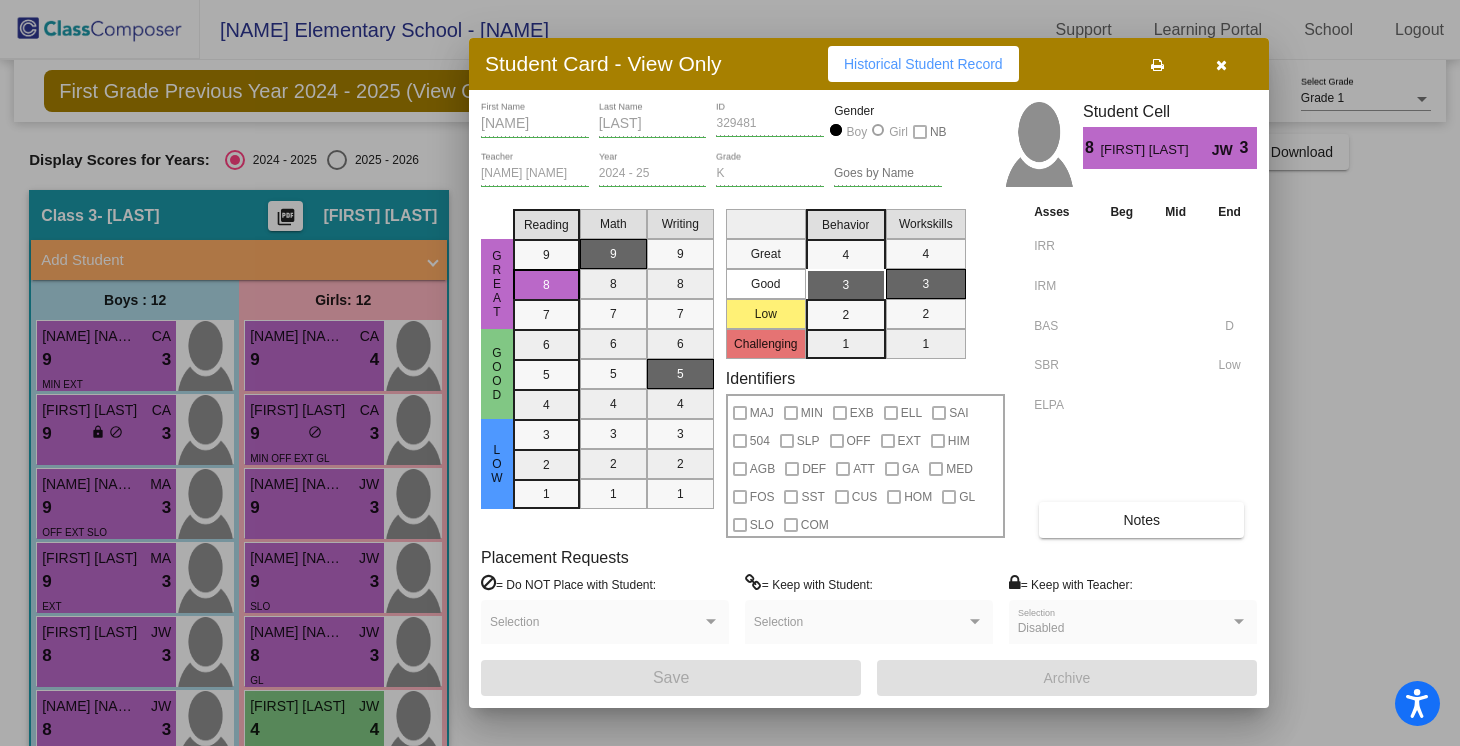 click at bounding box center [1221, 64] 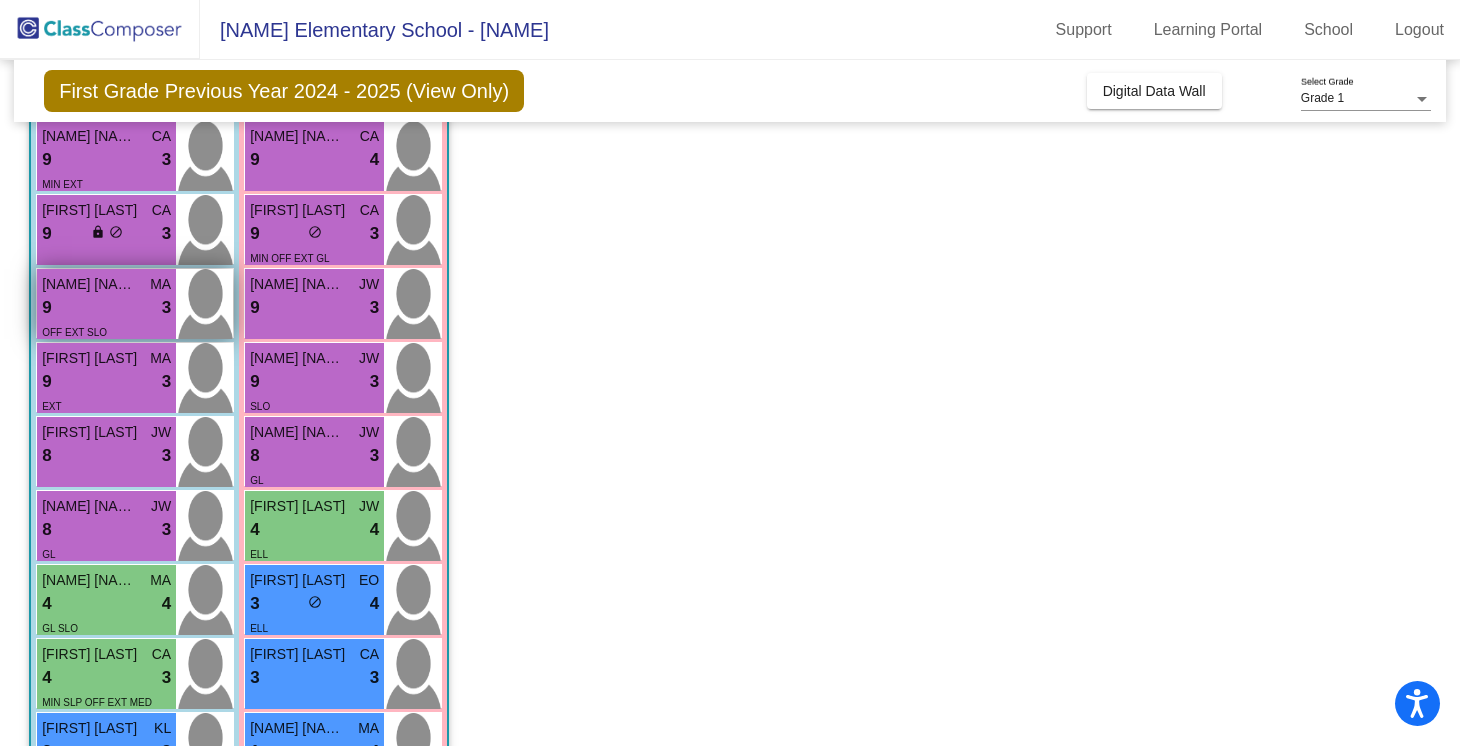 scroll, scrollTop: 216, scrollLeft: 0, axis: vertical 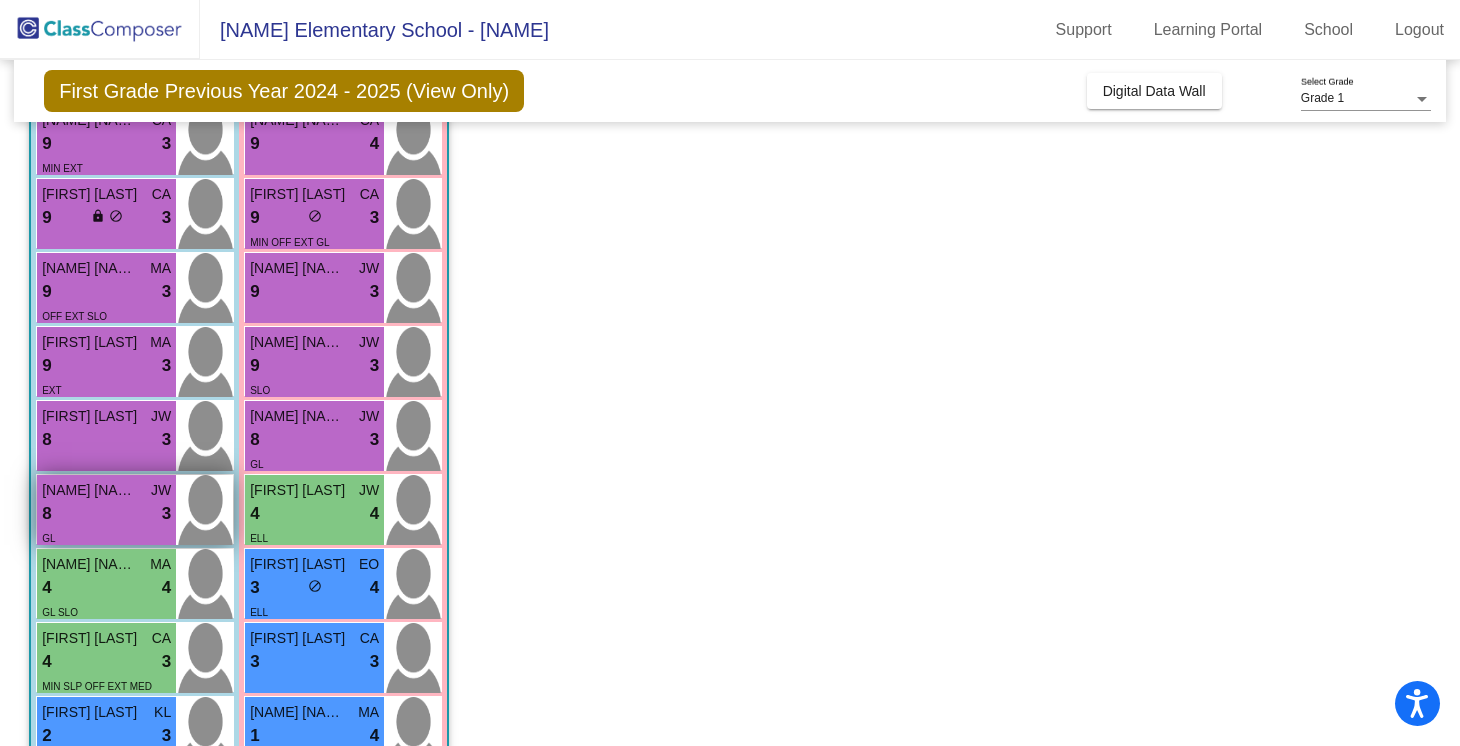 click on "8 lock do_not_disturb_alt 3" at bounding box center [106, 514] 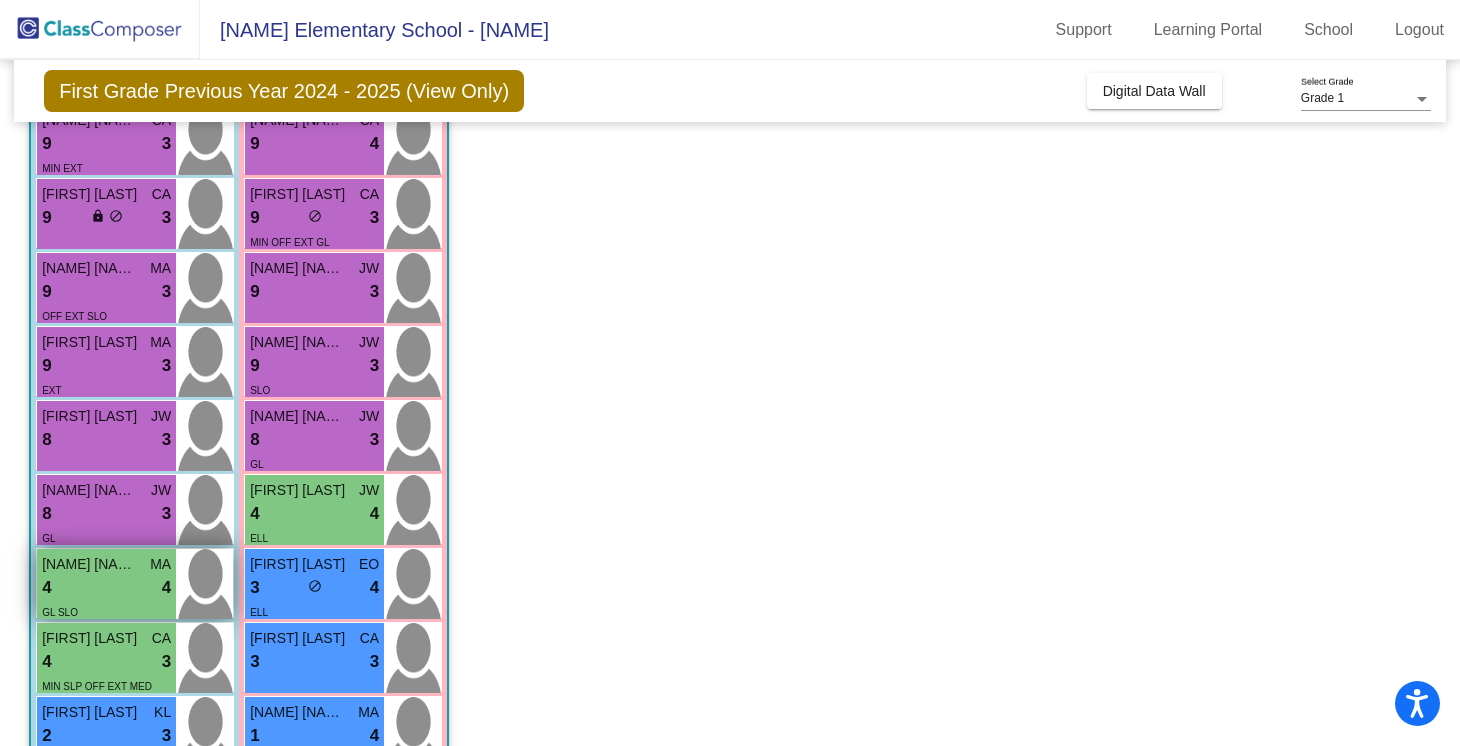 click on "GL SLO" at bounding box center (106, 611) 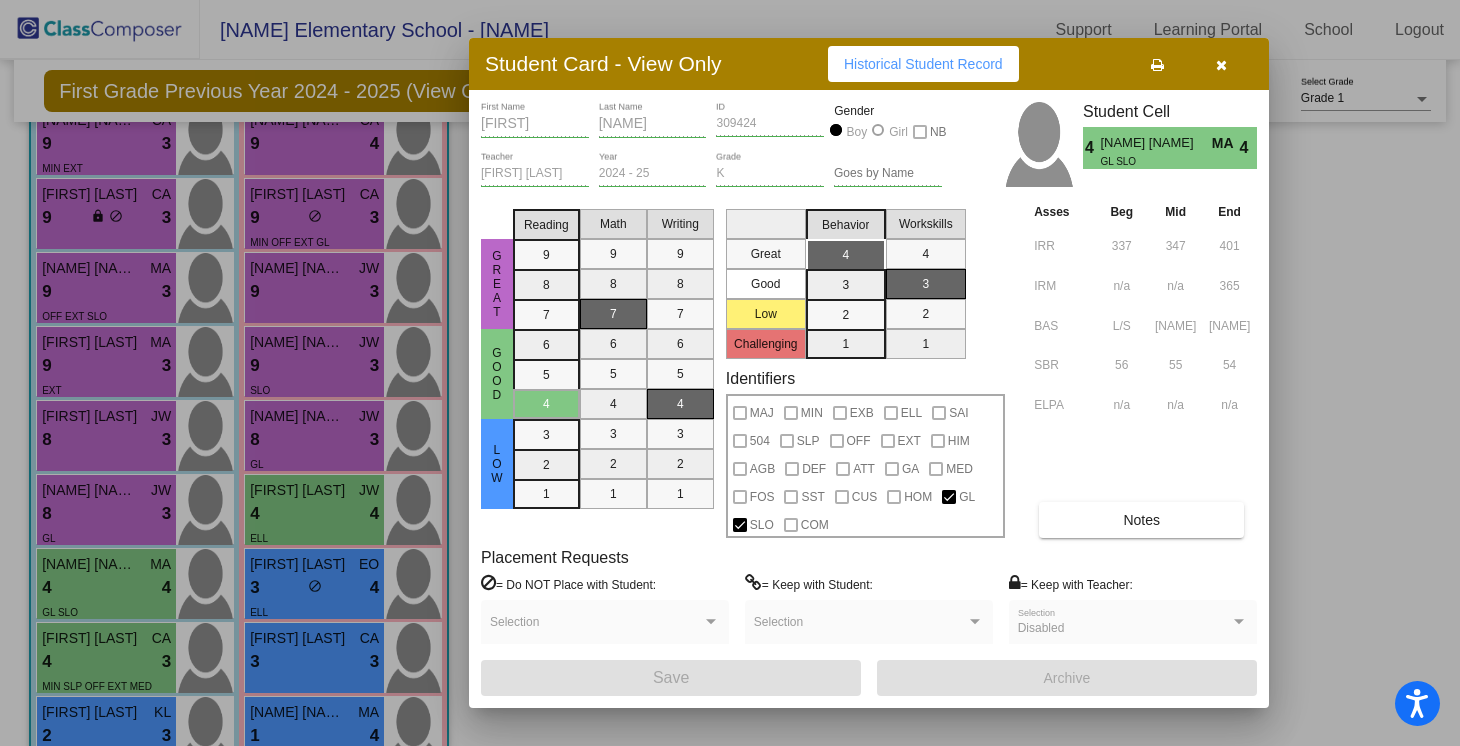 click at bounding box center [730, 373] 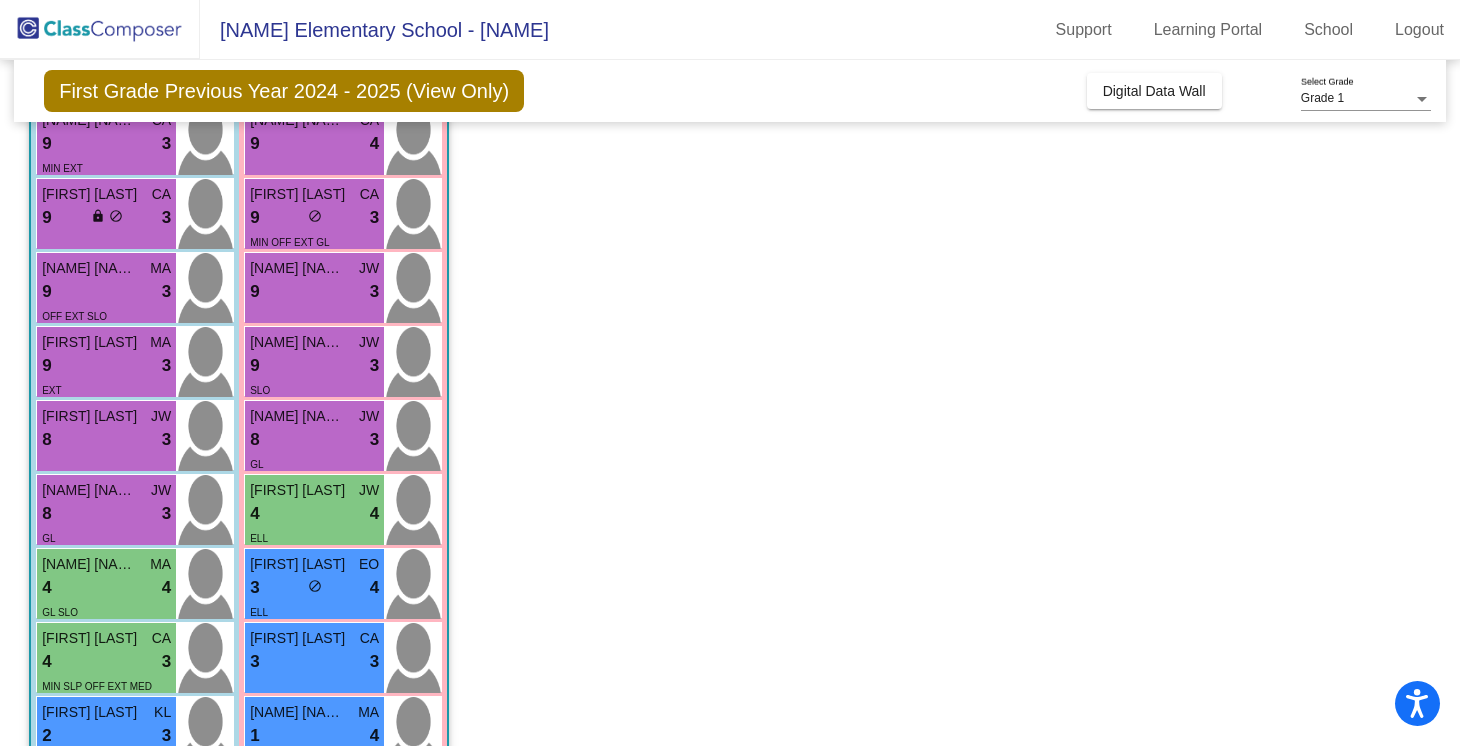 click on "4 lock do_not_disturb_alt 3" at bounding box center (106, 662) 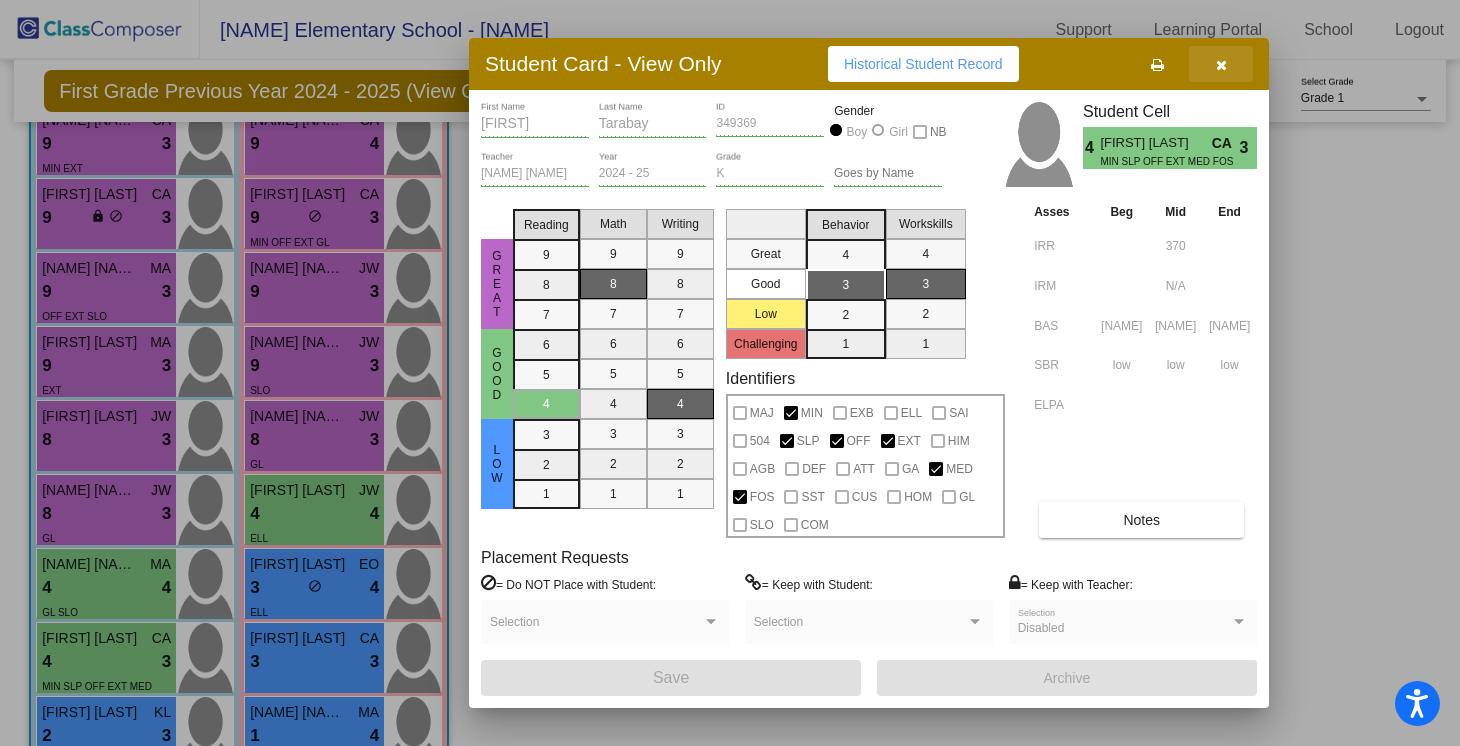 click at bounding box center (1221, 64) 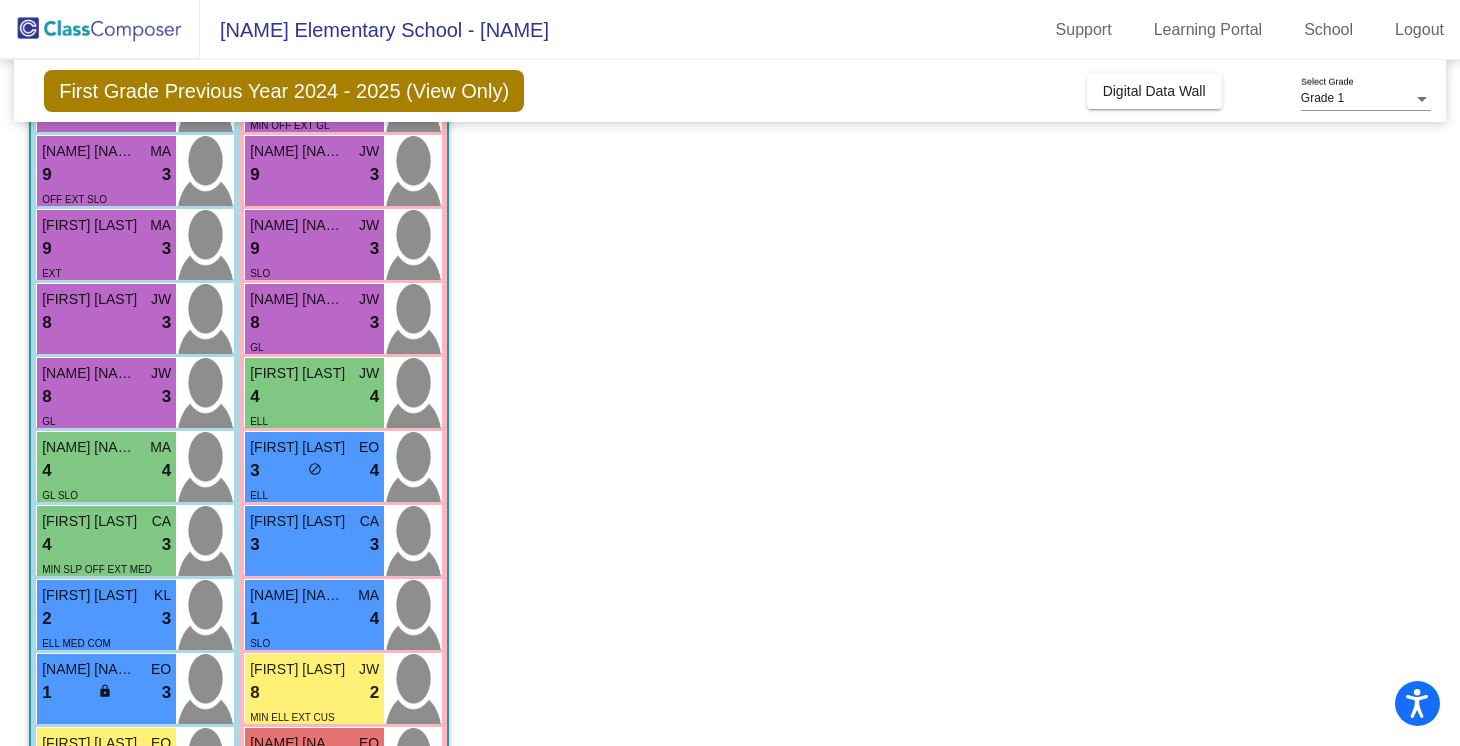 scroll, scrollTop: 357, scrollLeft: 0, axis: vertical 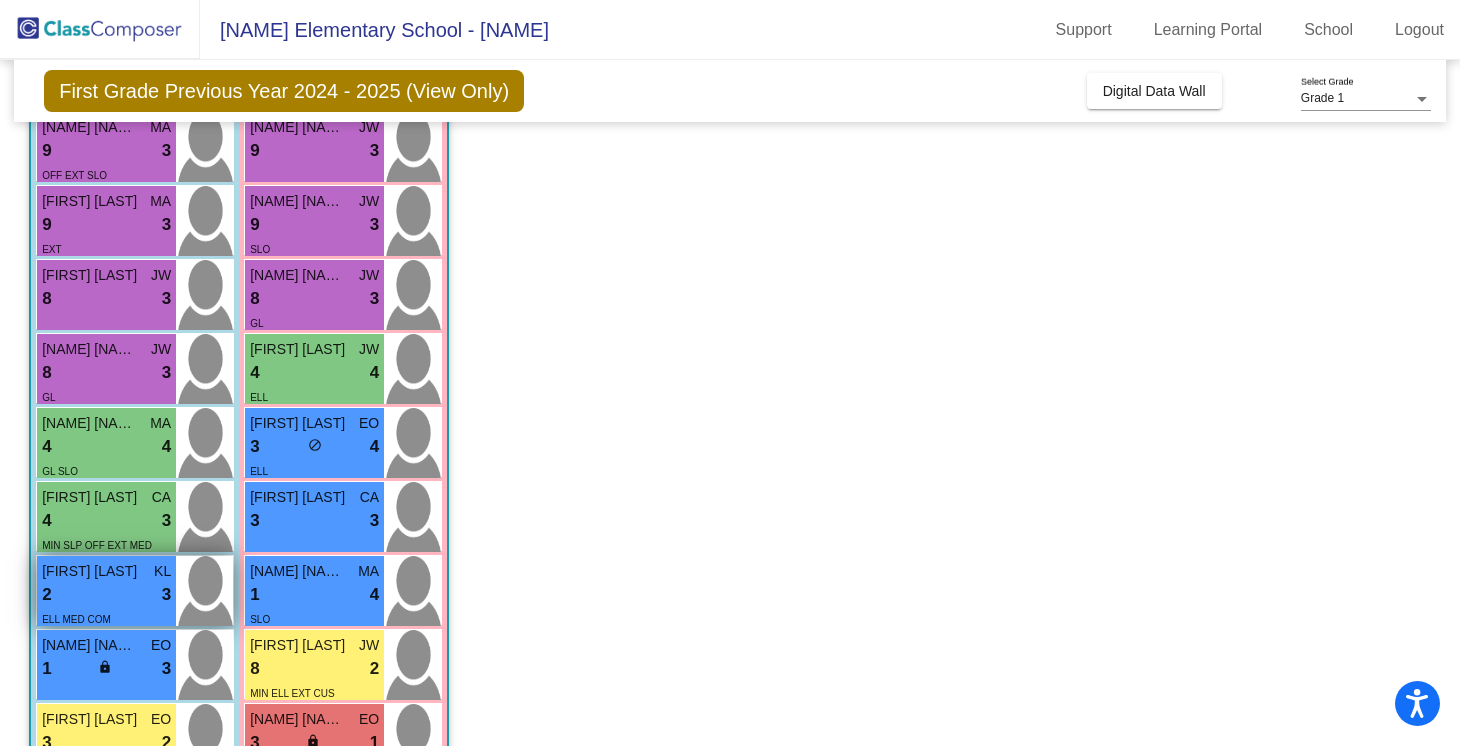 click on "ELL MED COM" at bounding box center [76, 619] 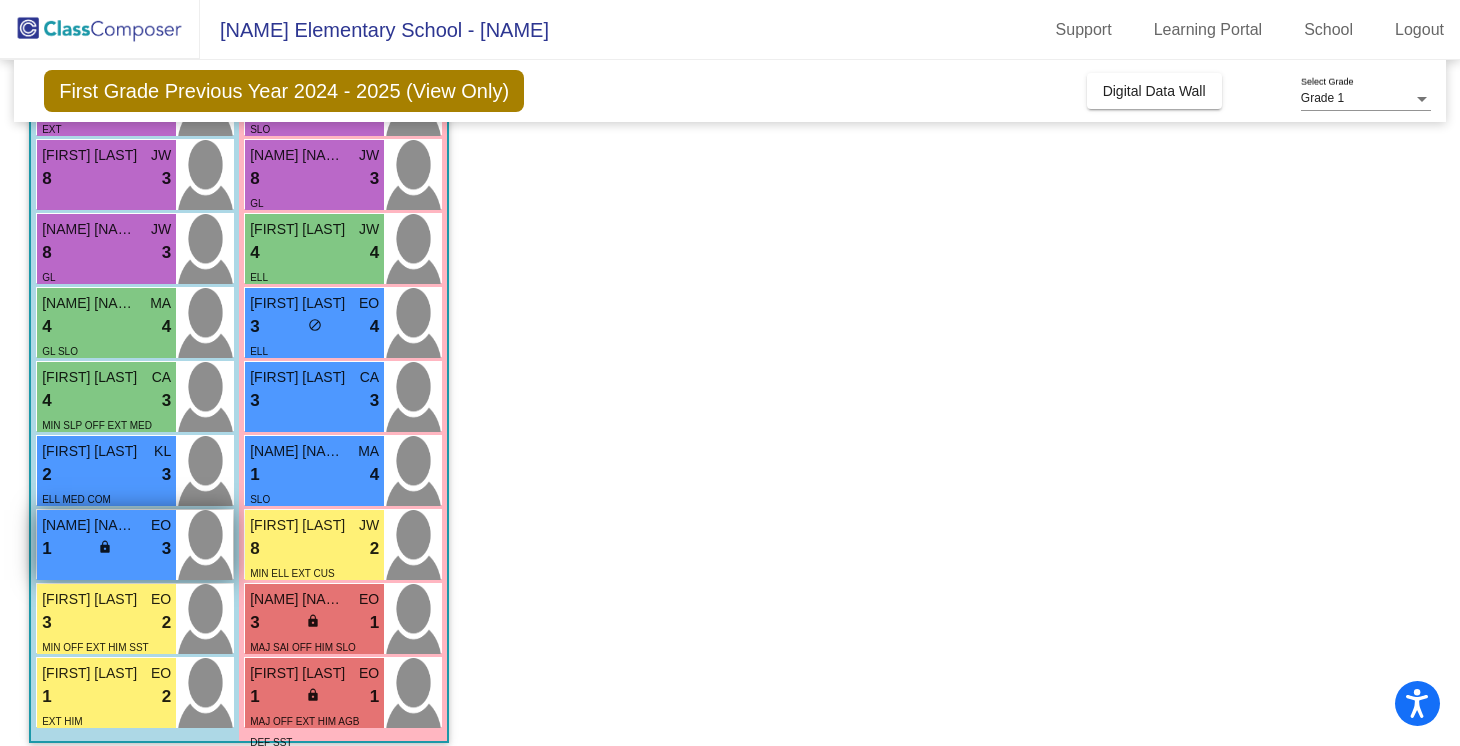 scroll, scrollTop: 494, scrollLeft: 0, axis: vertical 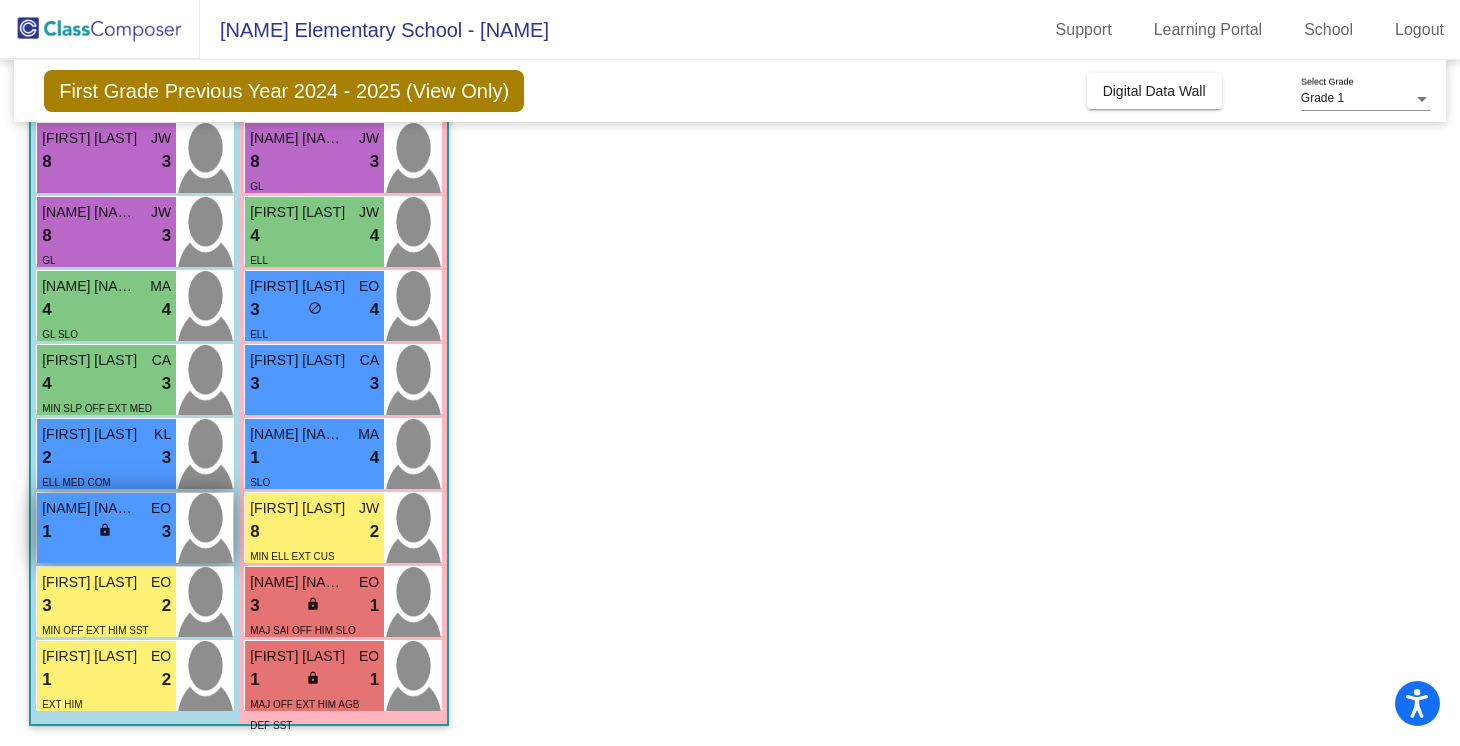 click on "1 lock do_not_disturb_alt 3" at bounding box center (106, 532) 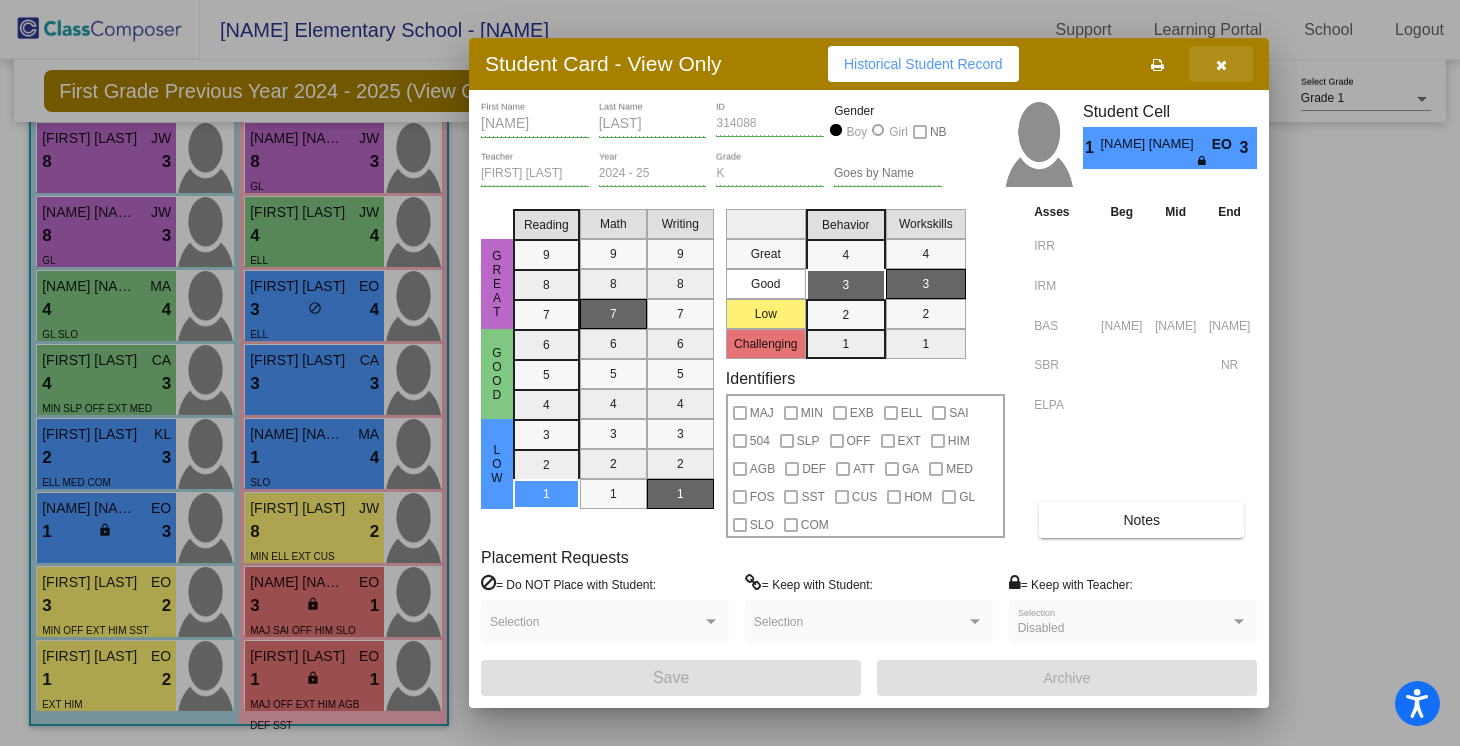 click at bounding box center (1221, 65) 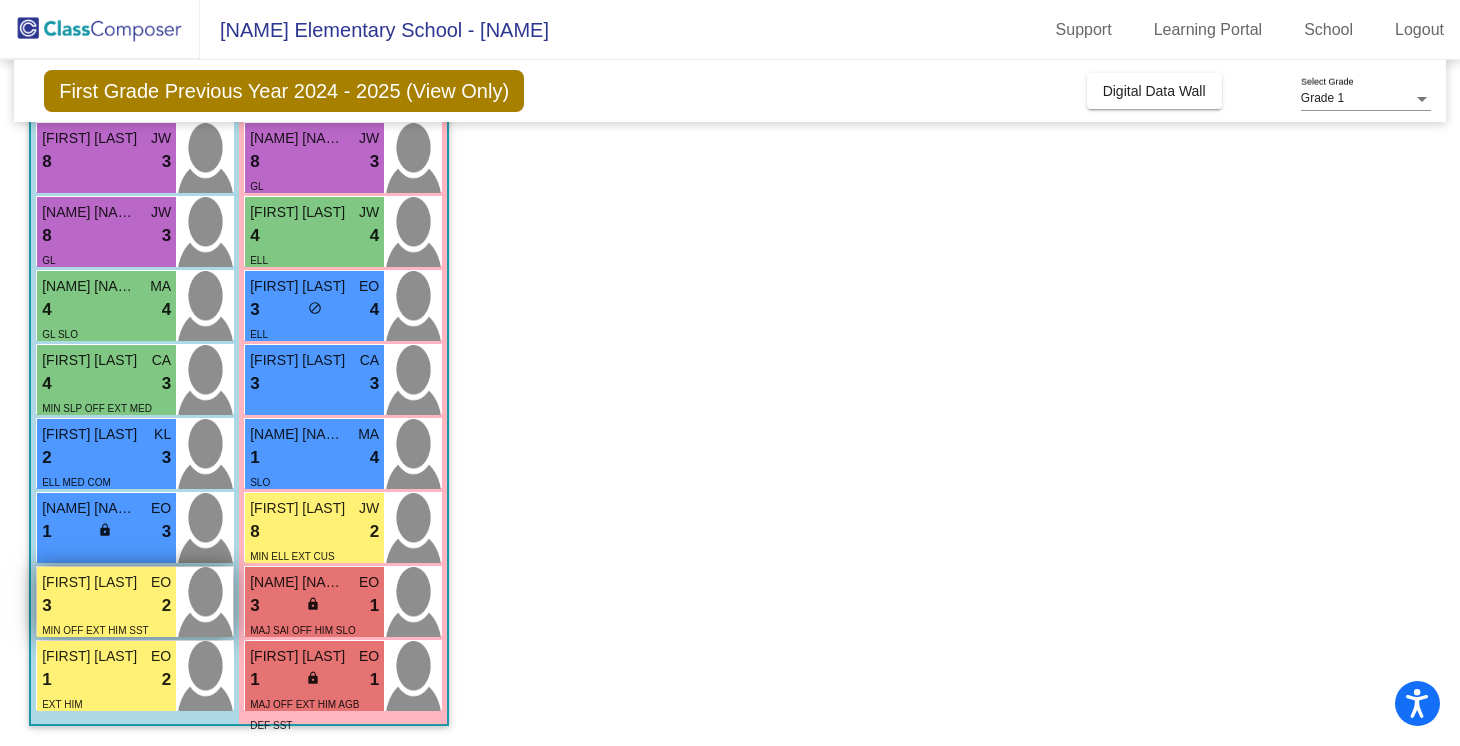 click on "3 lock do_not_disturb_alt 2" at bounding box center (106, 606) 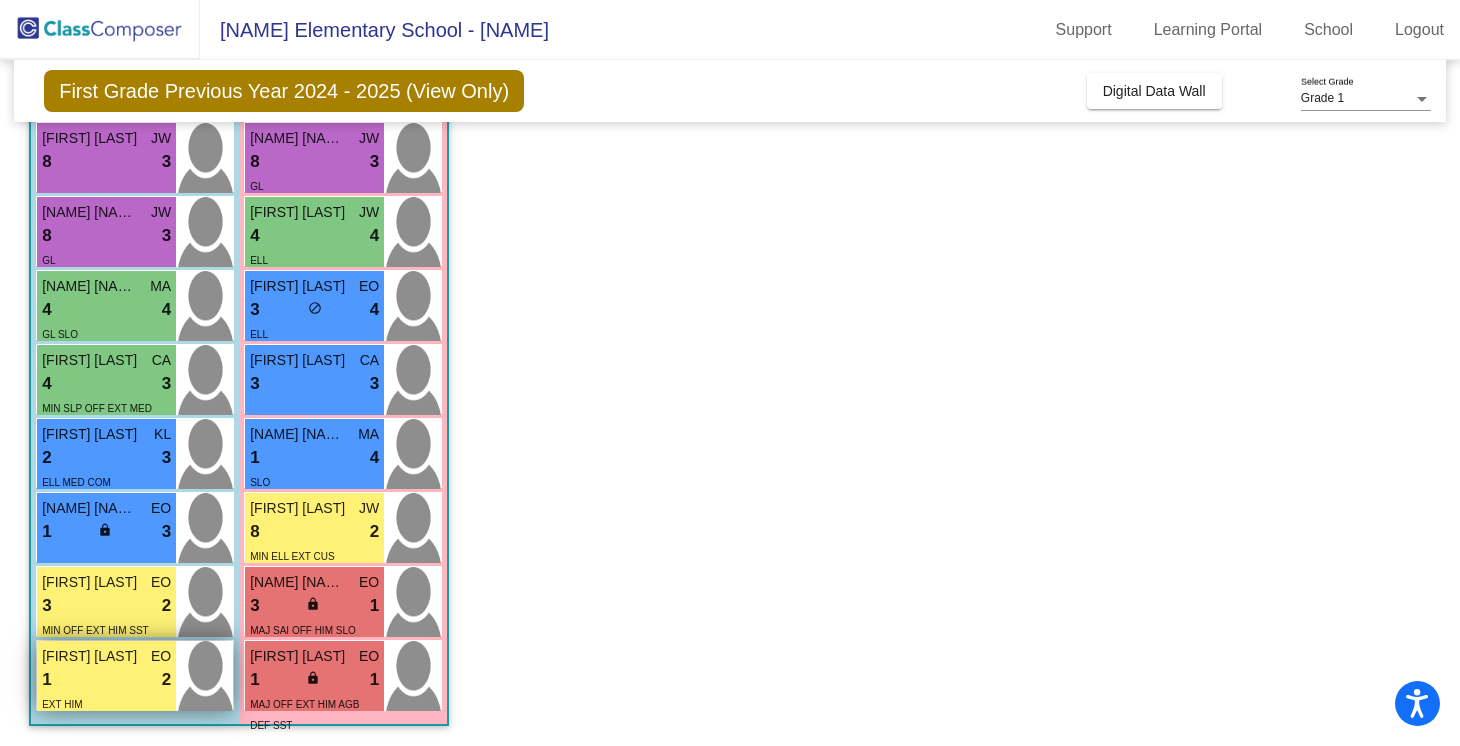click on "1 lock do_not_disturb_alt 2" at bounding box center [106, 680] 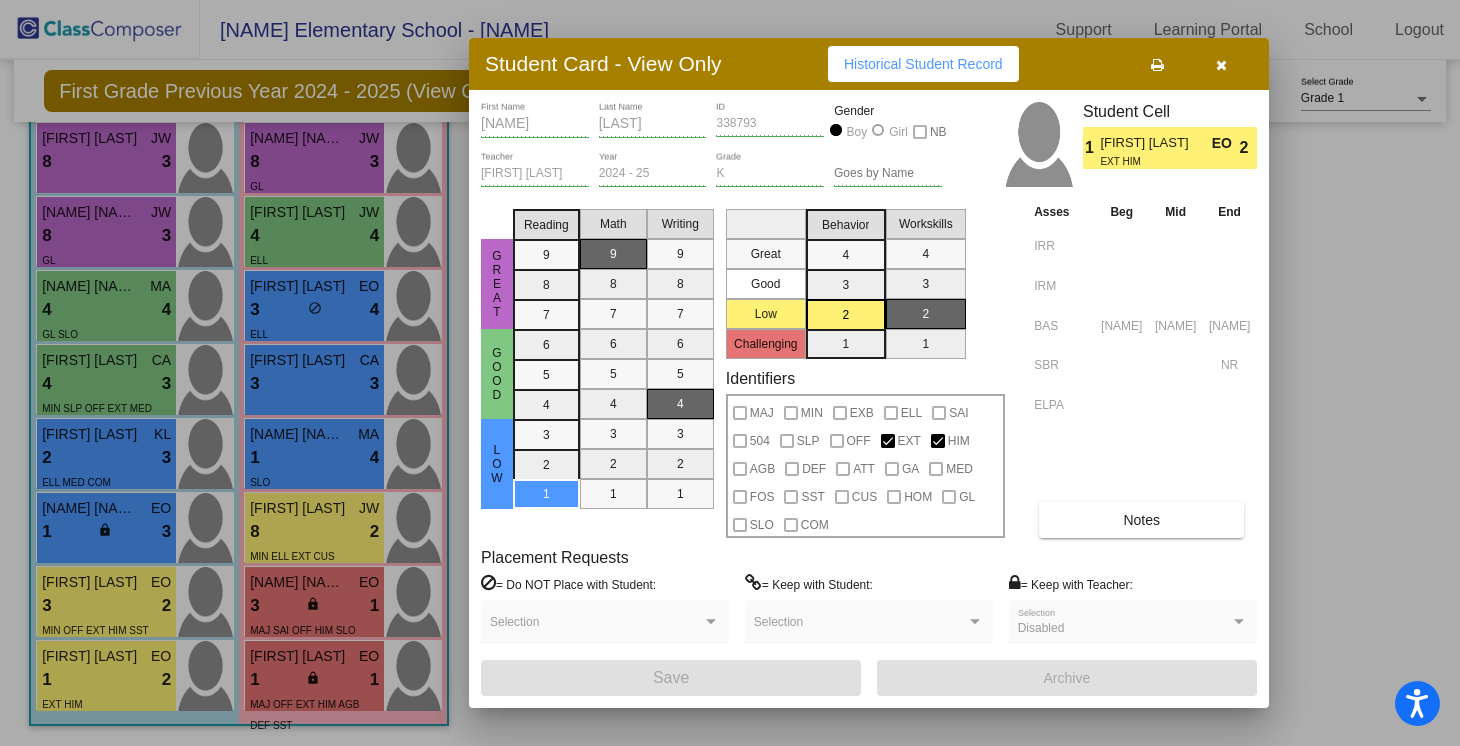 click at bounding box center (1221, 65) 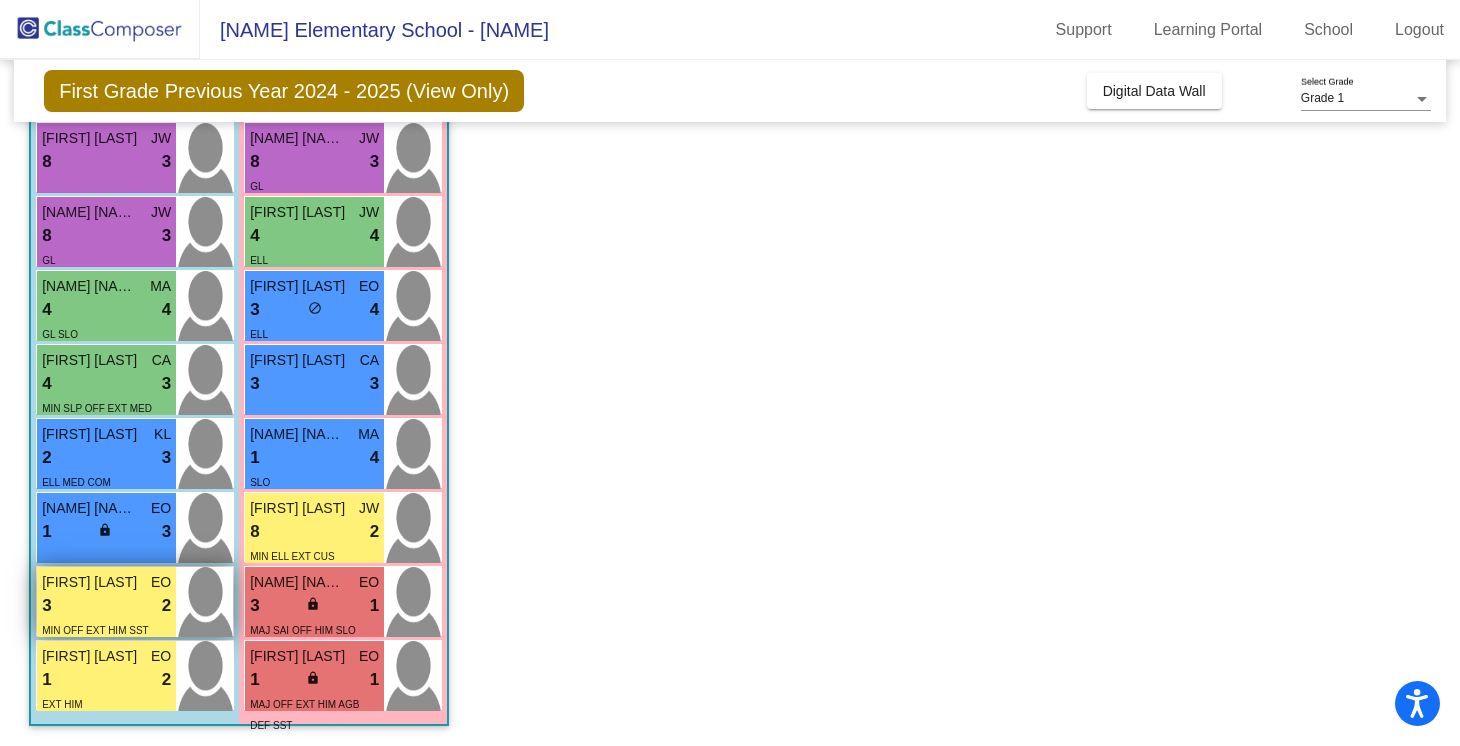 scroll, scrollTop: 0, scrollLeft: 0, axis: both 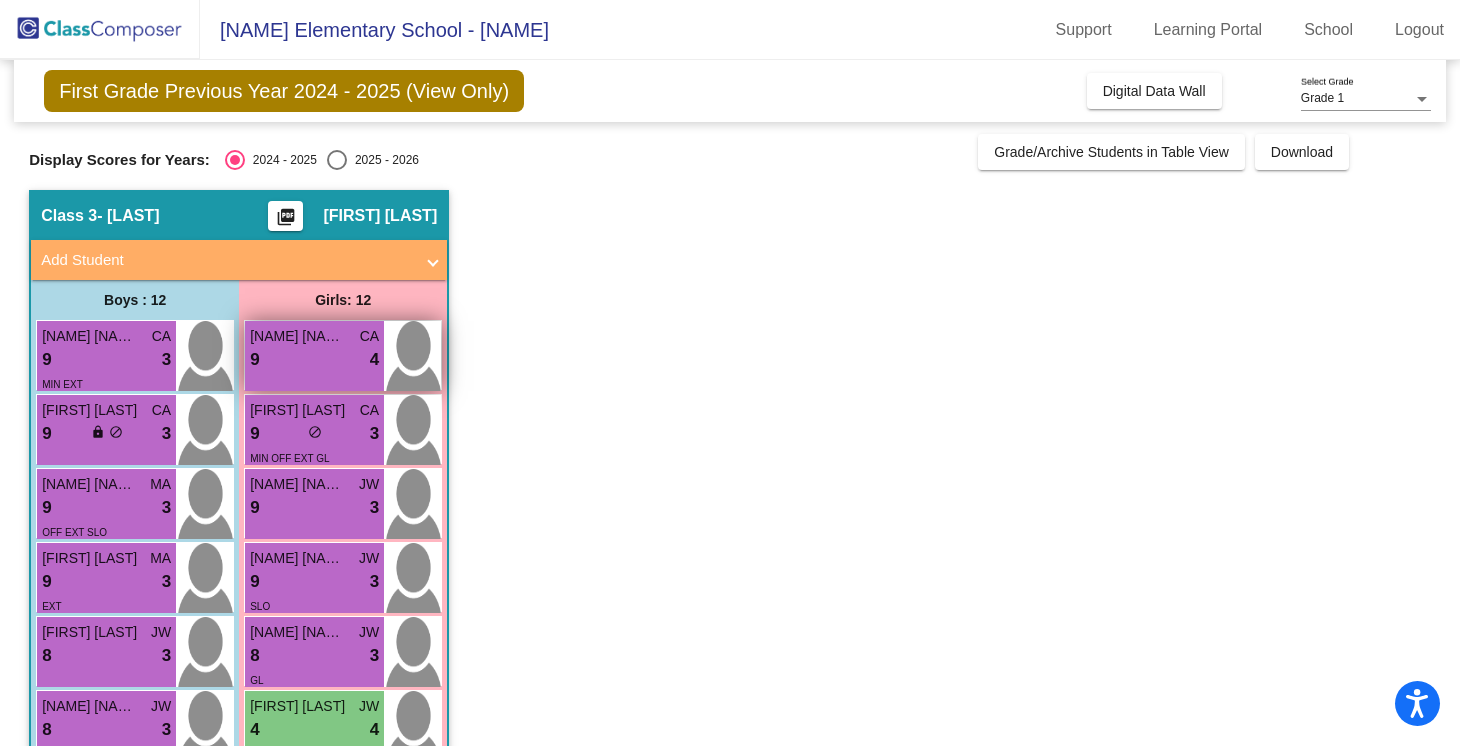 click on "9 lock do_not_disturb_alt 4" at bounding box center [314, 360] 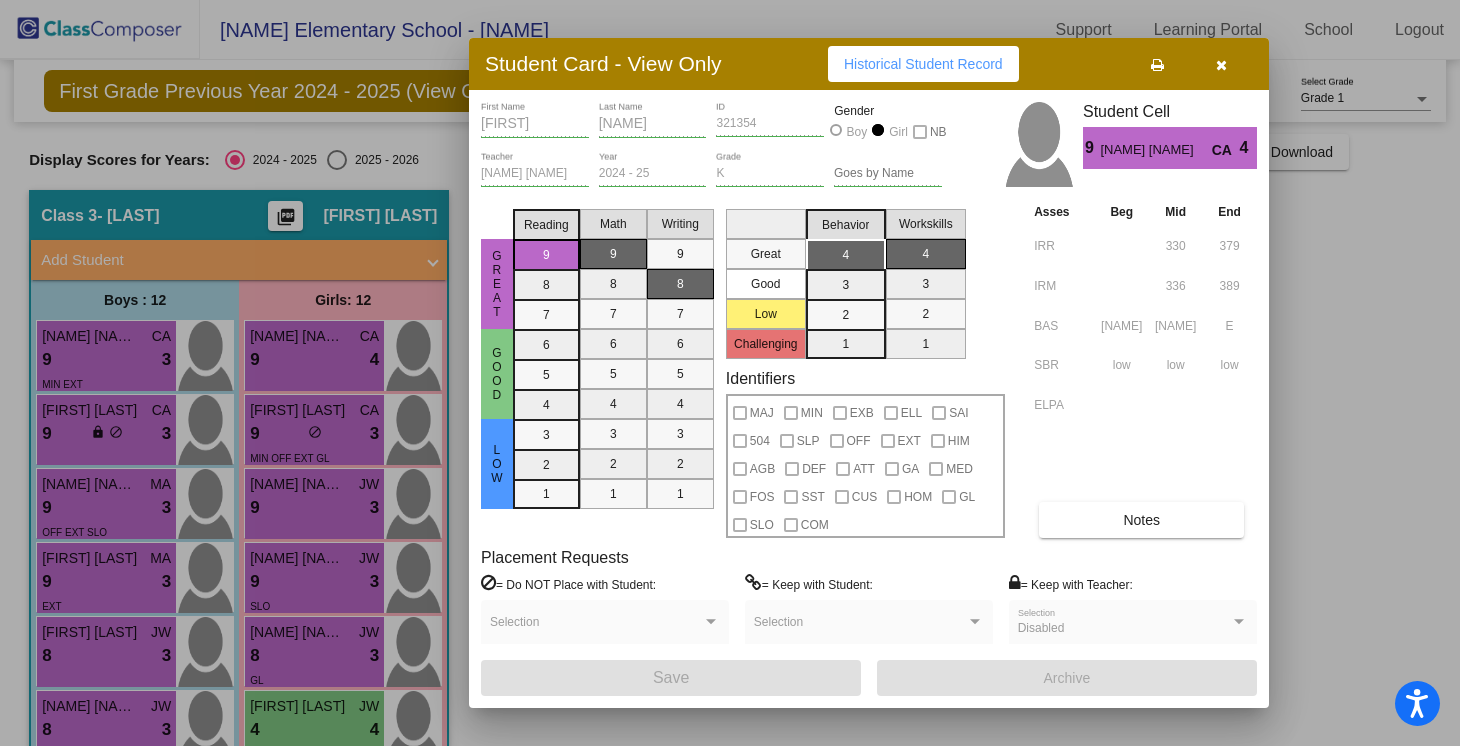 click at bounding box center [1221, 64] 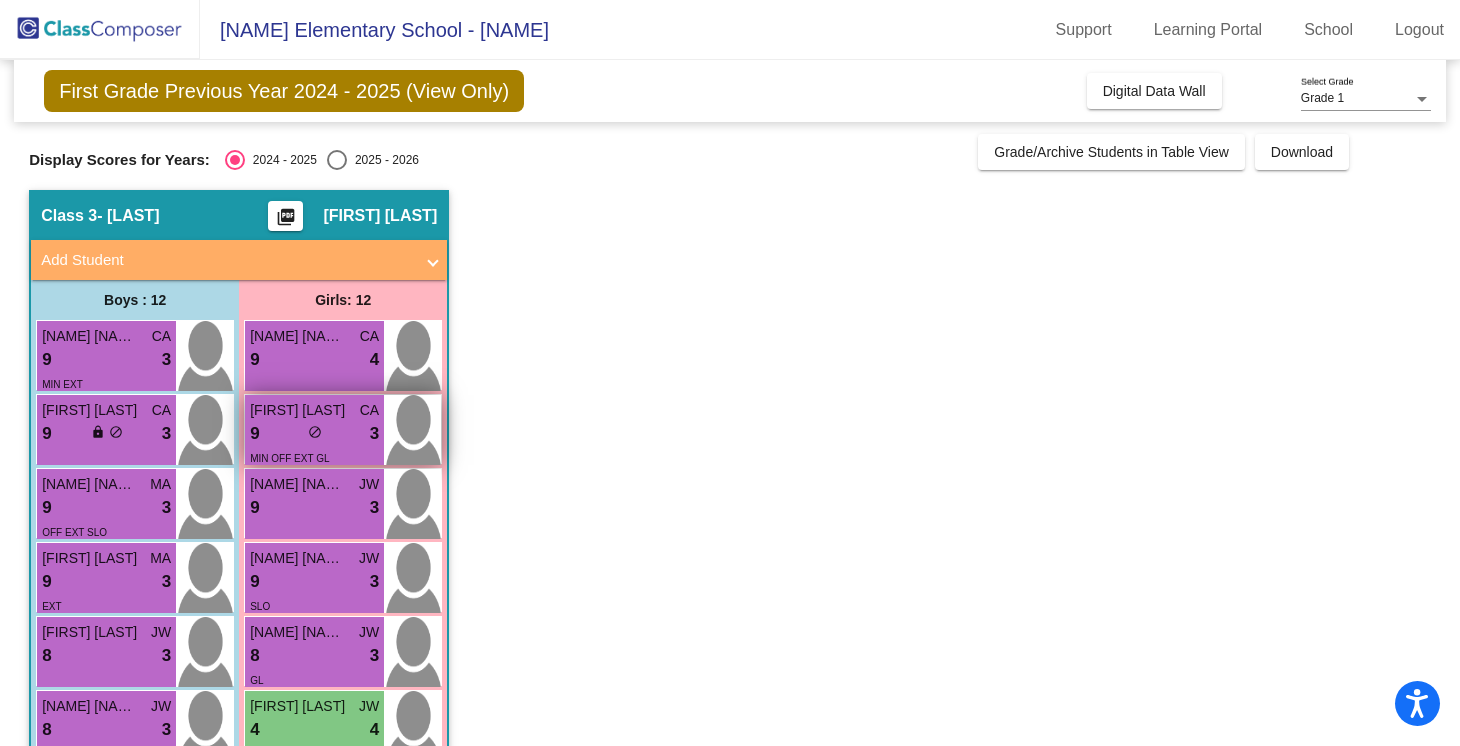 click on "9 lock do_not_disturb_alt 3" at bounding box center [314, 434] 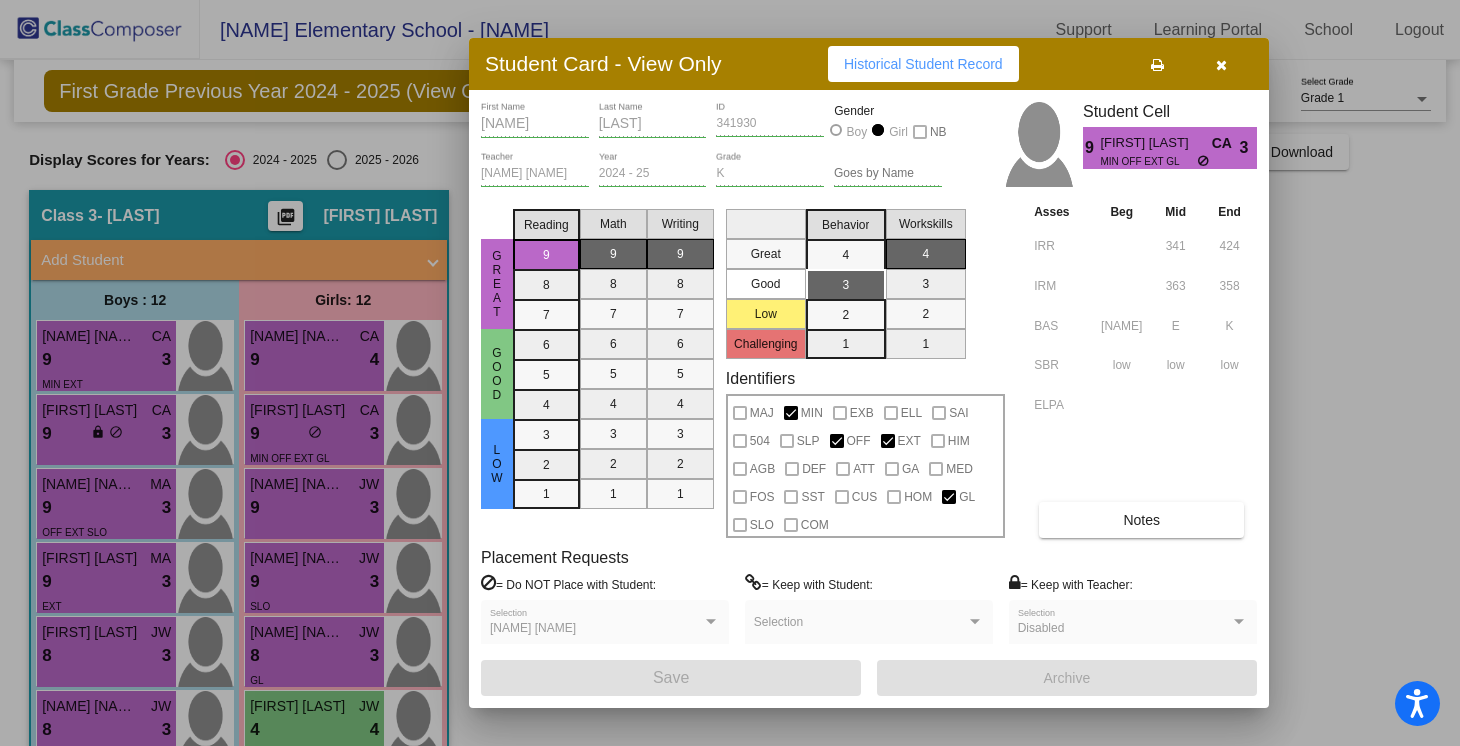 click at bounding box center (1221, 64) 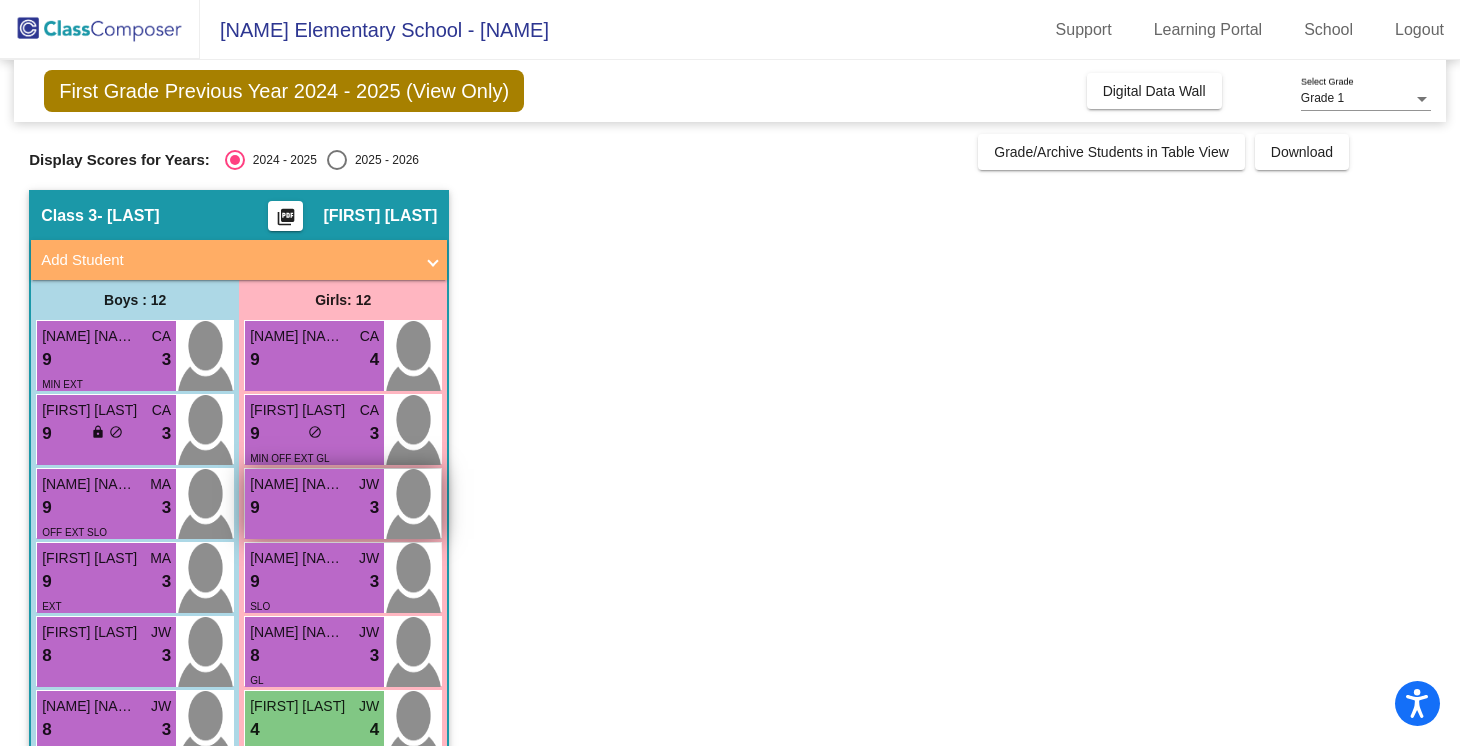 click on "[NAME] [NAME]" at bounding box center [300, 484] 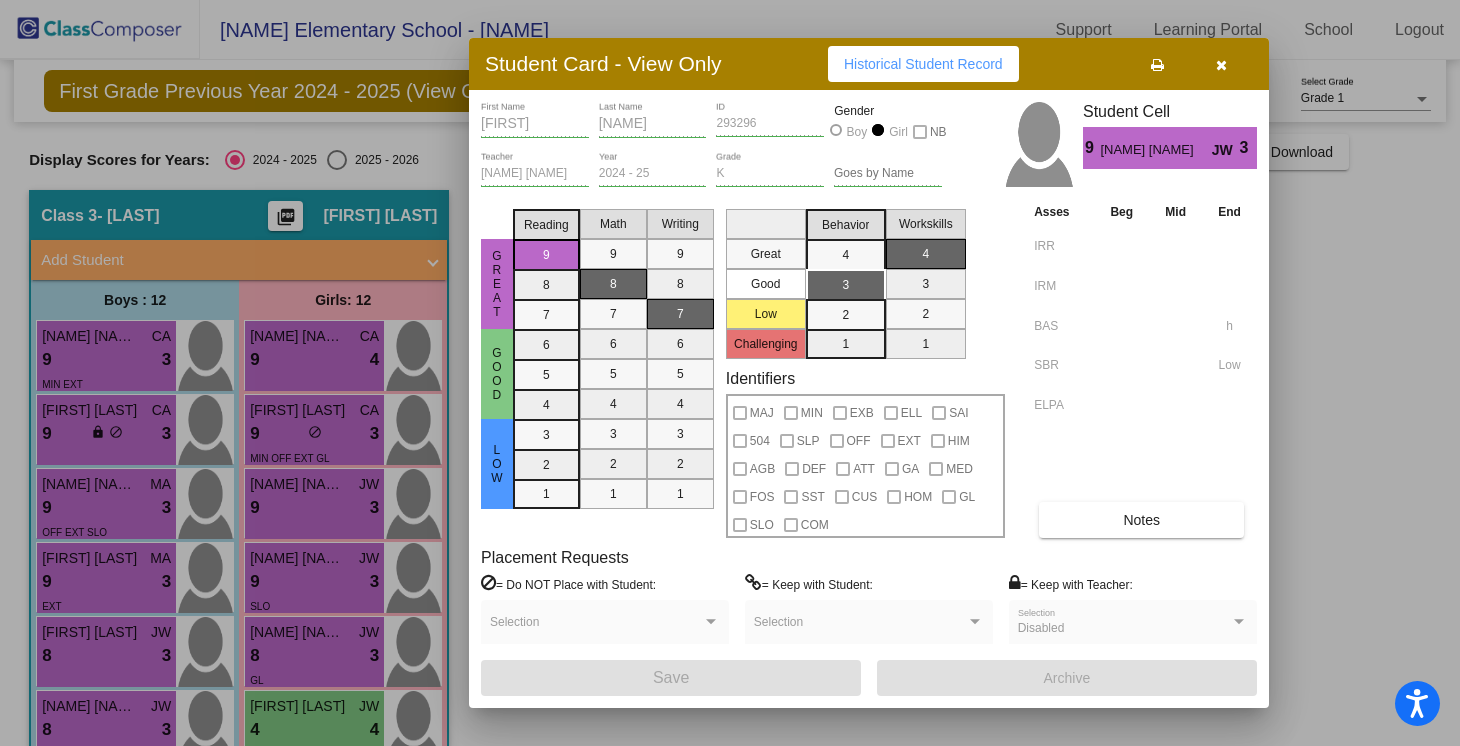 click at bounding box center [1221, 64] 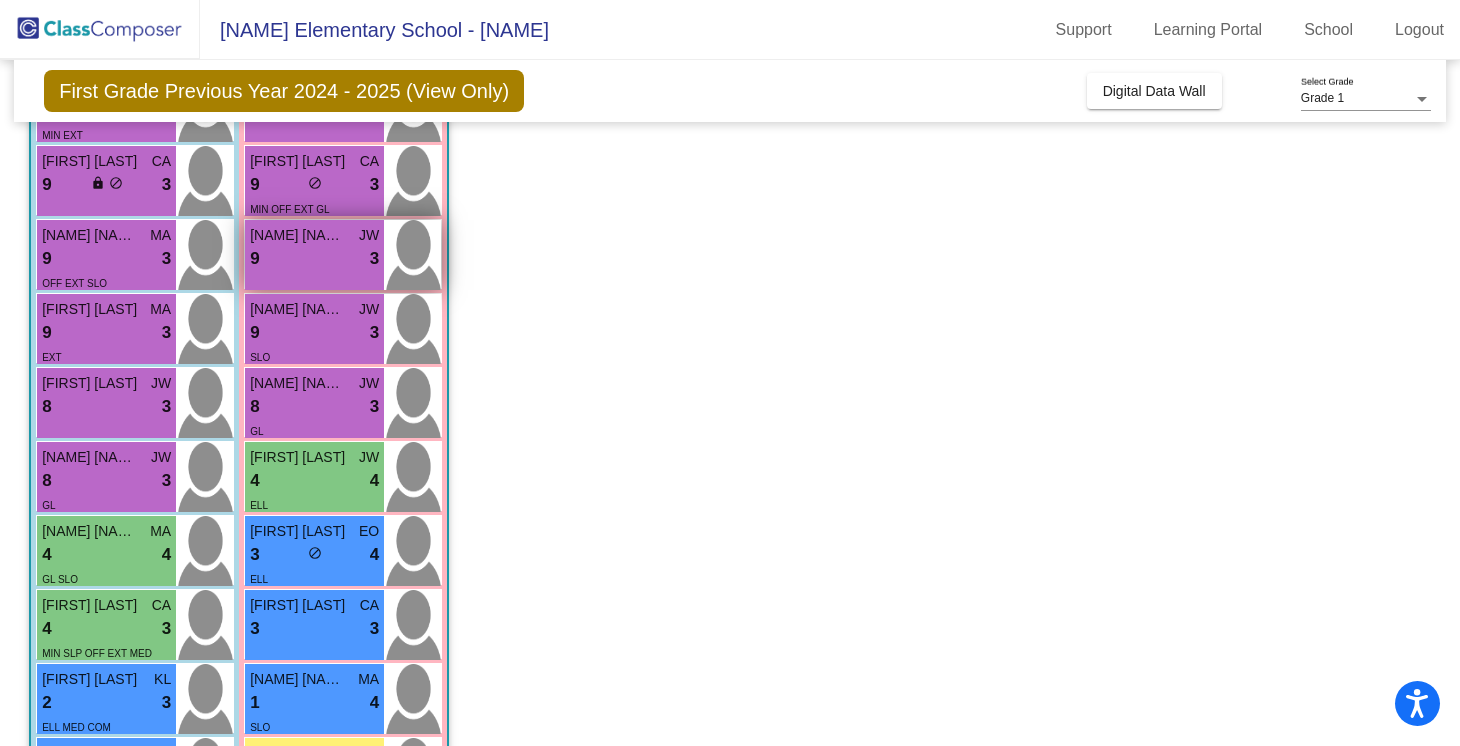 scroll, scrollTop: 288, scrollLeft: 0, axis: vertical 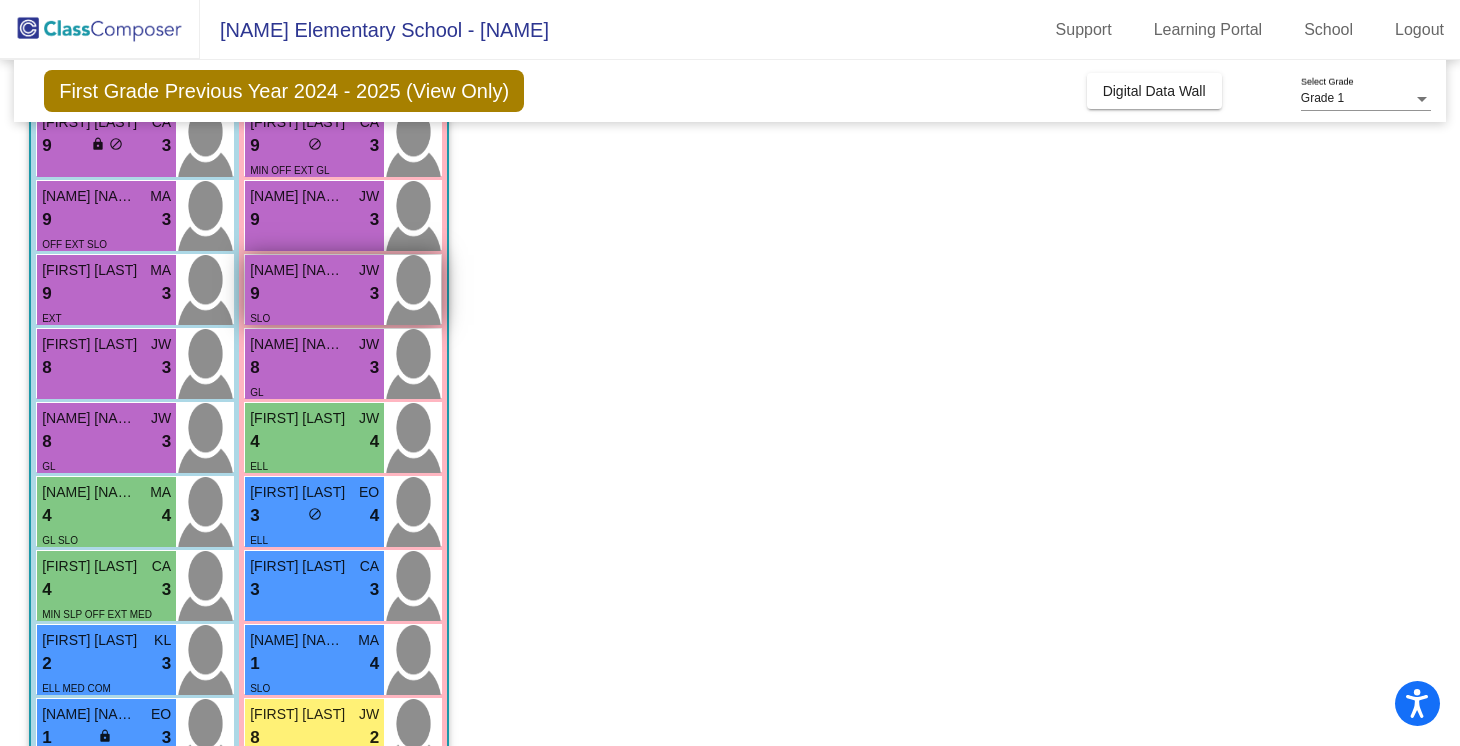 click on "9 lock do_not_disturb_alt 3" at bounding box center (314, 294) 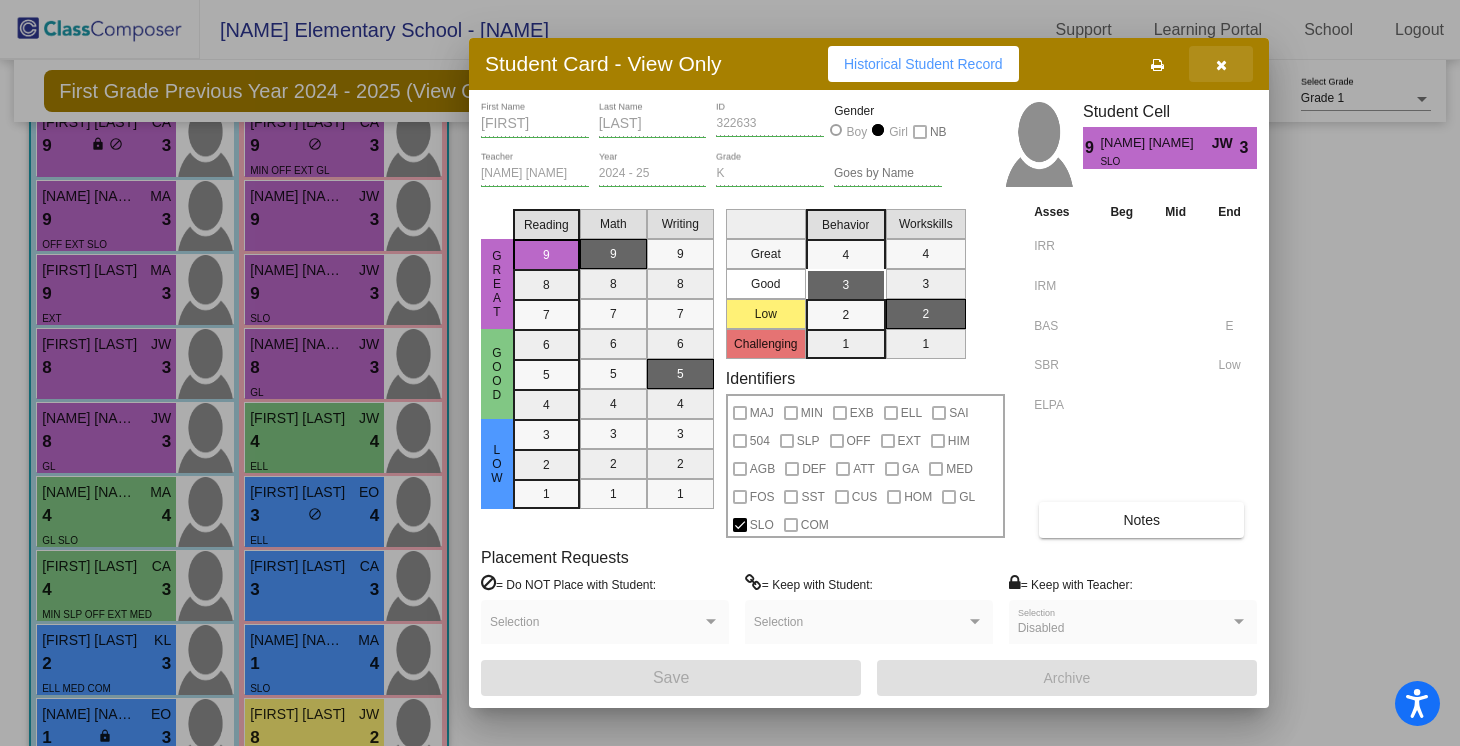 click at bounding box center (1221, 65) 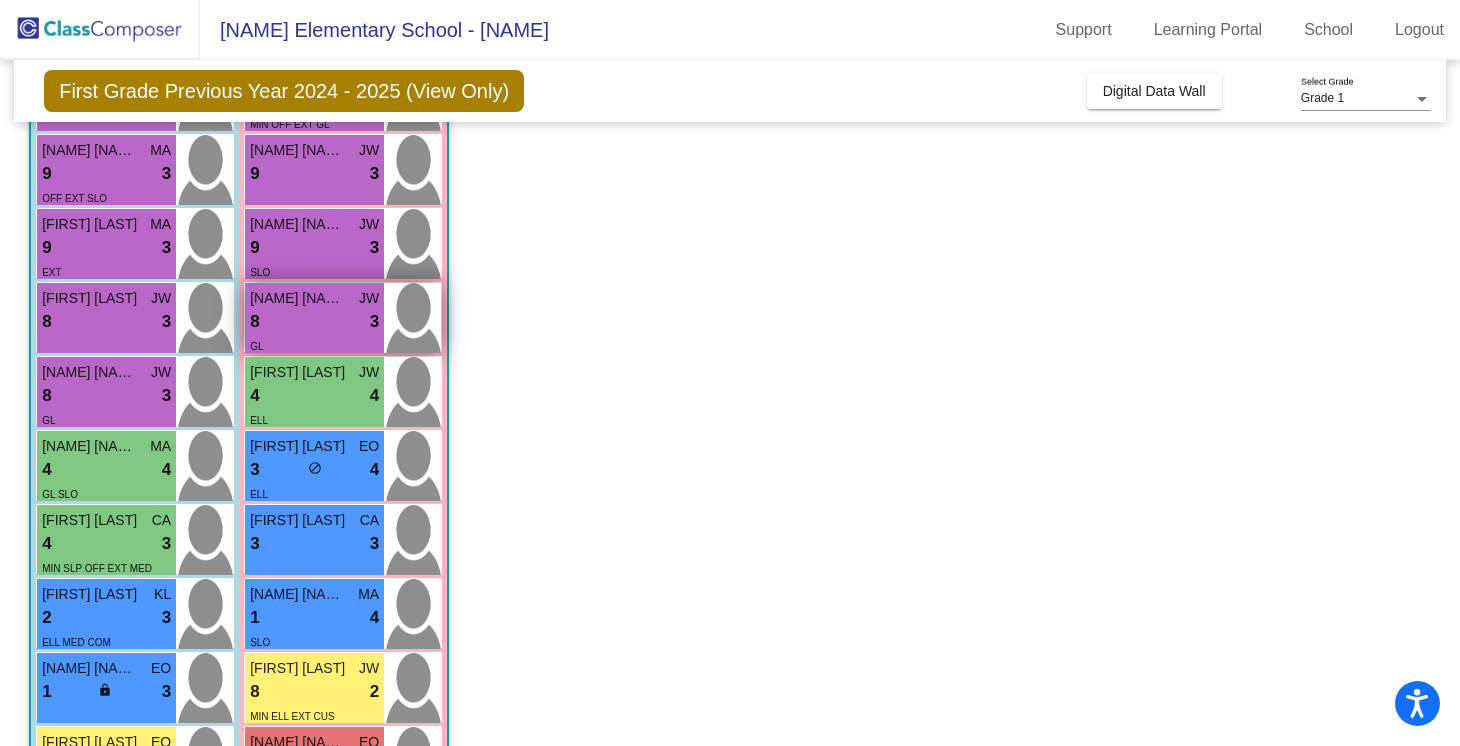 scroll, scrollTop: 345, scrollLeft: 0, axis: vertical 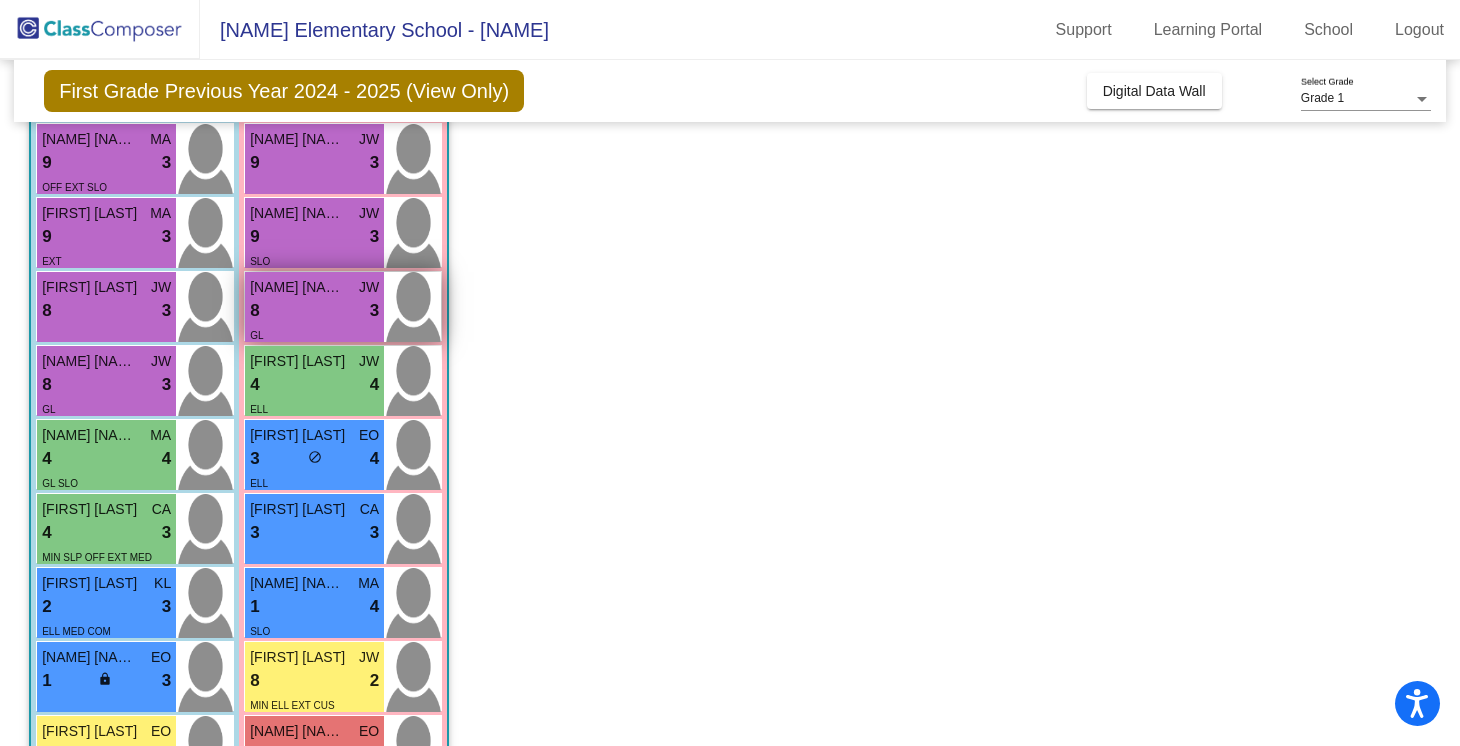 click on "8 lock do_not_disturb_alt 3" at bounding box center [314, 311] 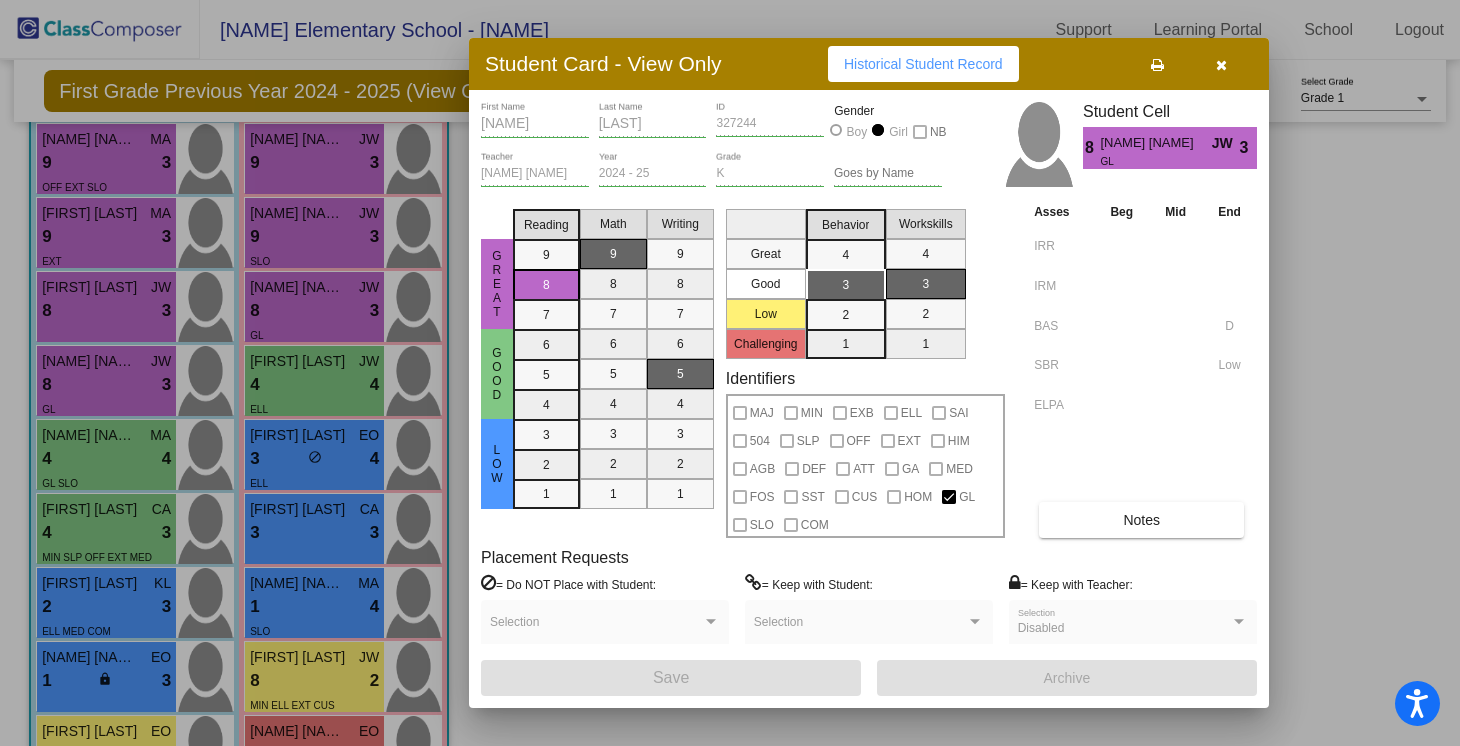 click at bounding box center (1221, 65) 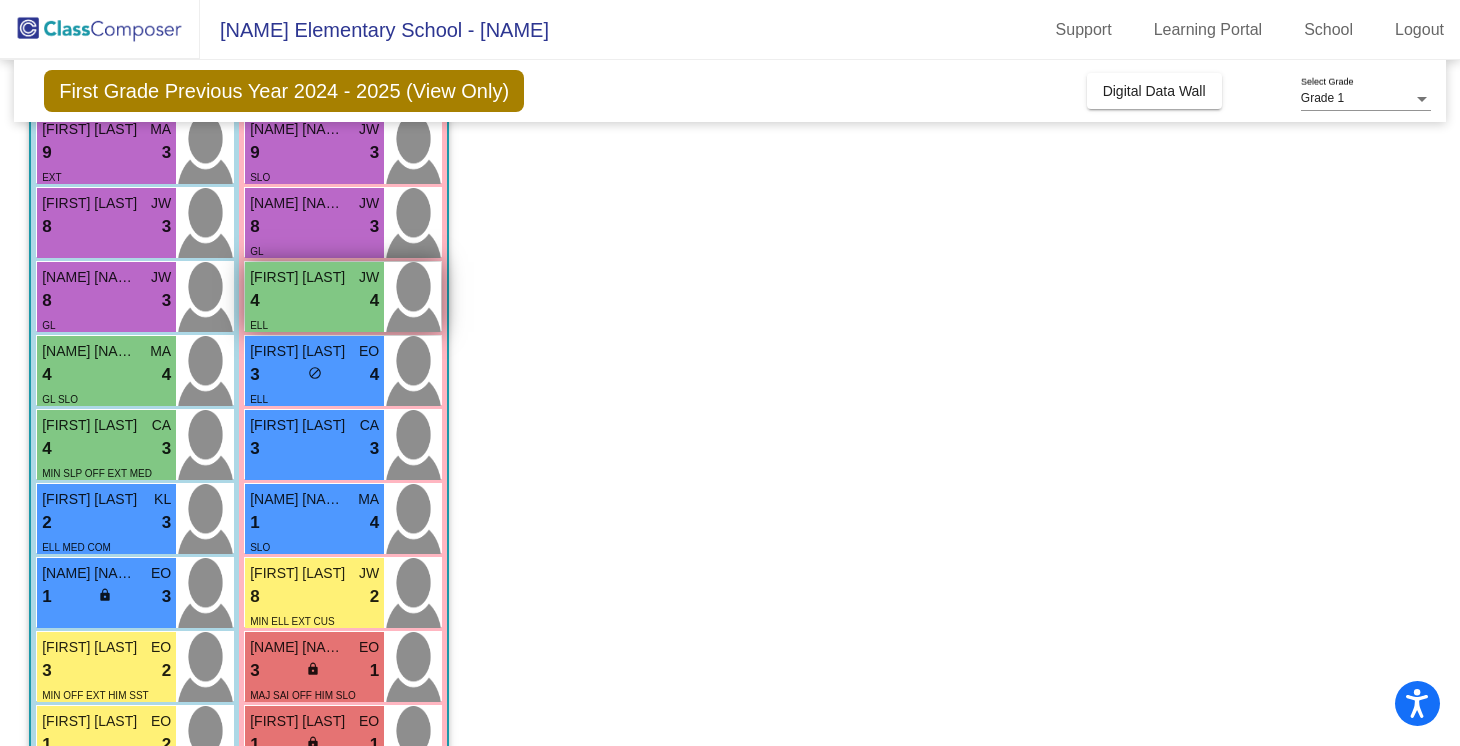 scroll, scrollTop: 494, scrollLeft: 0, axis: vertical 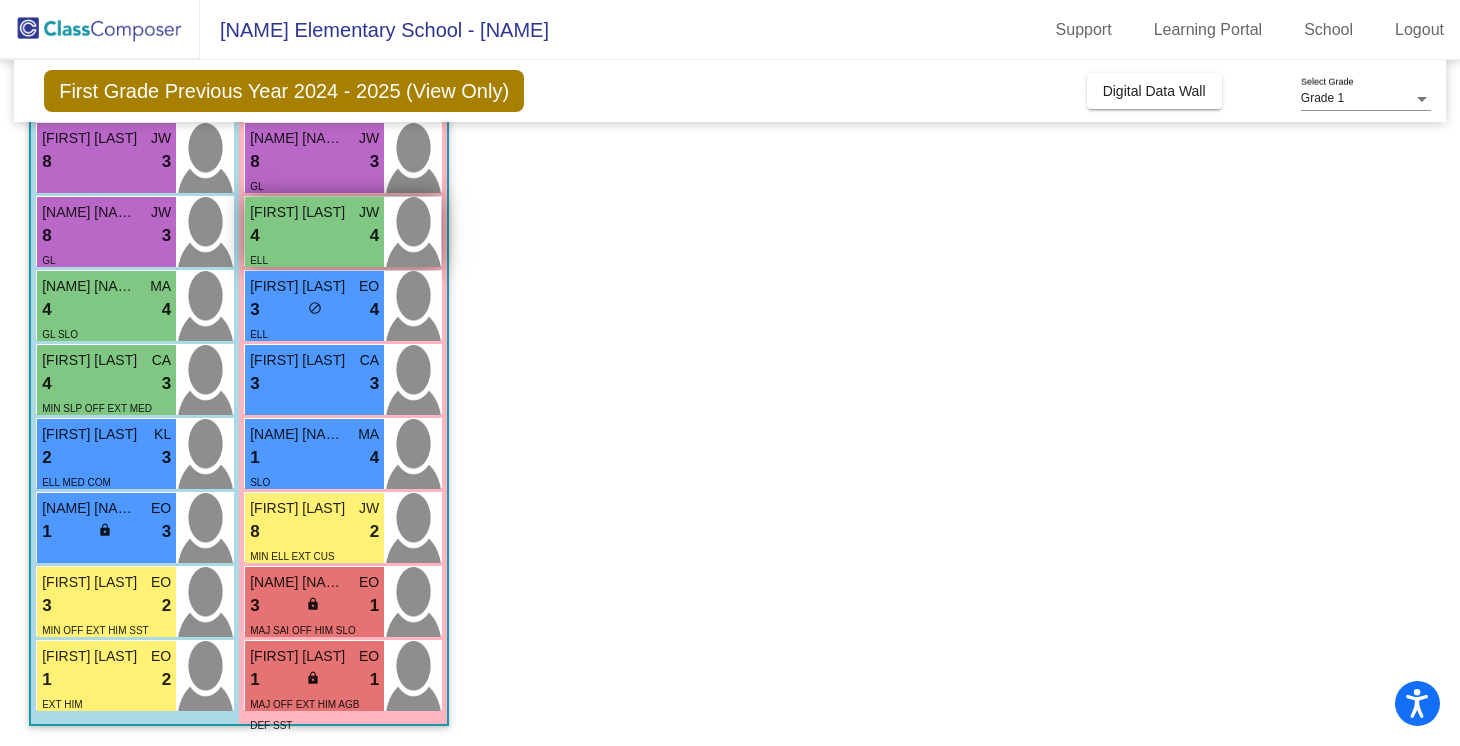 click on "[FIRST] [LAST]" at bounding box center [300, 212] 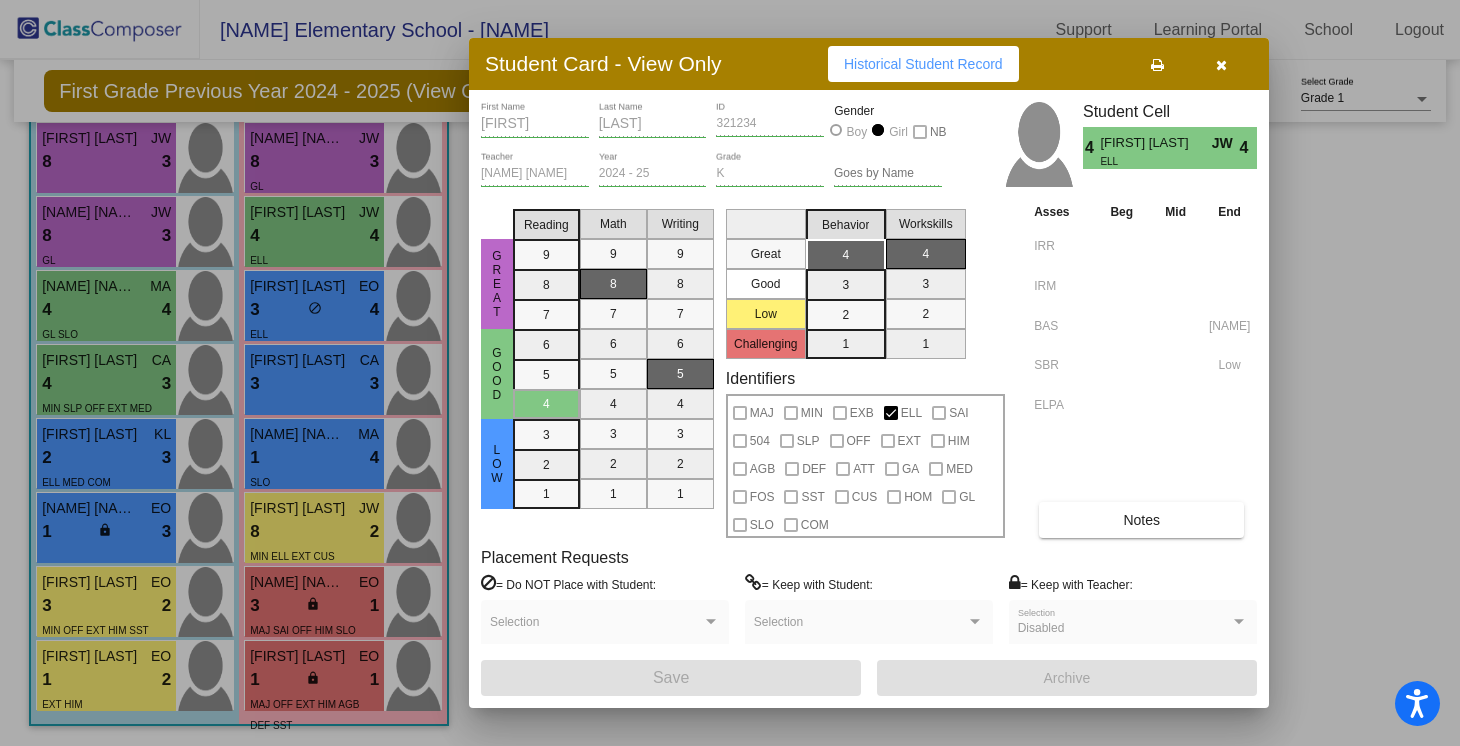 click at bounding box center [1221, 65] 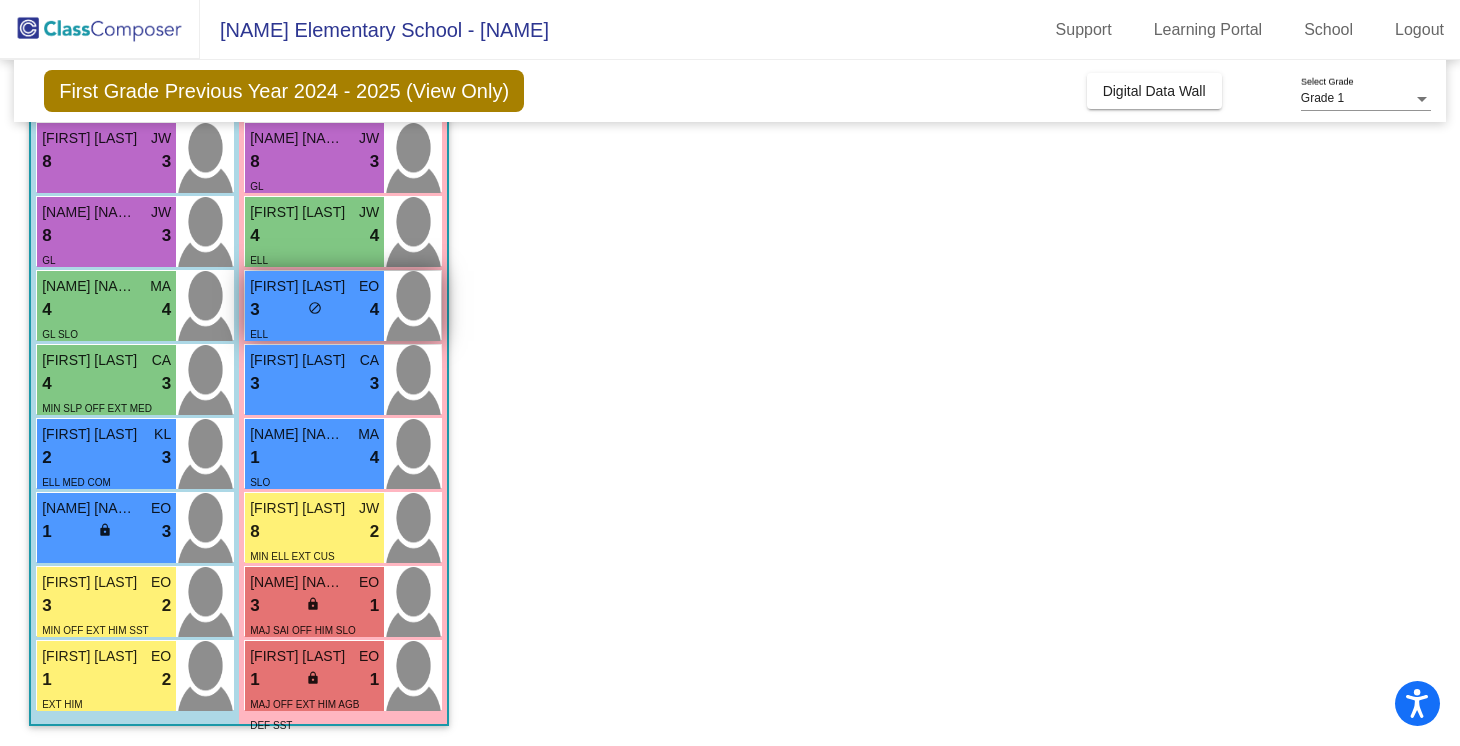 click on "ELL" at bounding box center [314, 333] 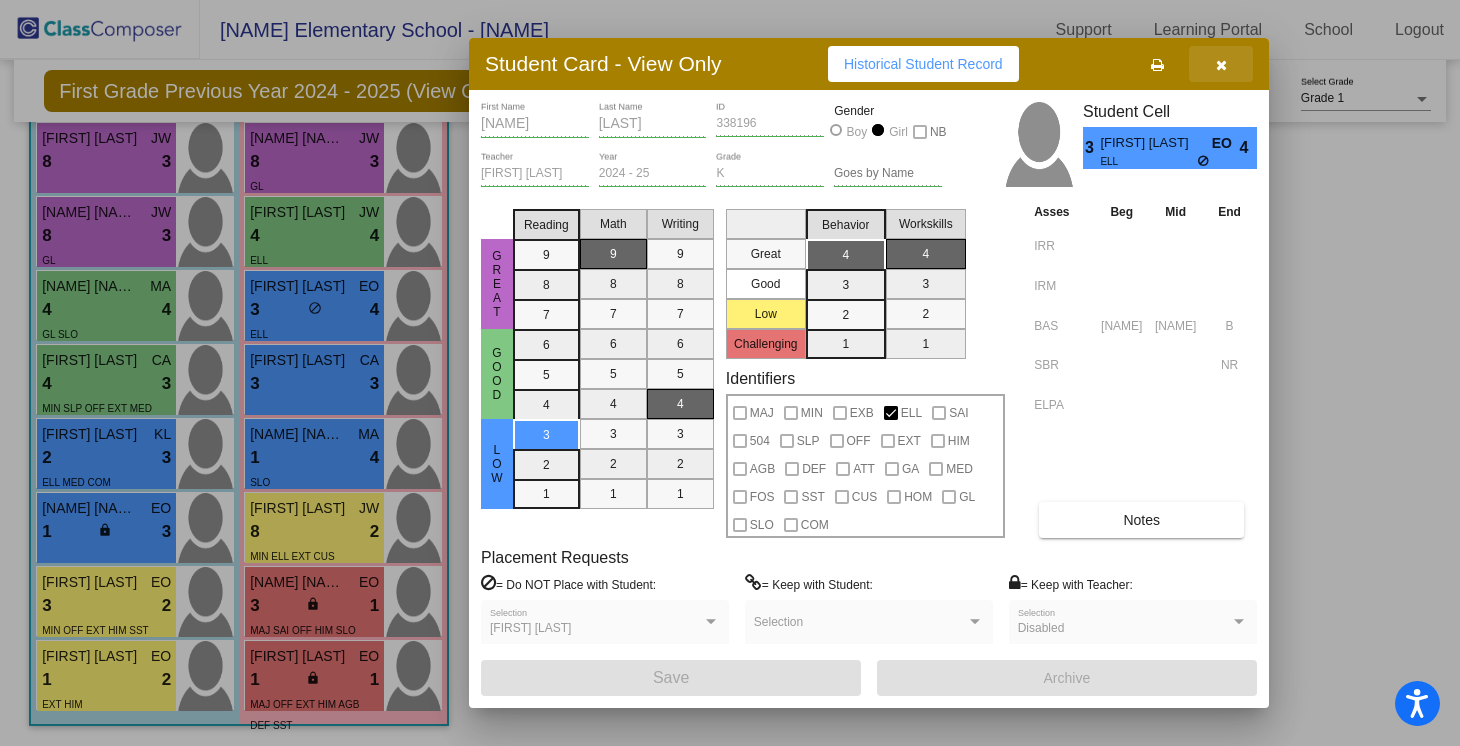 click at bounding box center [1221, 64] 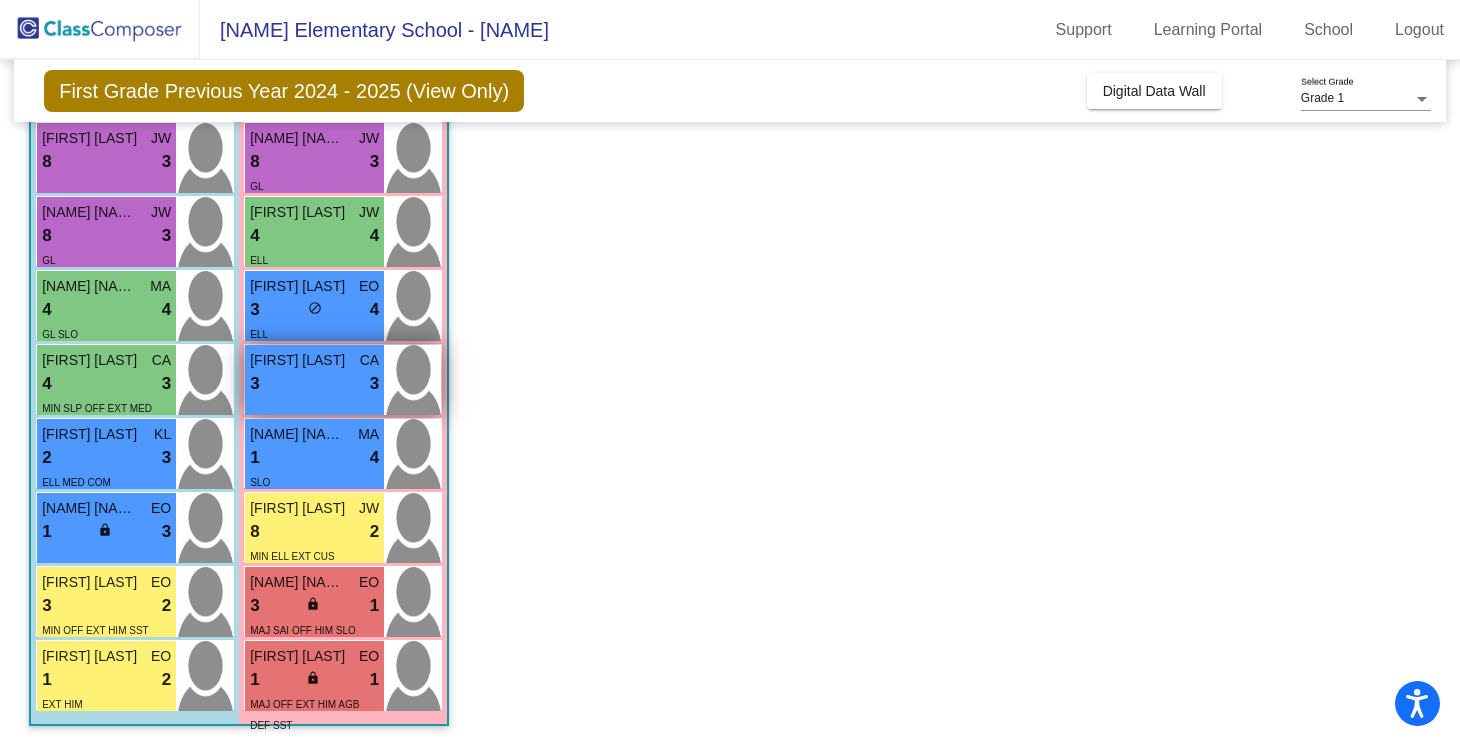 click on "[FIRST] [LAST]" at bounding box center (300, 360) 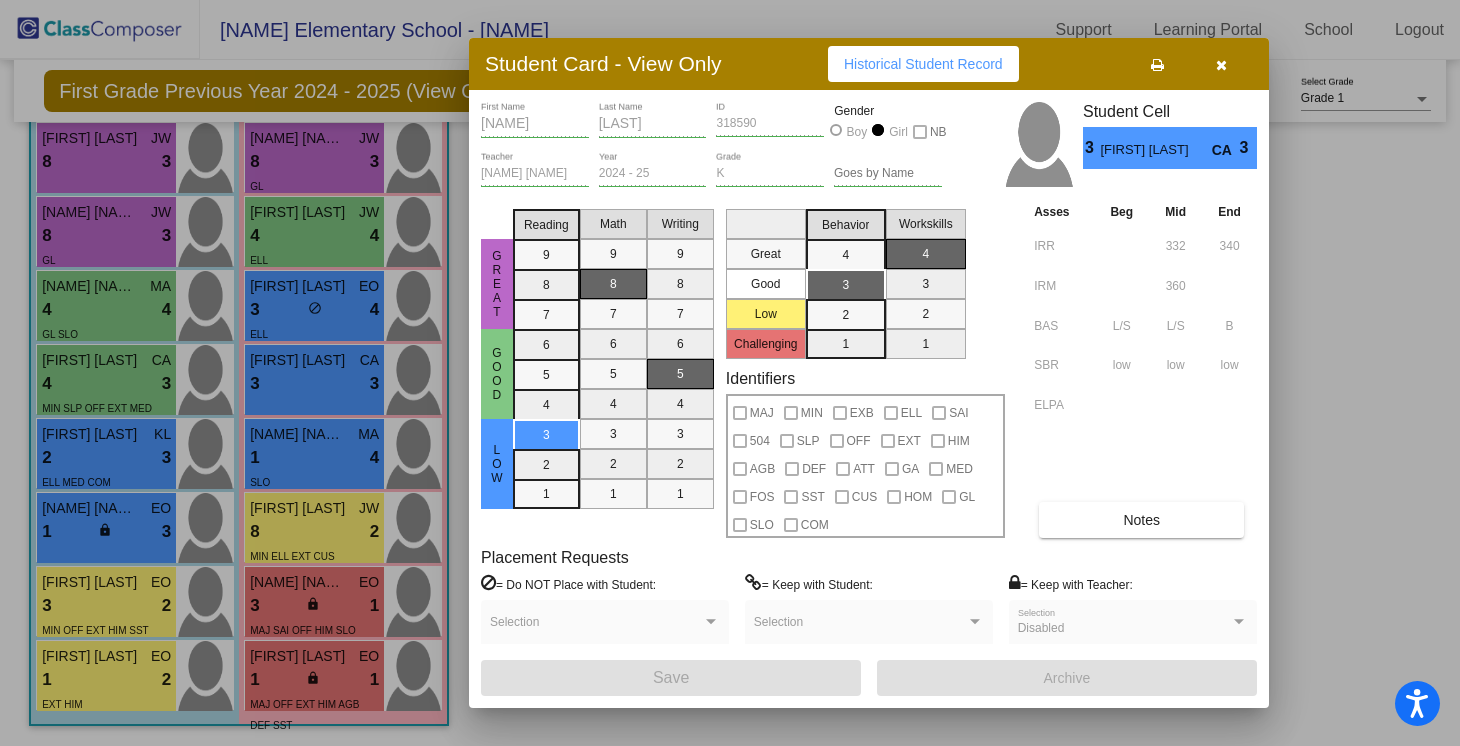 click at bounding box center (1221, 64) 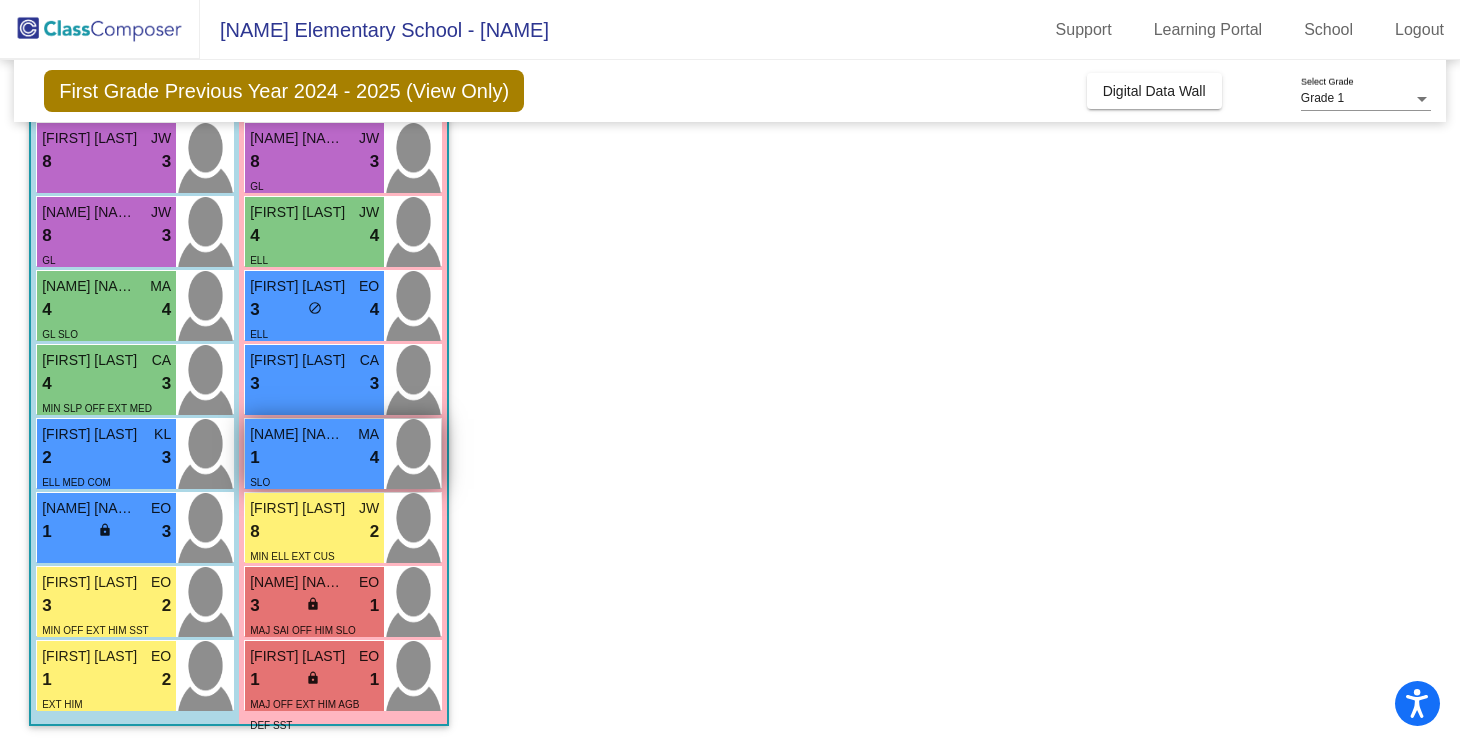 click on "SLO" at bounding box center [314, 481] 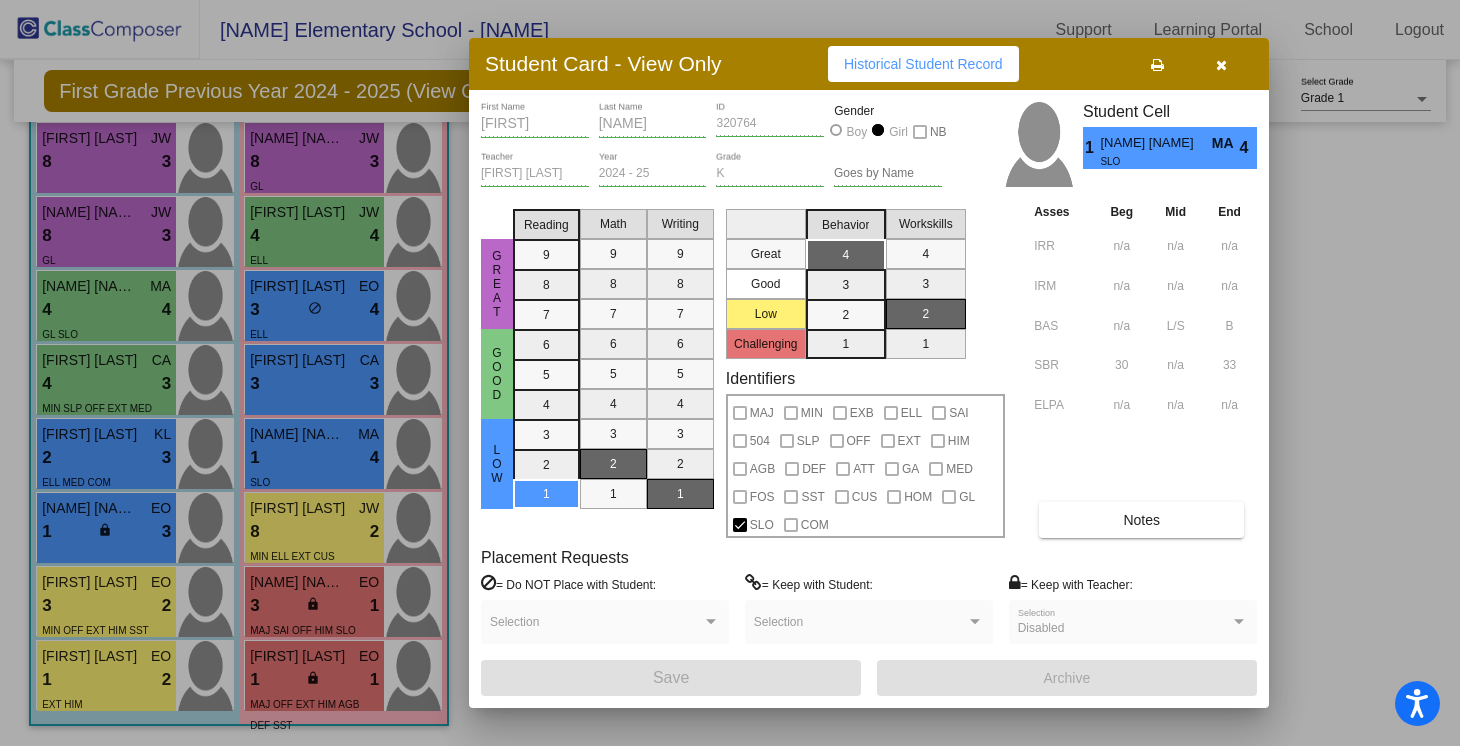 click at bounding box center [1221, 64] 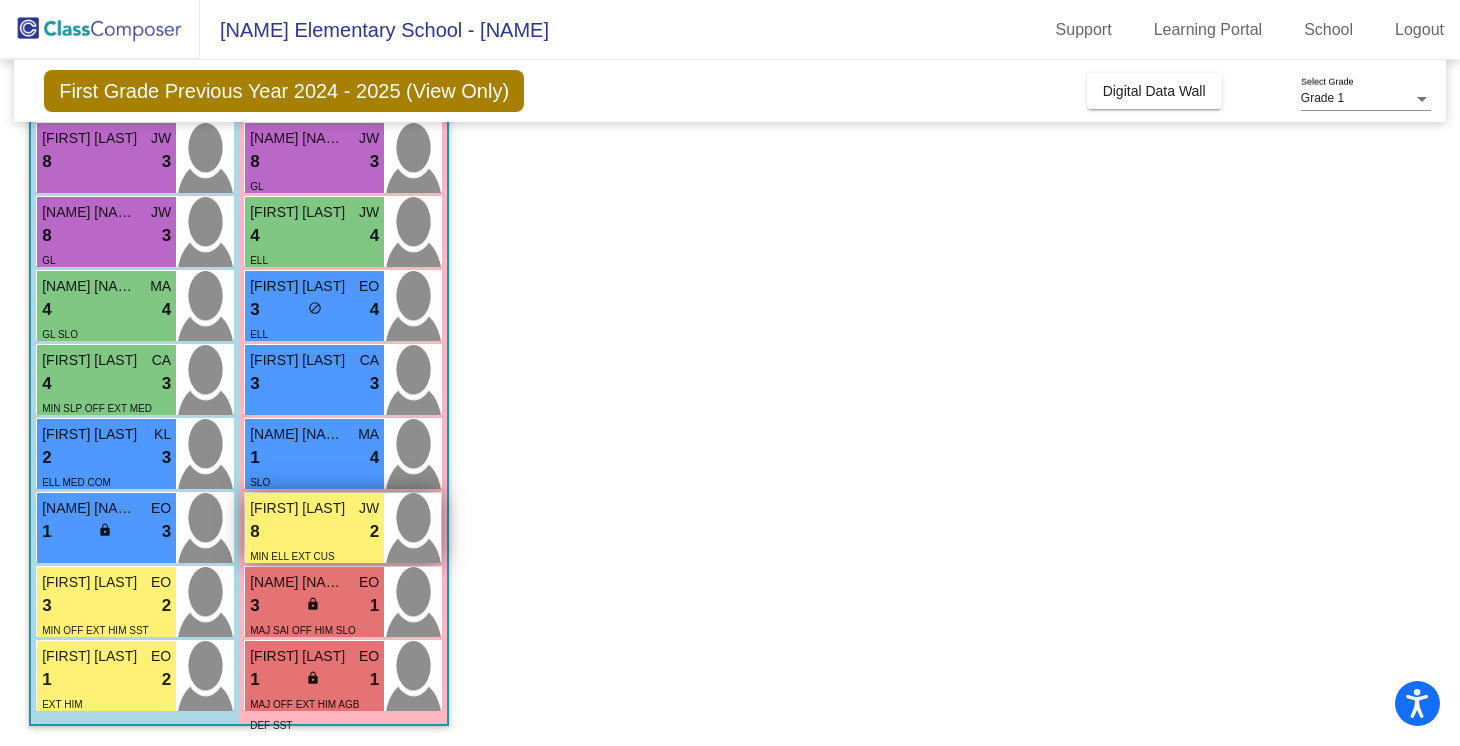 click on "[NAME] [NAME] JW" at bounding box center [314, 508] 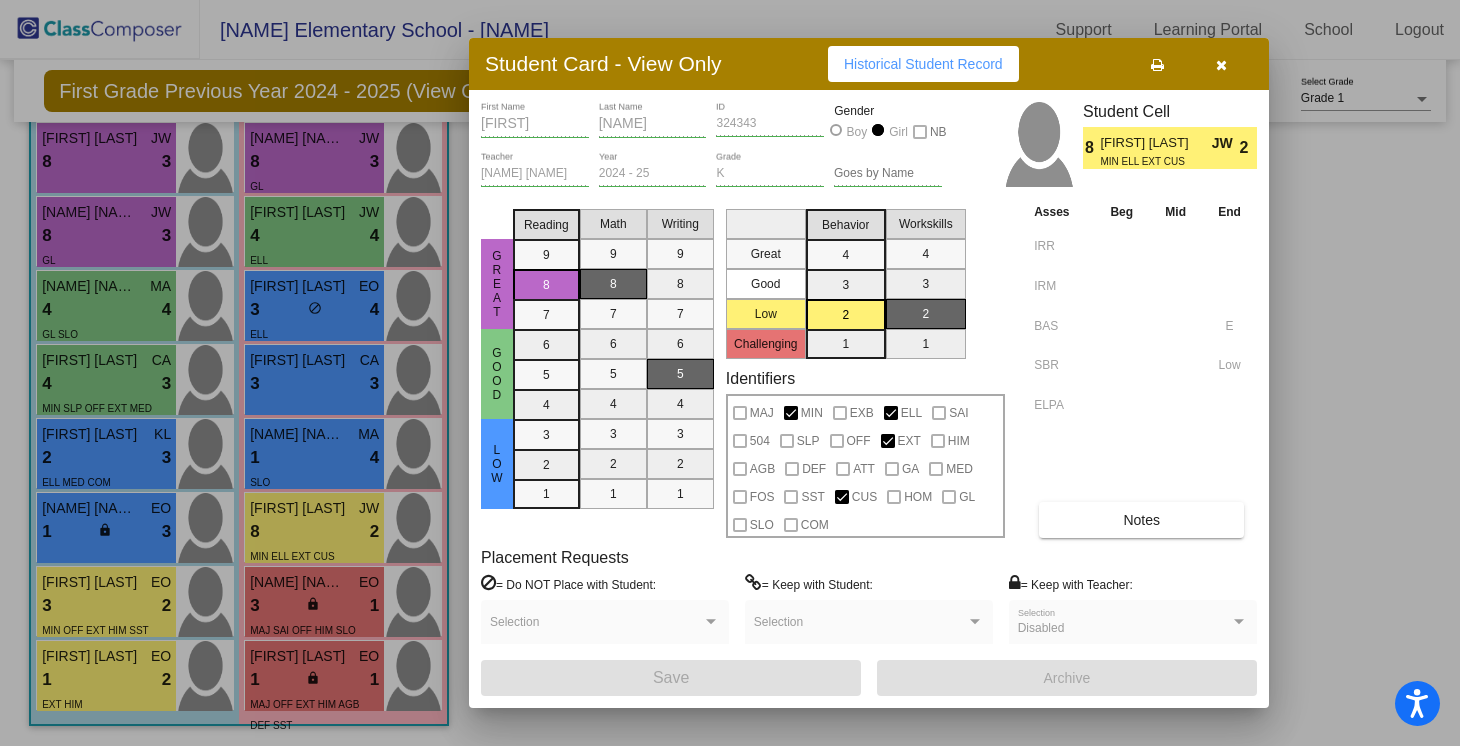 click at bounding box center (1221, 64) 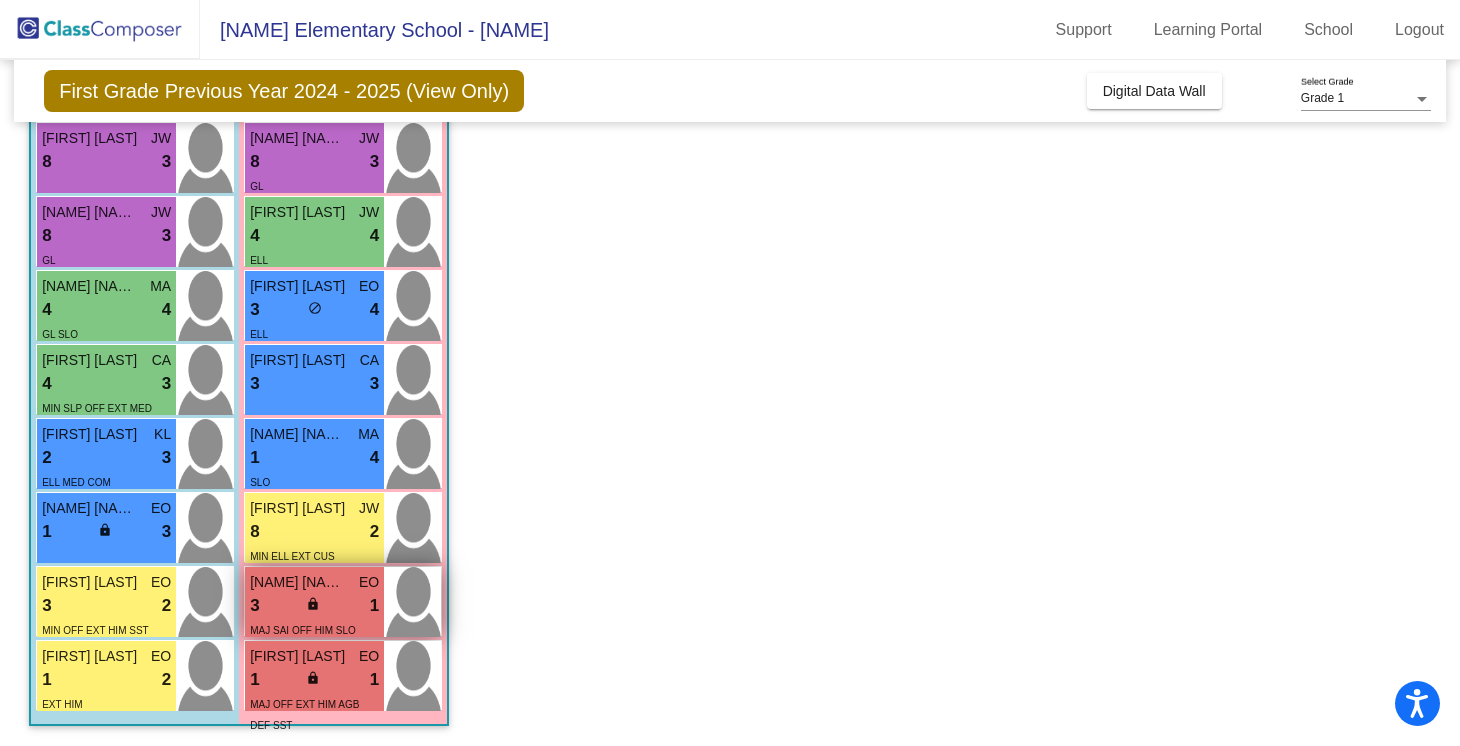 click on "3 lock do_not_disturb_alt 1" at bounding box center [314, 606] 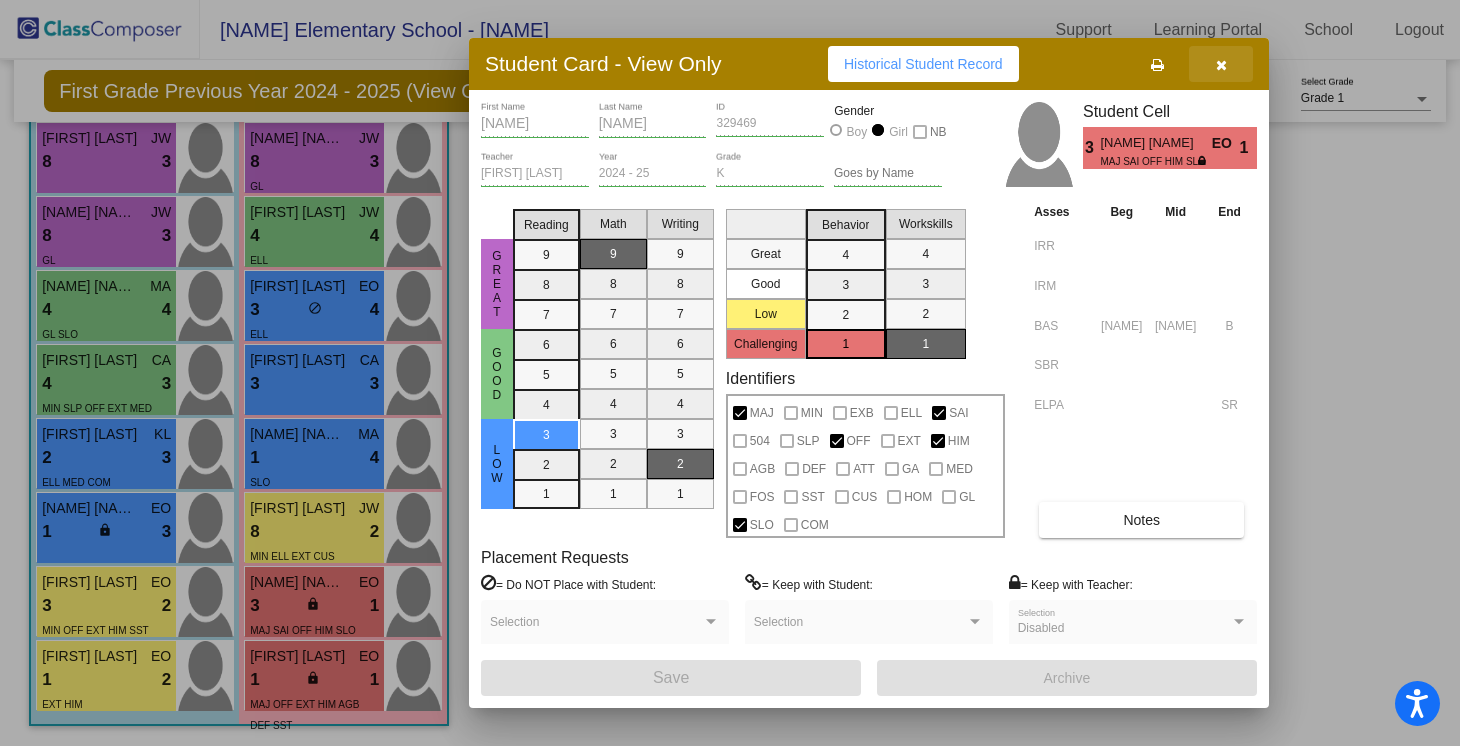 click at bounding box center [1221, 64] 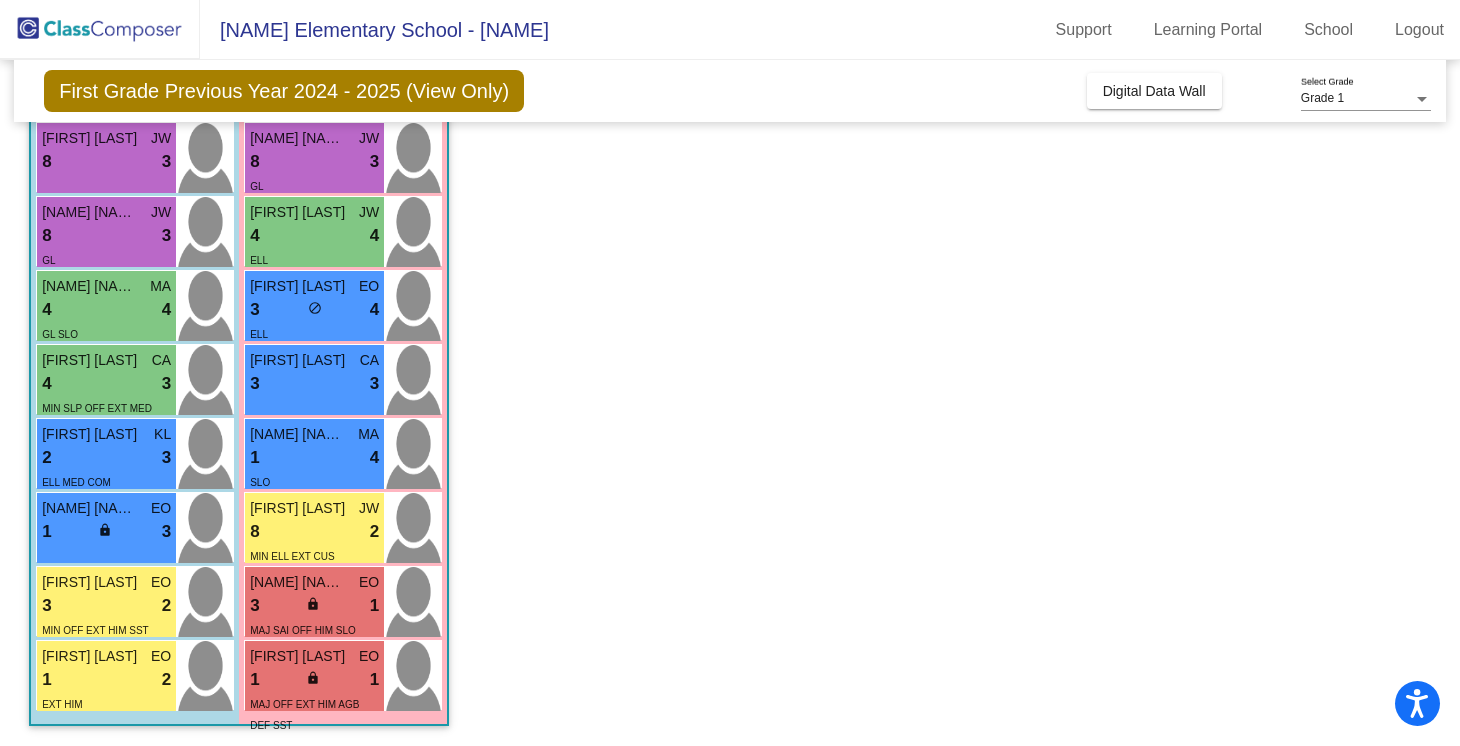 click on "MAJ SAI OFF HIM SLO" at bounding box center (303, 629) 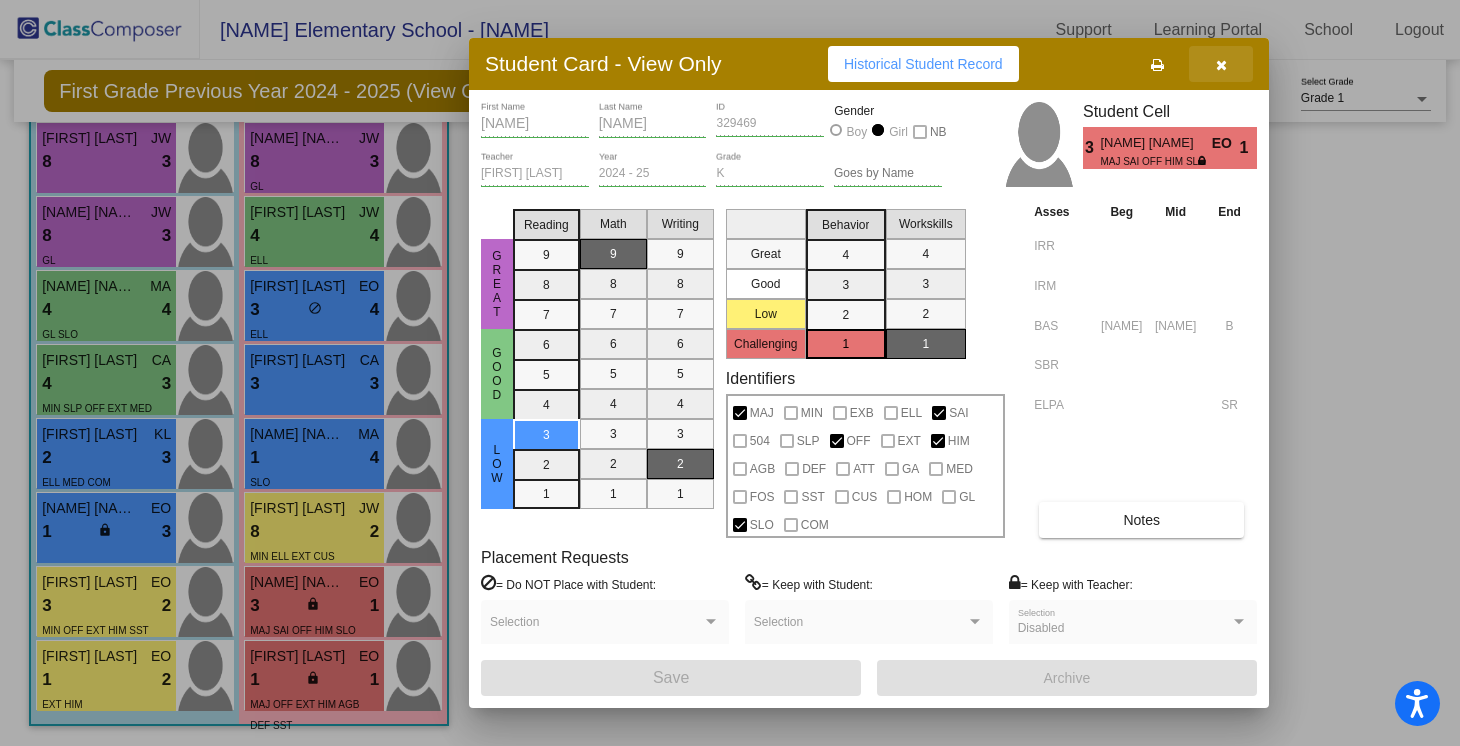 click at bounding box center (1221, 64) 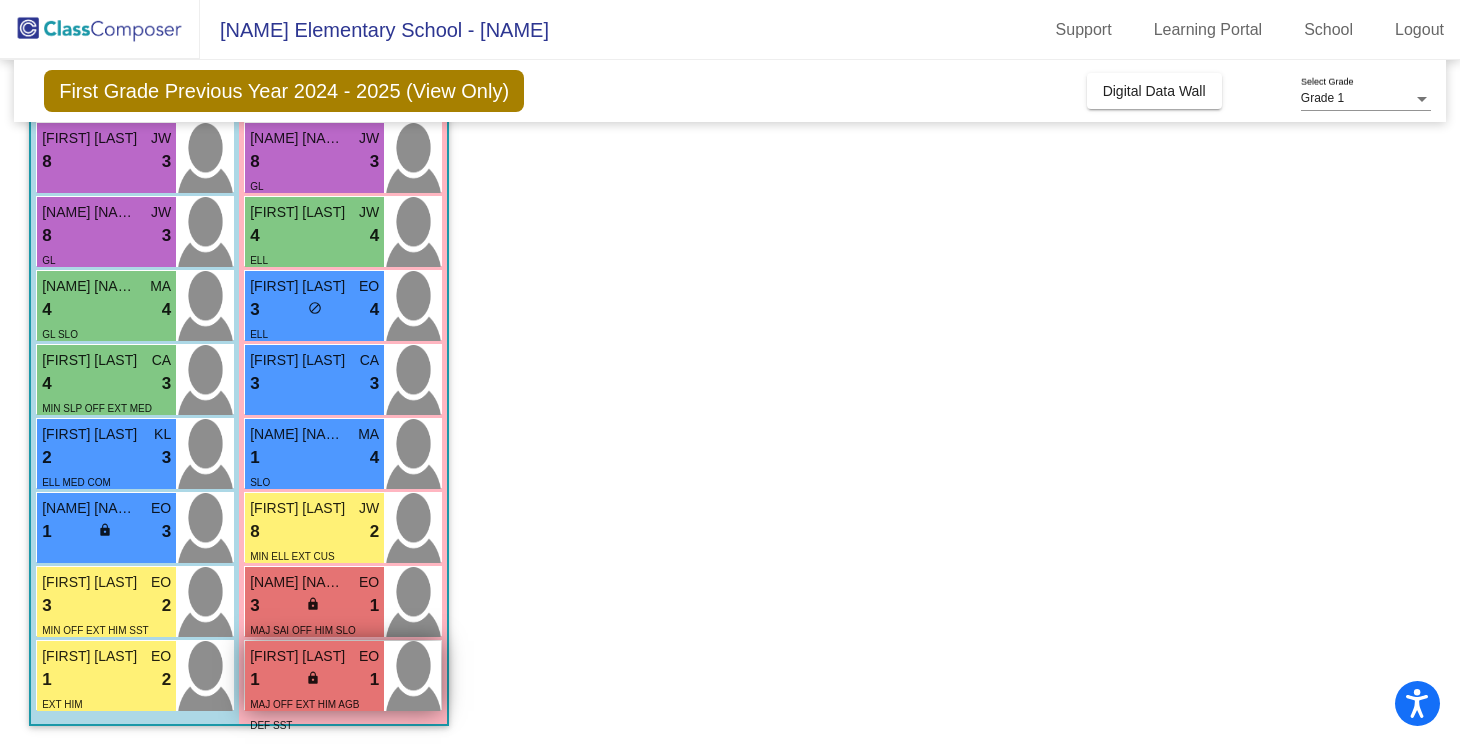 click on "lock" at bounding box center [313, 678] 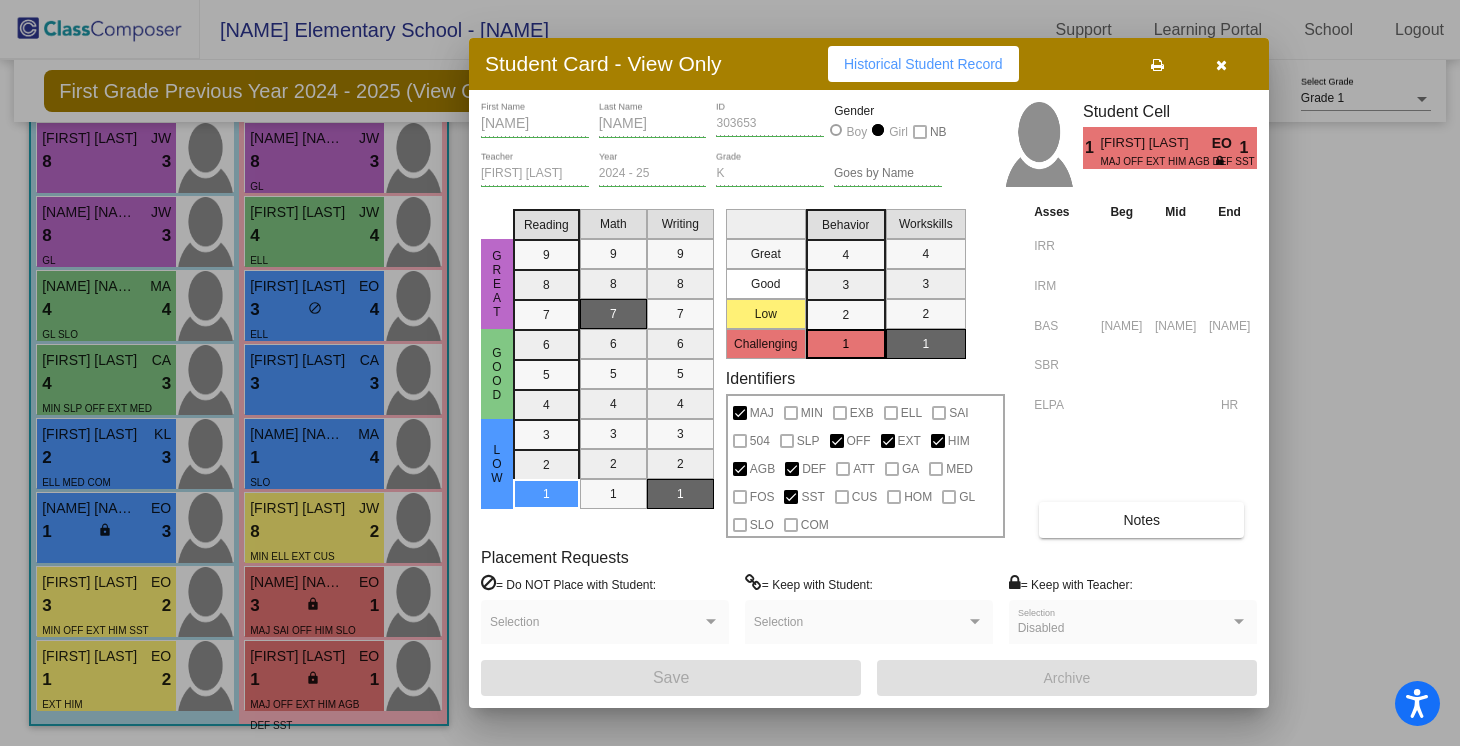 click at bounding box center (1221, 64) 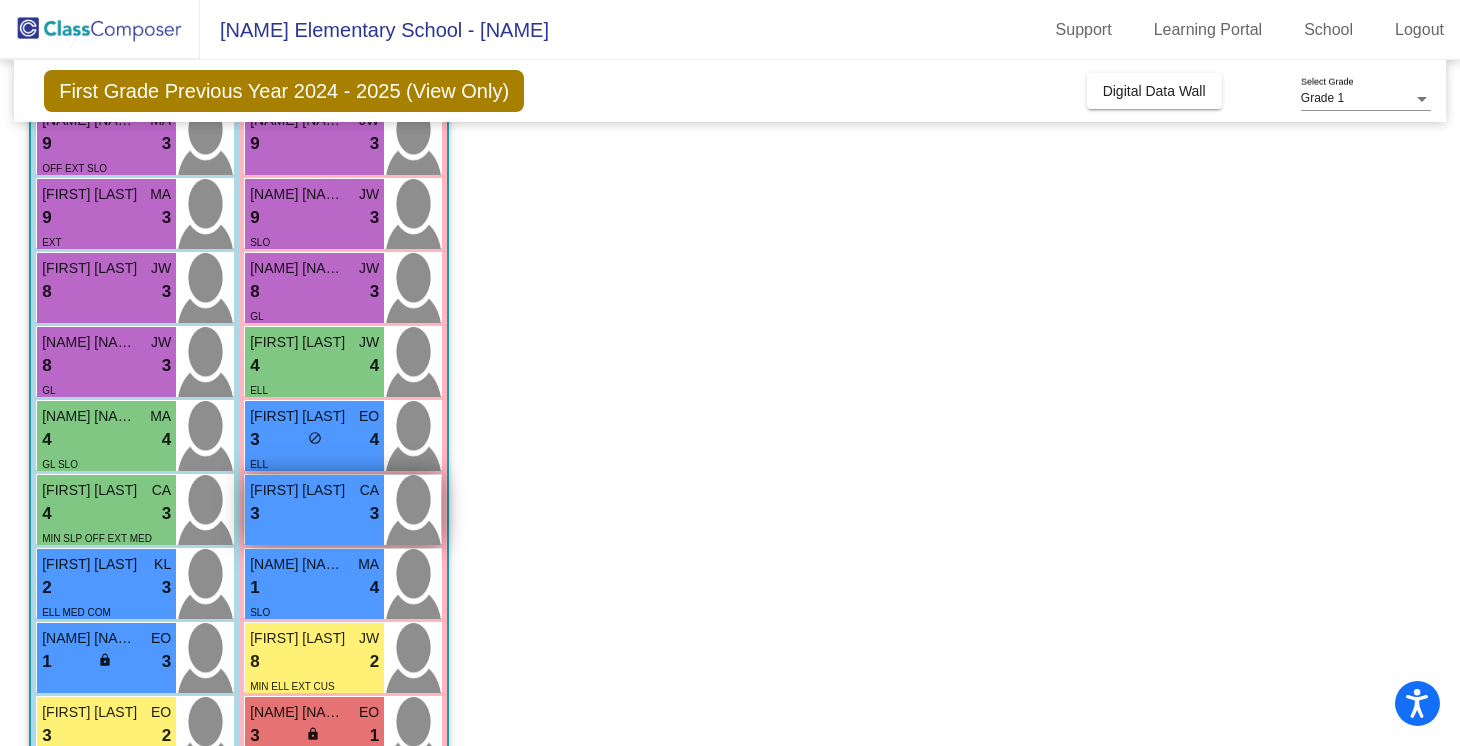 scroll, scrollTop: 363, scrollLeft: 0, axis: vertical 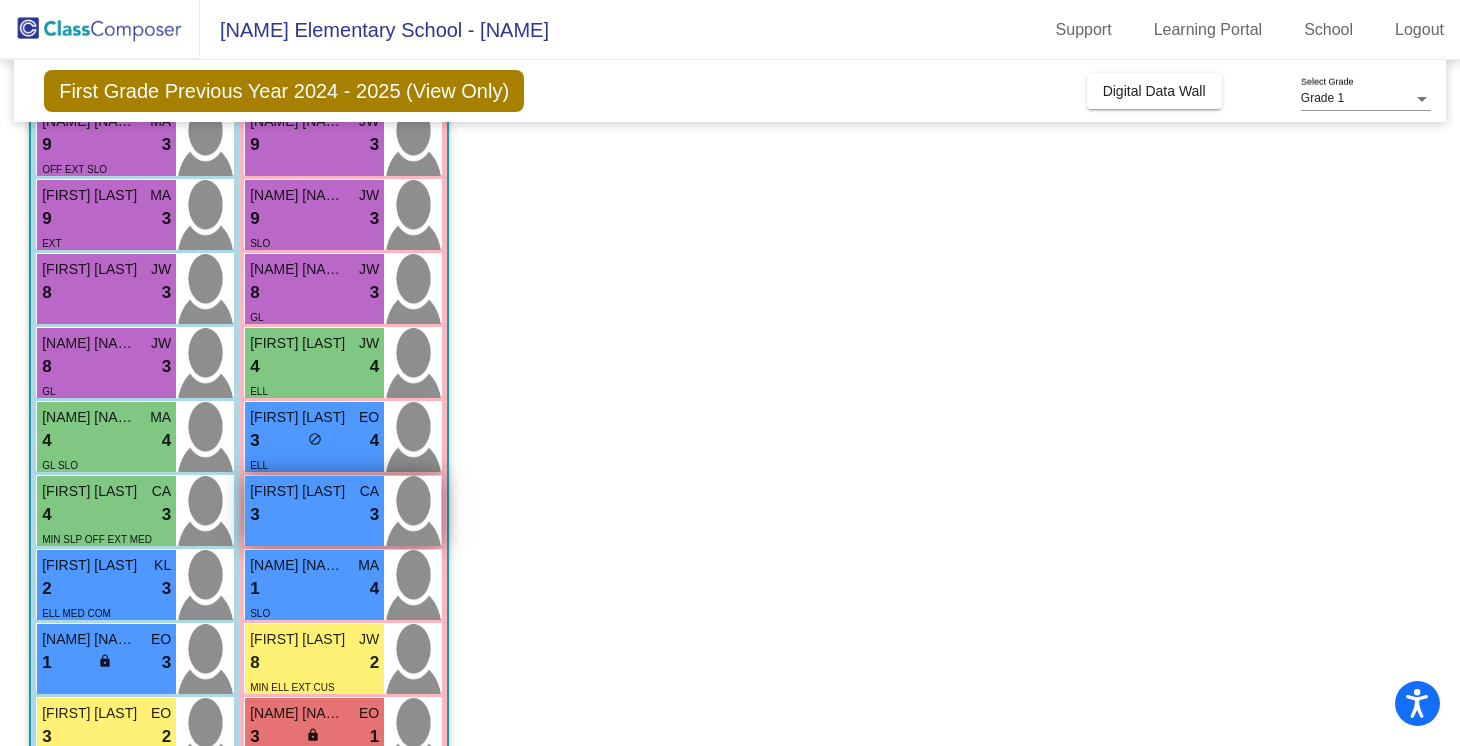 click on "ELL" at bounding box center (314, 390) 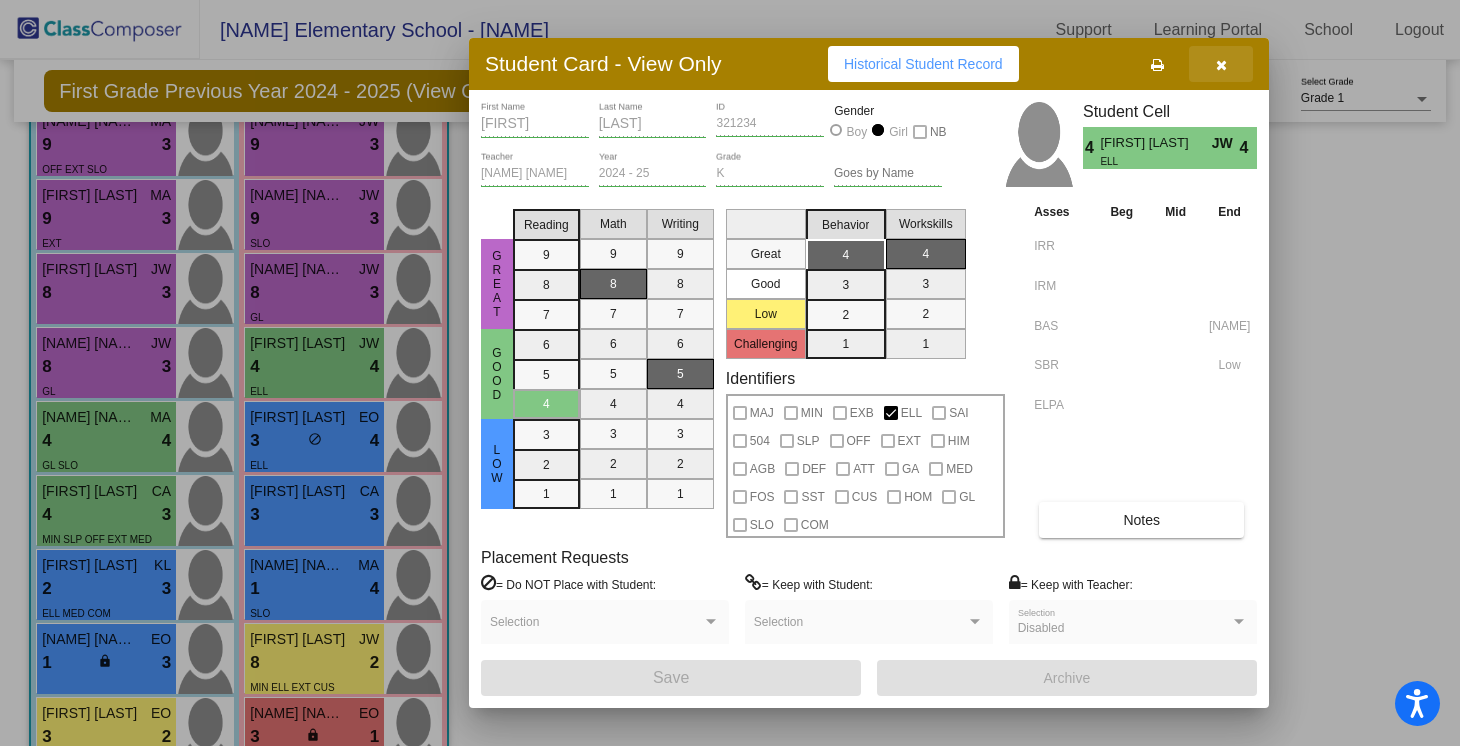 click at bounding box center [1221, 64] 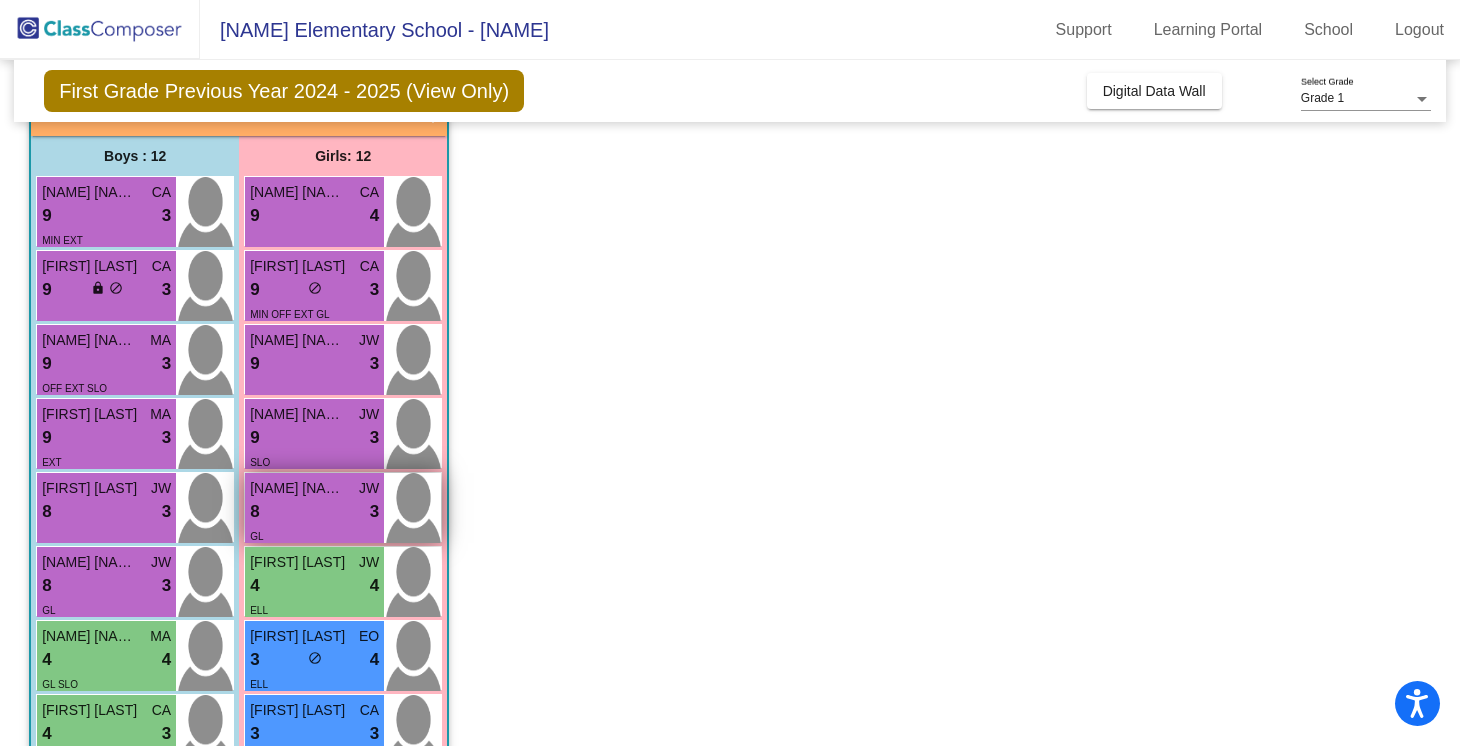 scroll, scrollTop: 138, scrollLeft: 0, axis: vertical 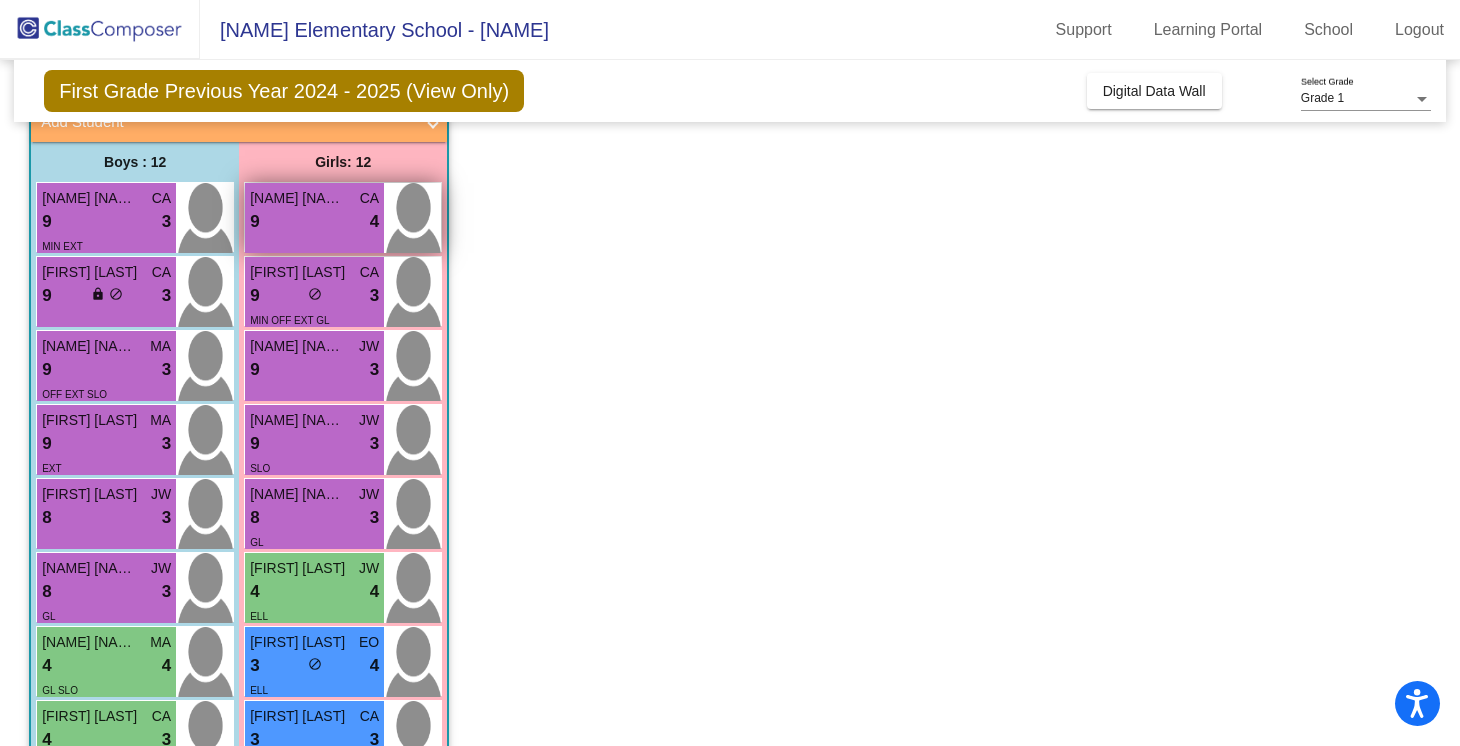 click on "[NAME] [NAME]" at bounding box center (300, 198) 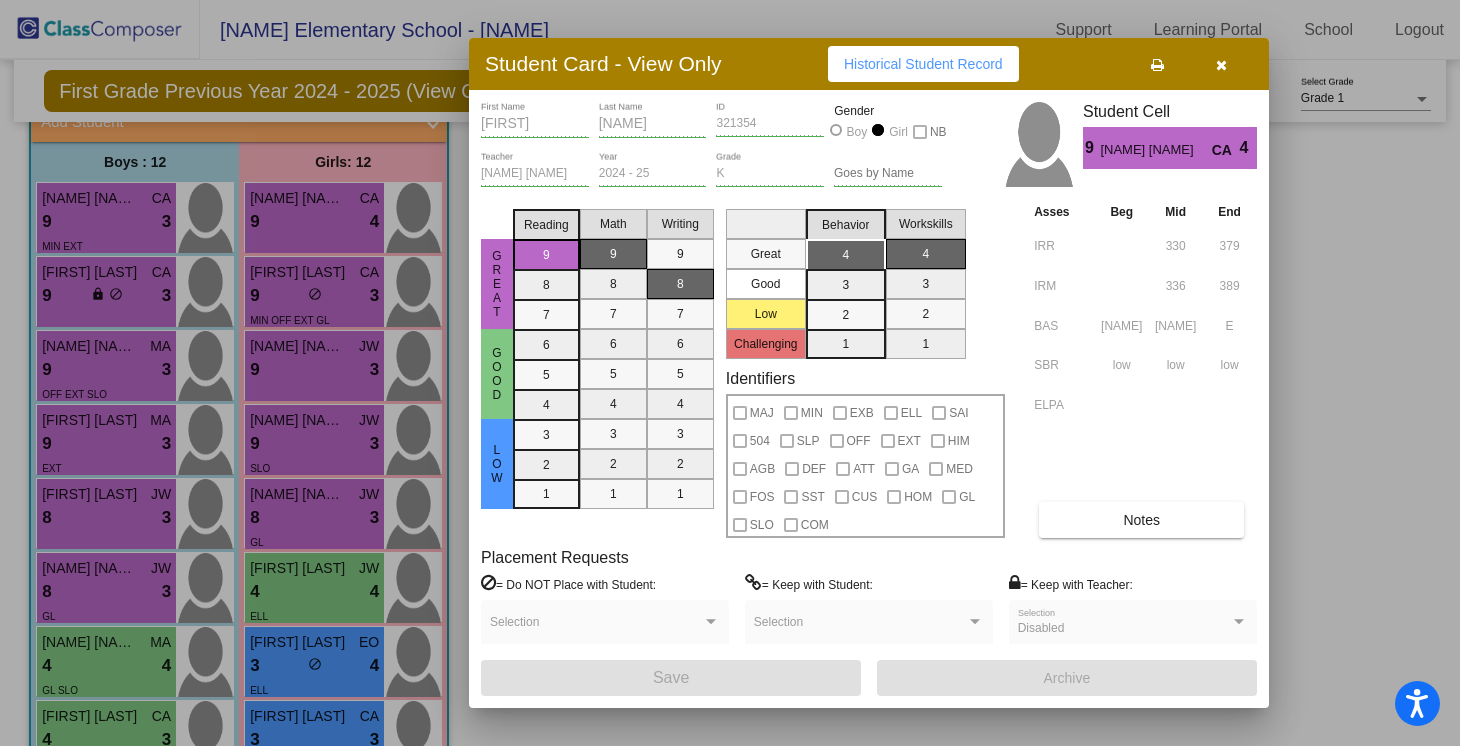 click at bounding box center (1221, 64) 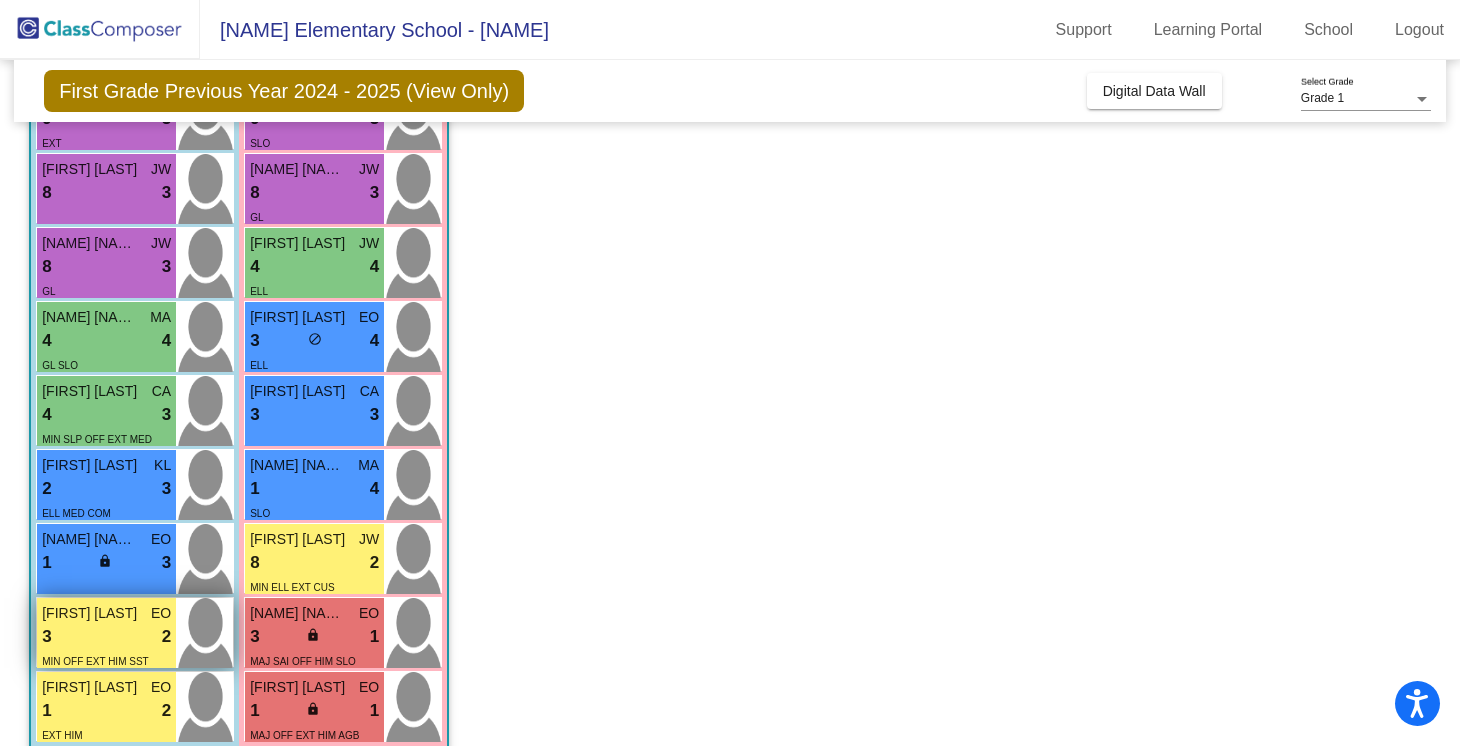 scroll, scrollTop: 494, scrollLeft: 0, axis: vertical 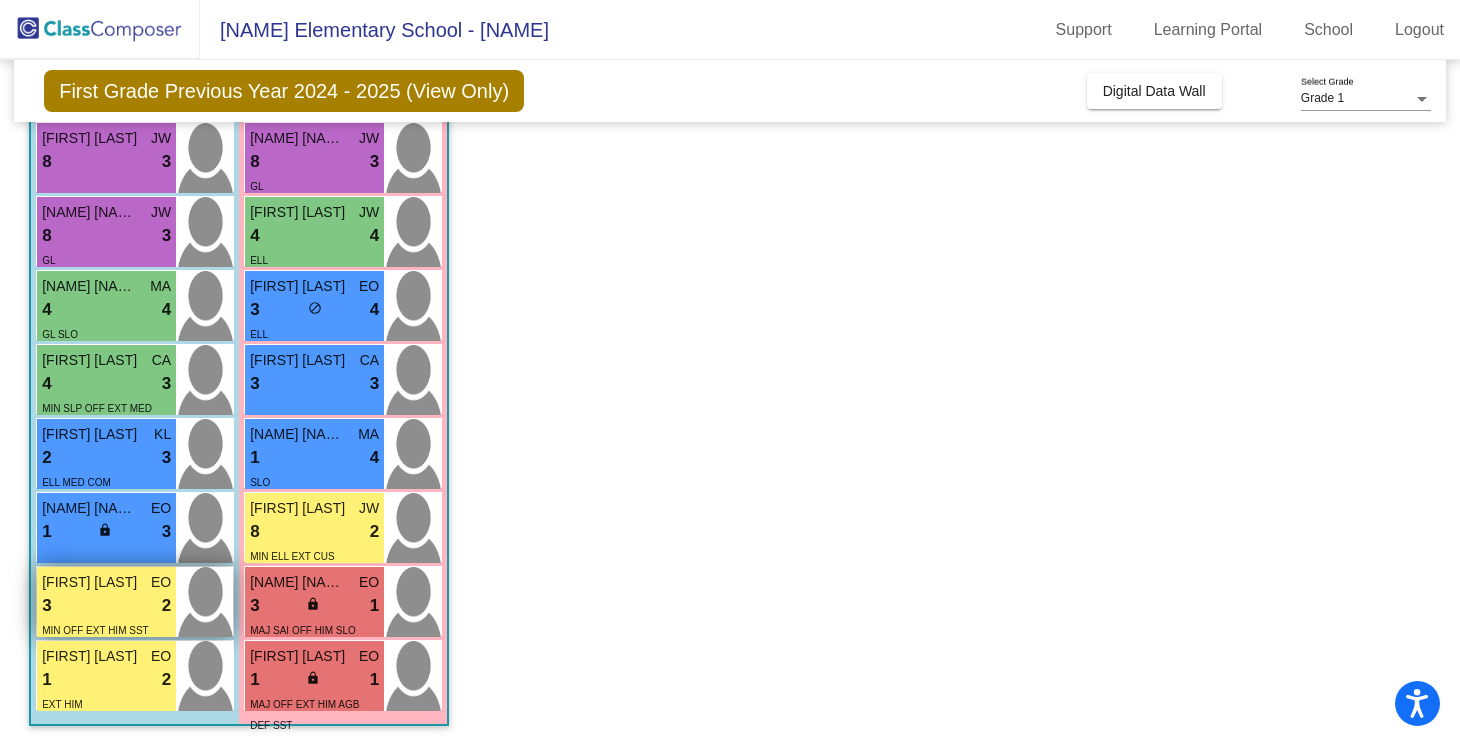 click on "[FIRST] [LAST]" at bounding box center (92, 656) 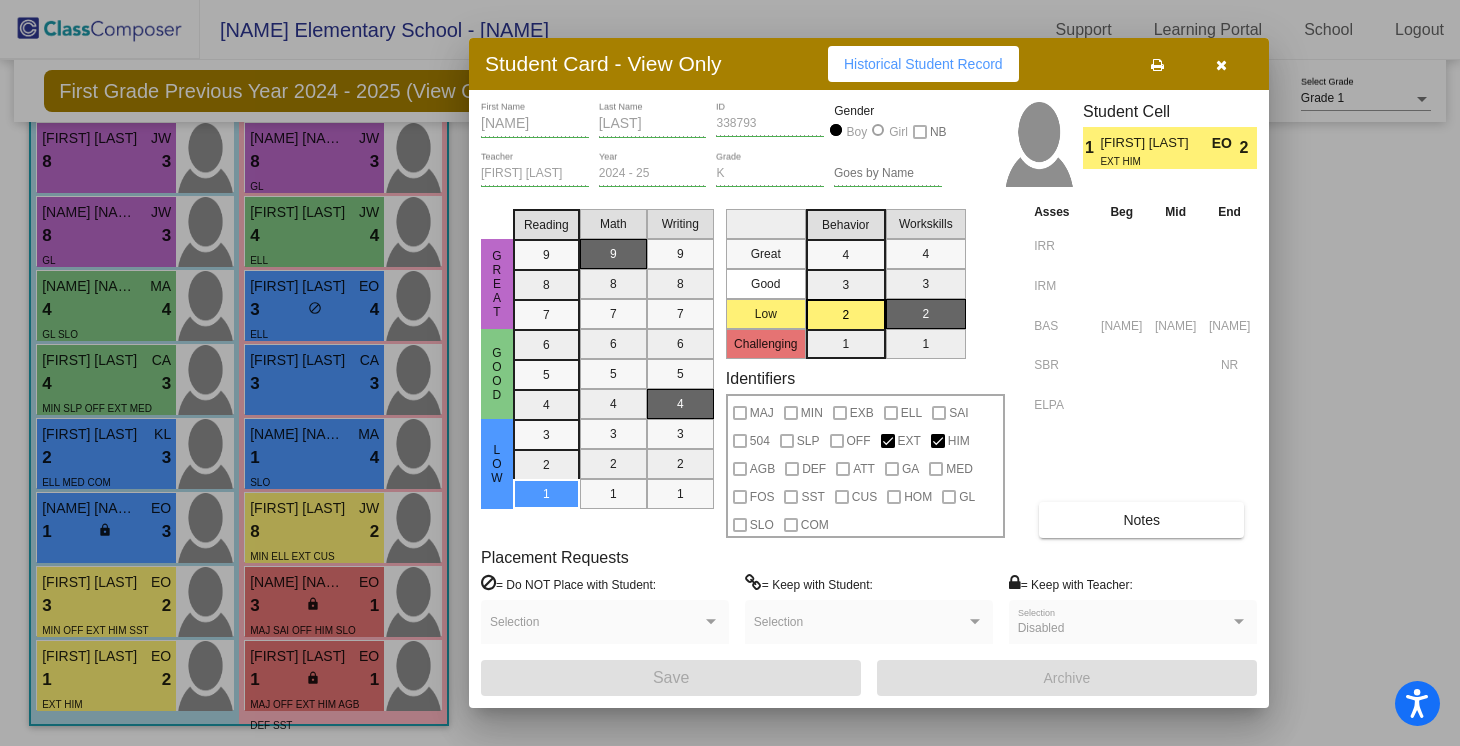 click at bounding box center (1221, 64) 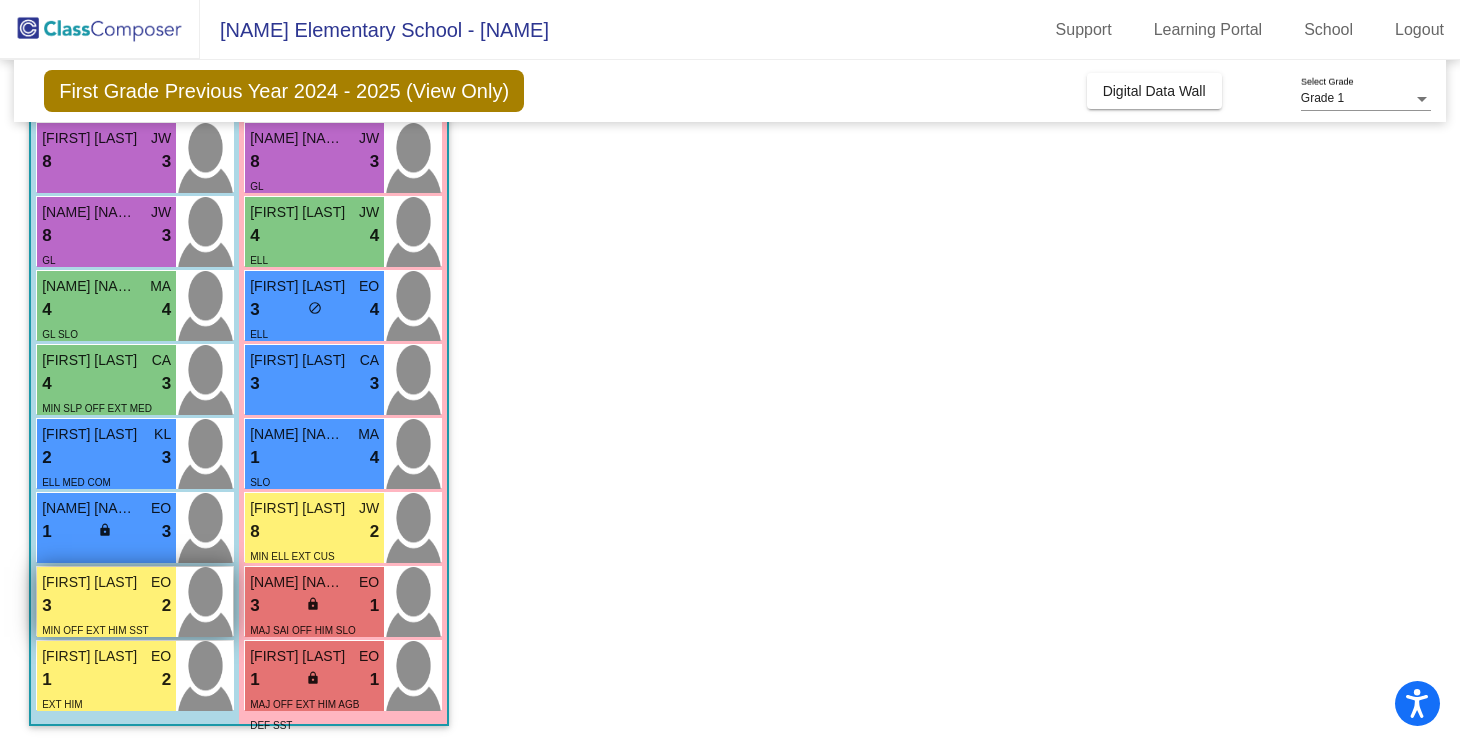 click on "[NAME] [NAME] EO 3 lock do_not_disturb_alt 2 MIN OFF EXT HIM SST" at bounding box center [106, 602] 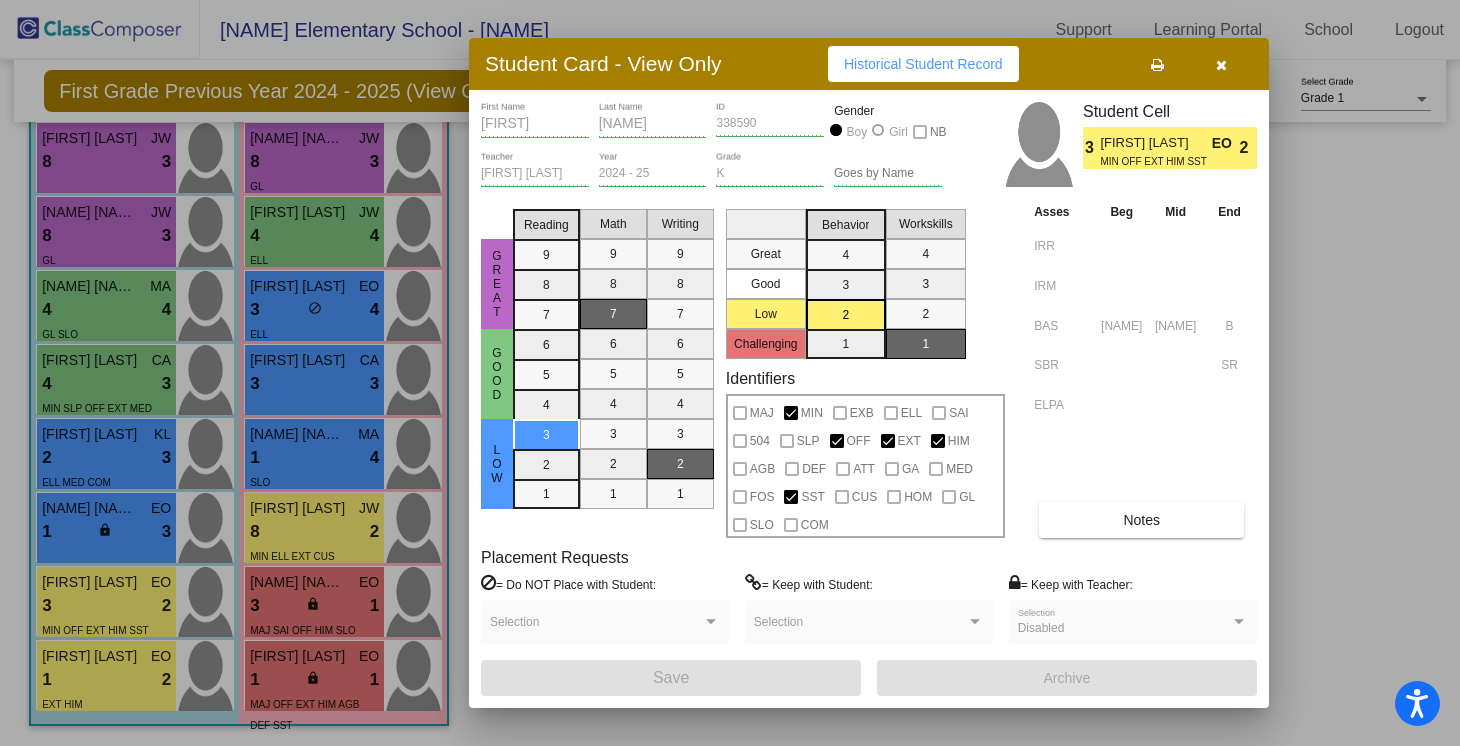 click at bounding box center [1221, 64] 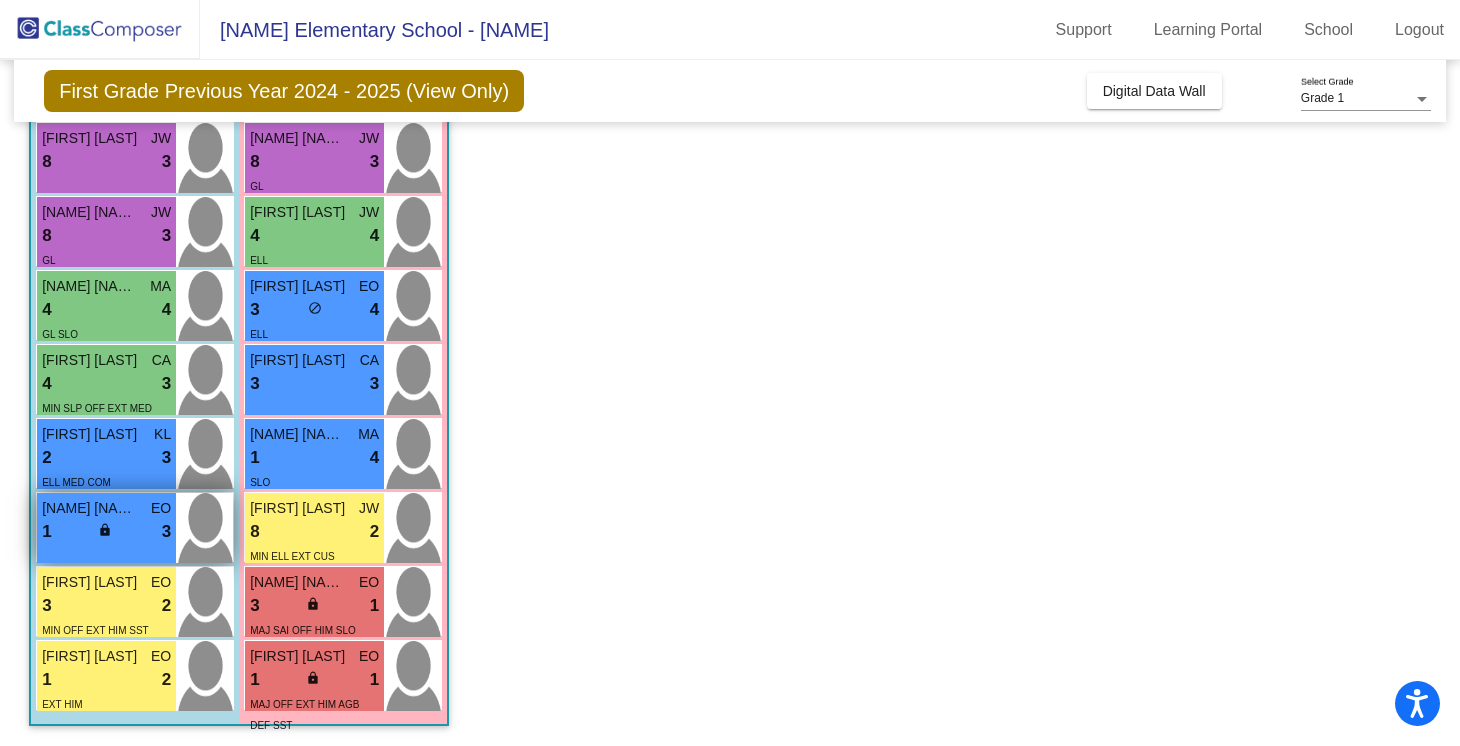 click on "[NAME] [NAME] EO" at bounding box center [106, 508] 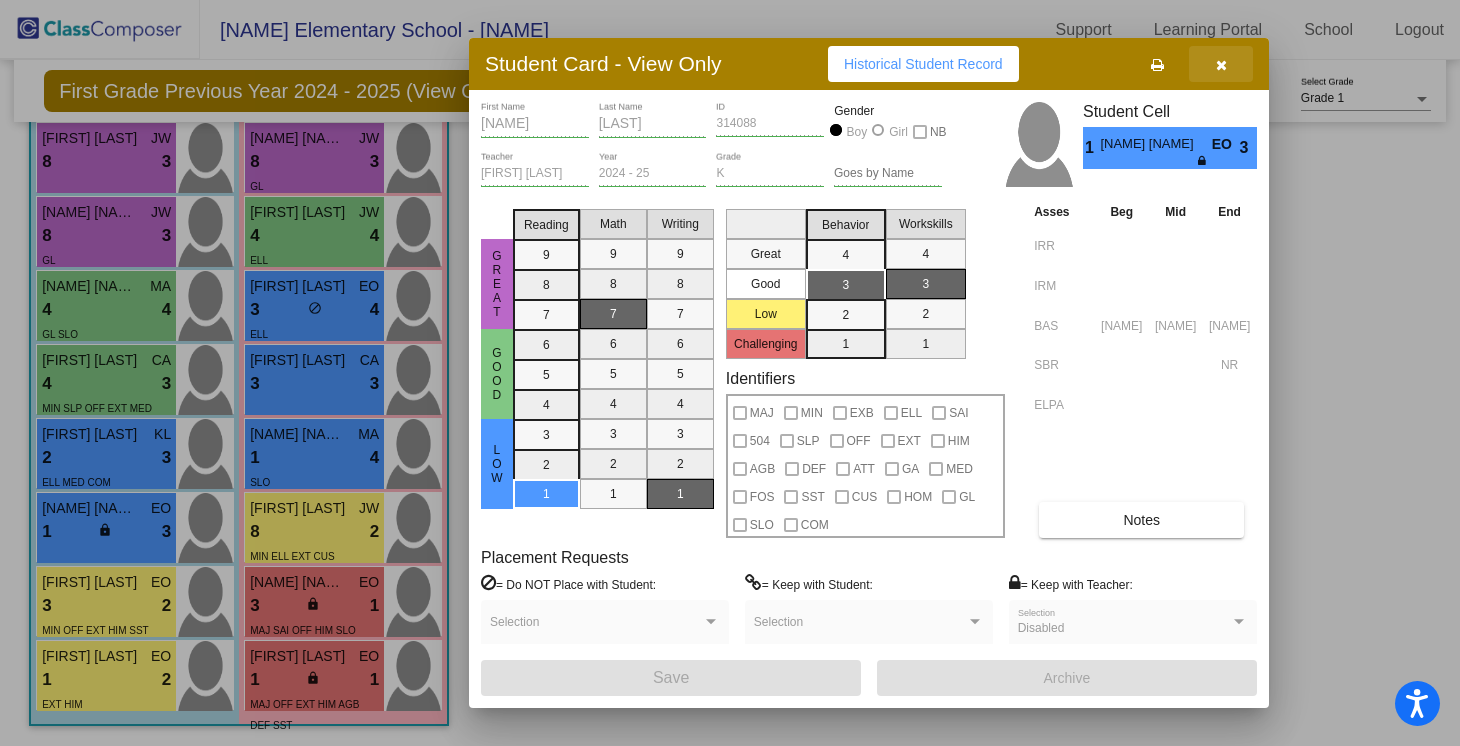 click at bounding box center [1221, 65] 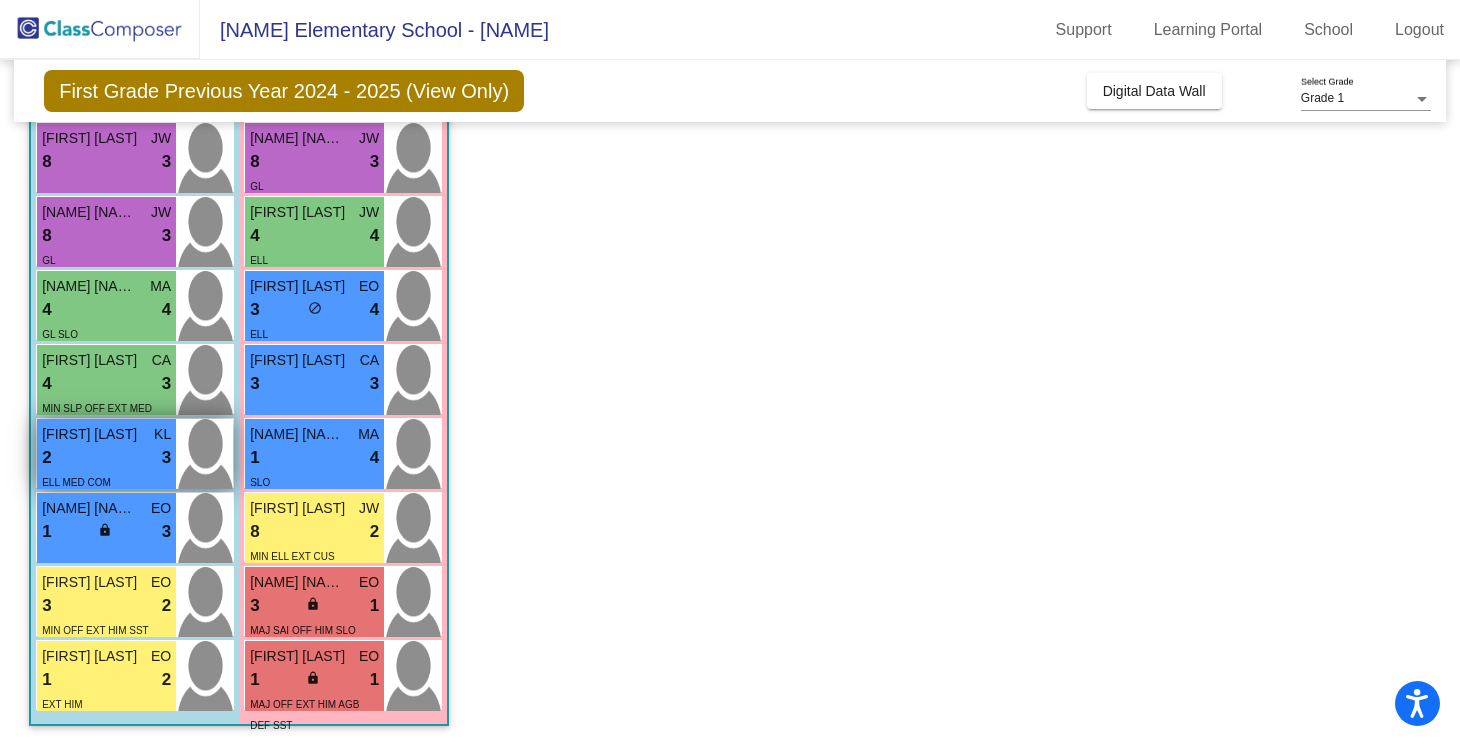 click on "2 lock do_not_disturb_alt 3" at bounding box center (106, 458) 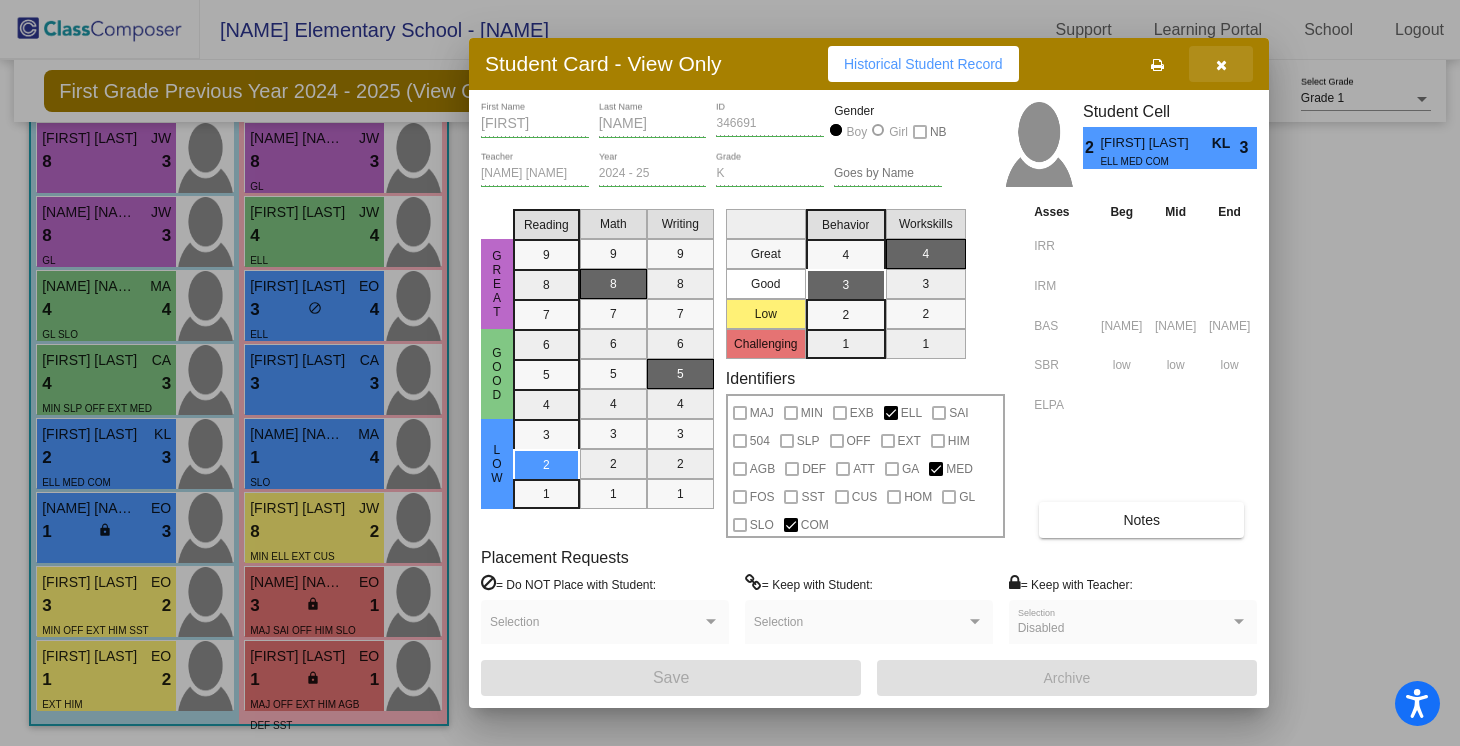 click at bounding box center (1221, 65) 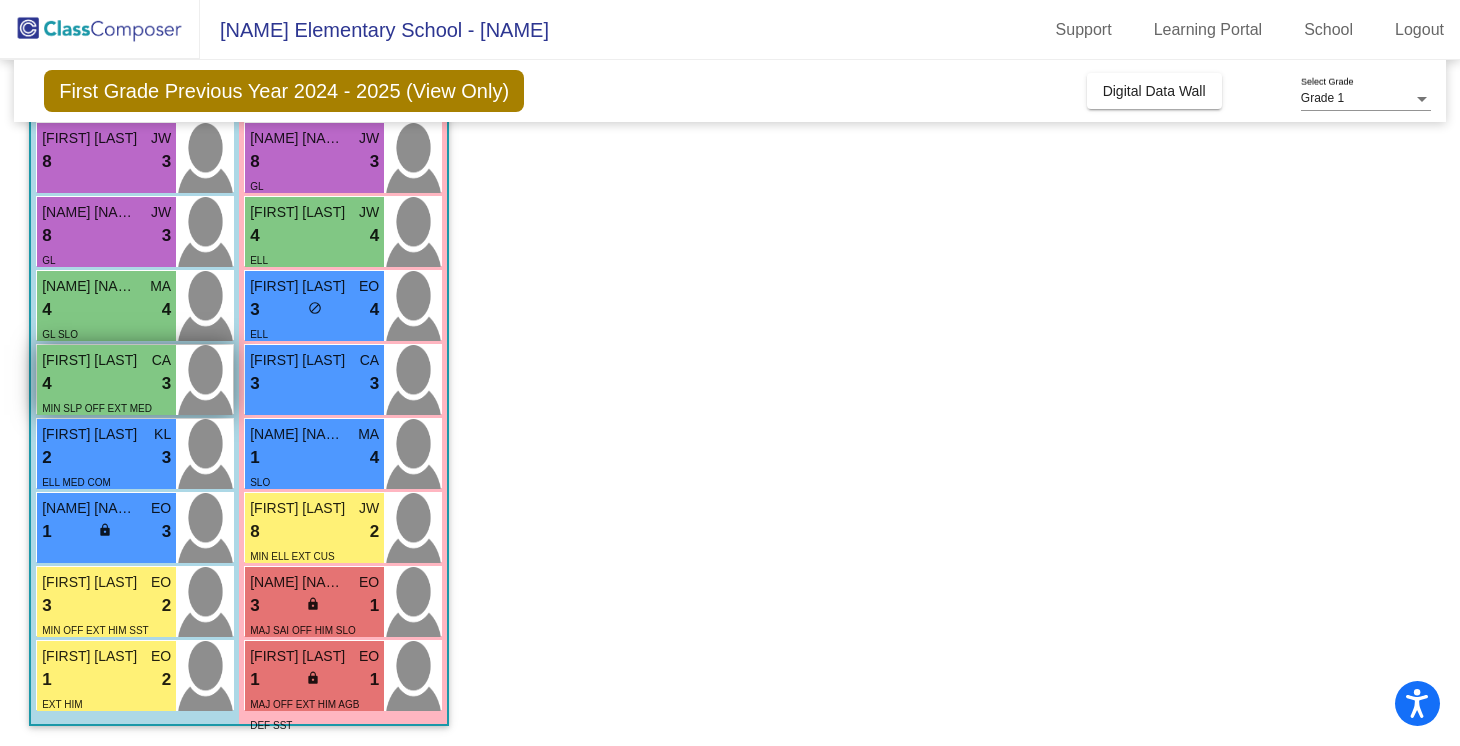 click on "[FIRST] [CA] 4 lock do_not_disturb_alt 3 MIN SLP OFF EXT MED FOS" at bounding box center [106, 380] 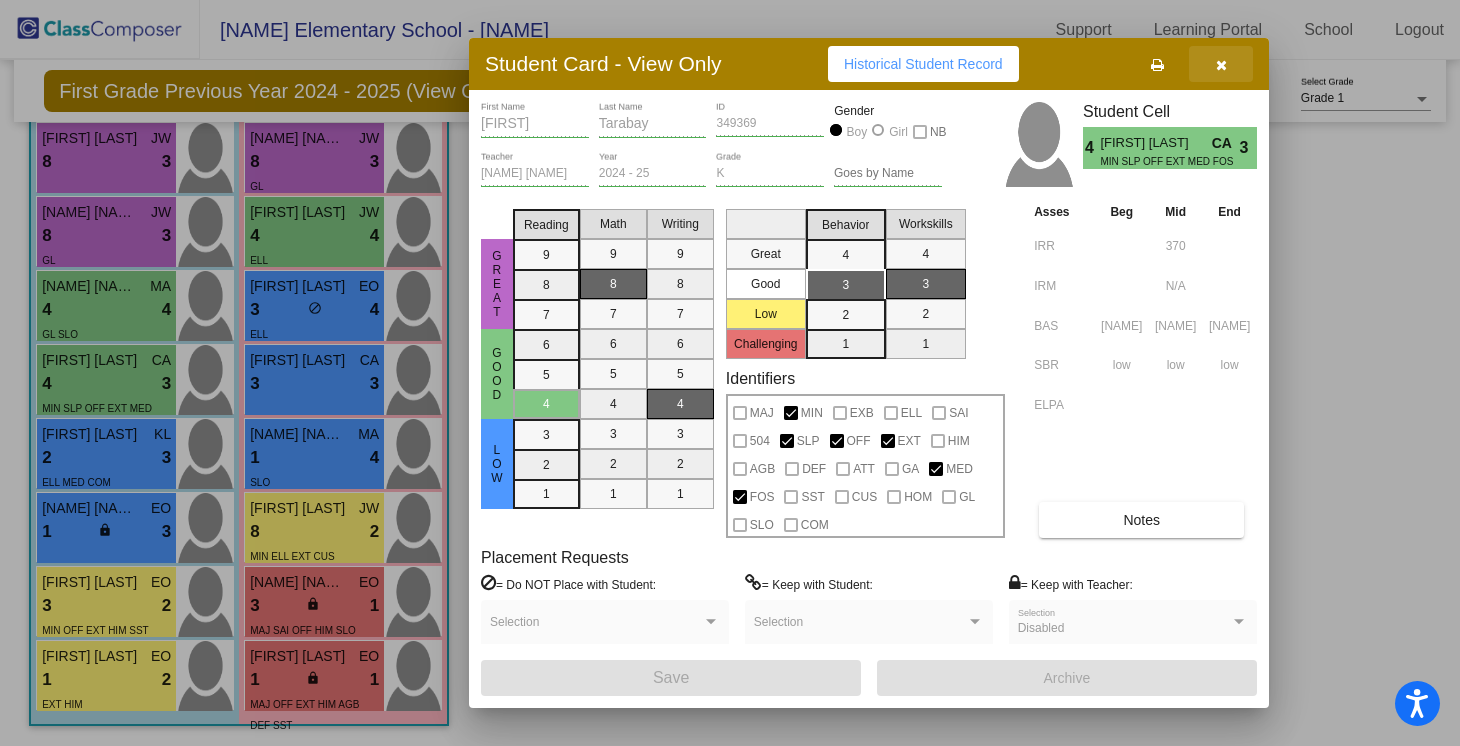 click at bounding box center [1221, 64] 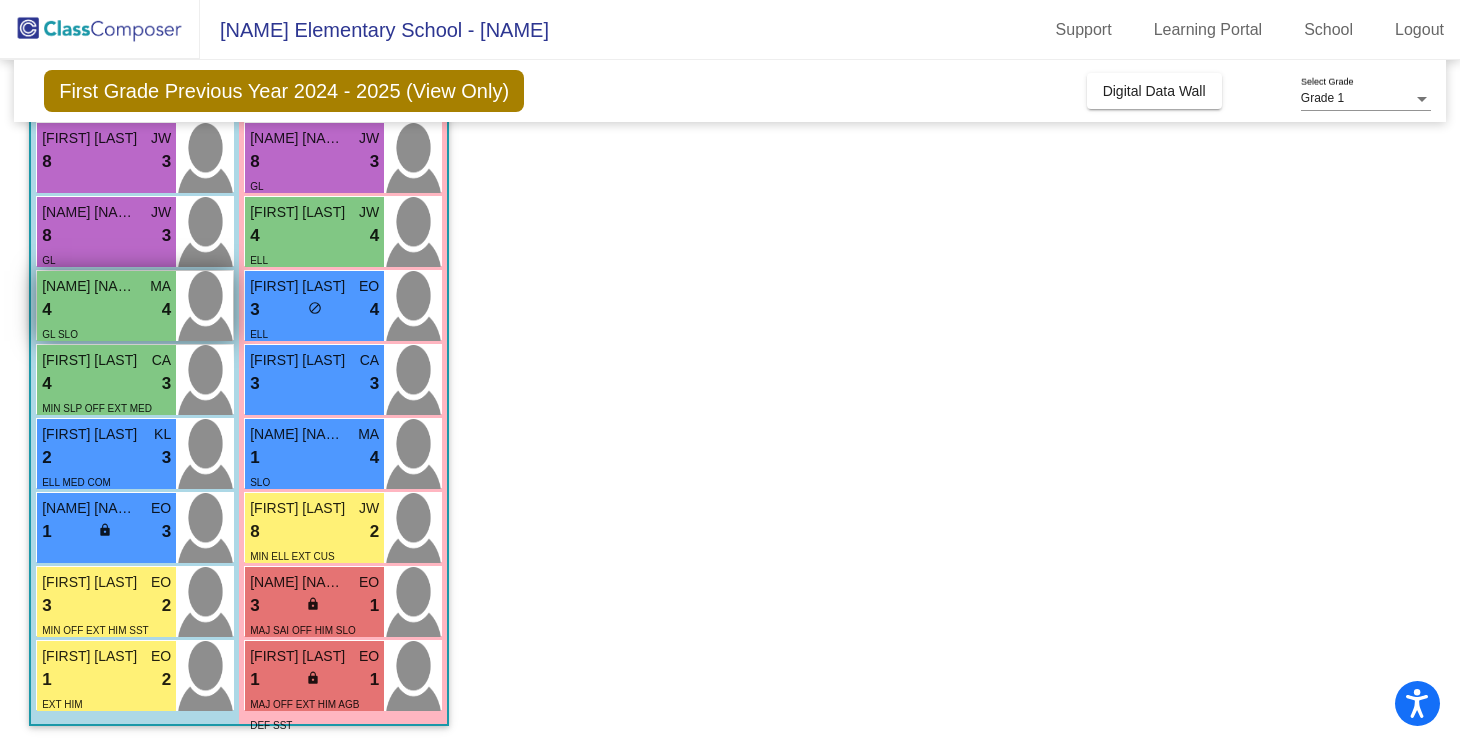 scroll, scrollTop: 451, scrollLeft: 0, axis: vertical 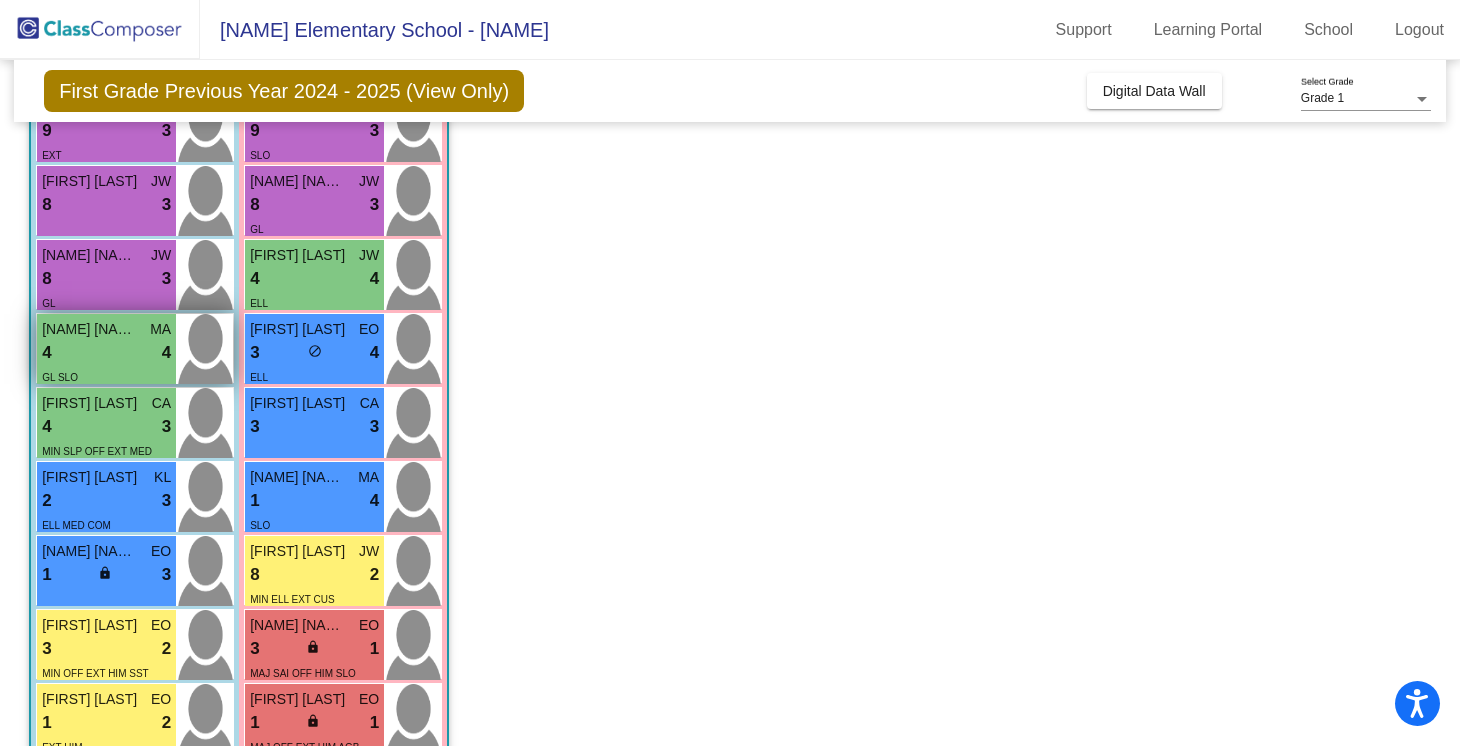 click on "4 lock do_not_disturb_alt 4" at bounding box center [106, 353] 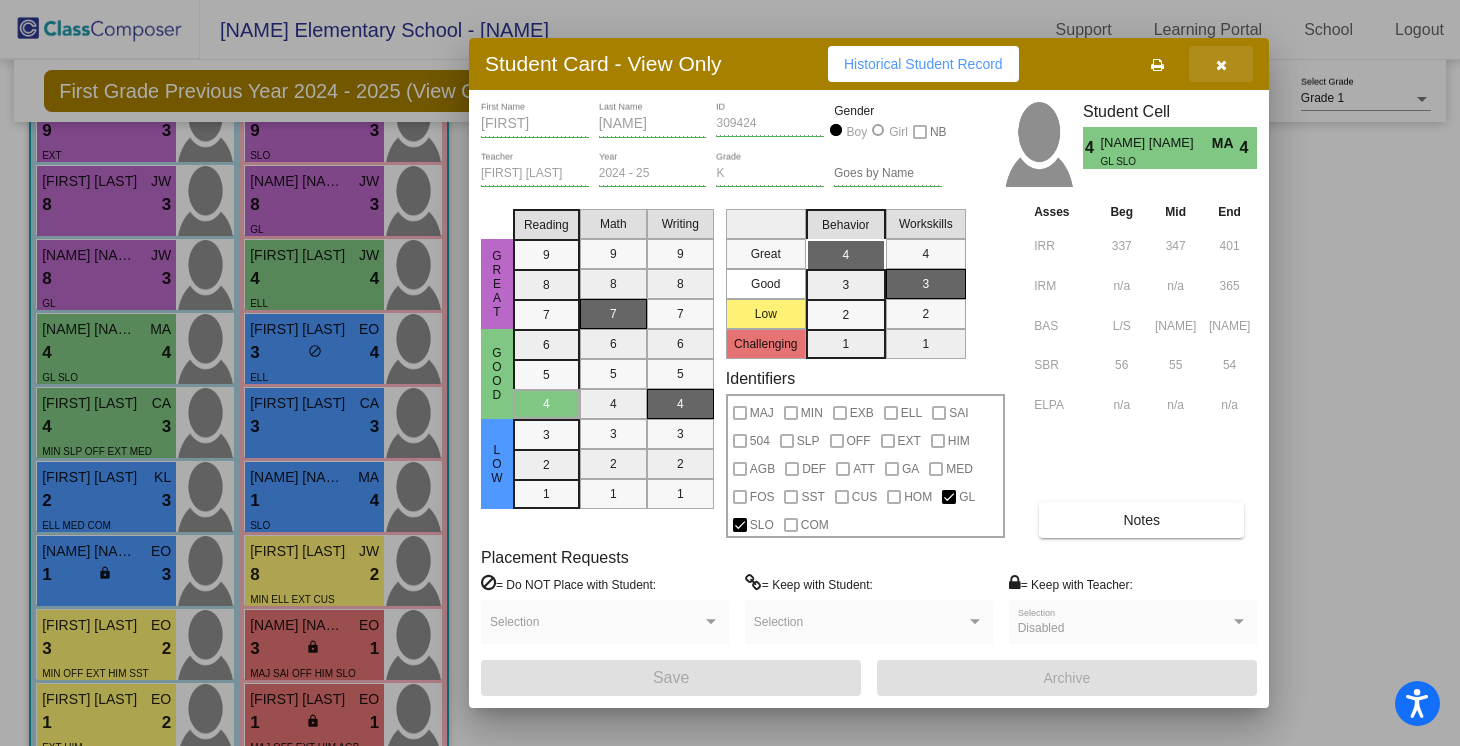 click at bounding box center [1221, 64] 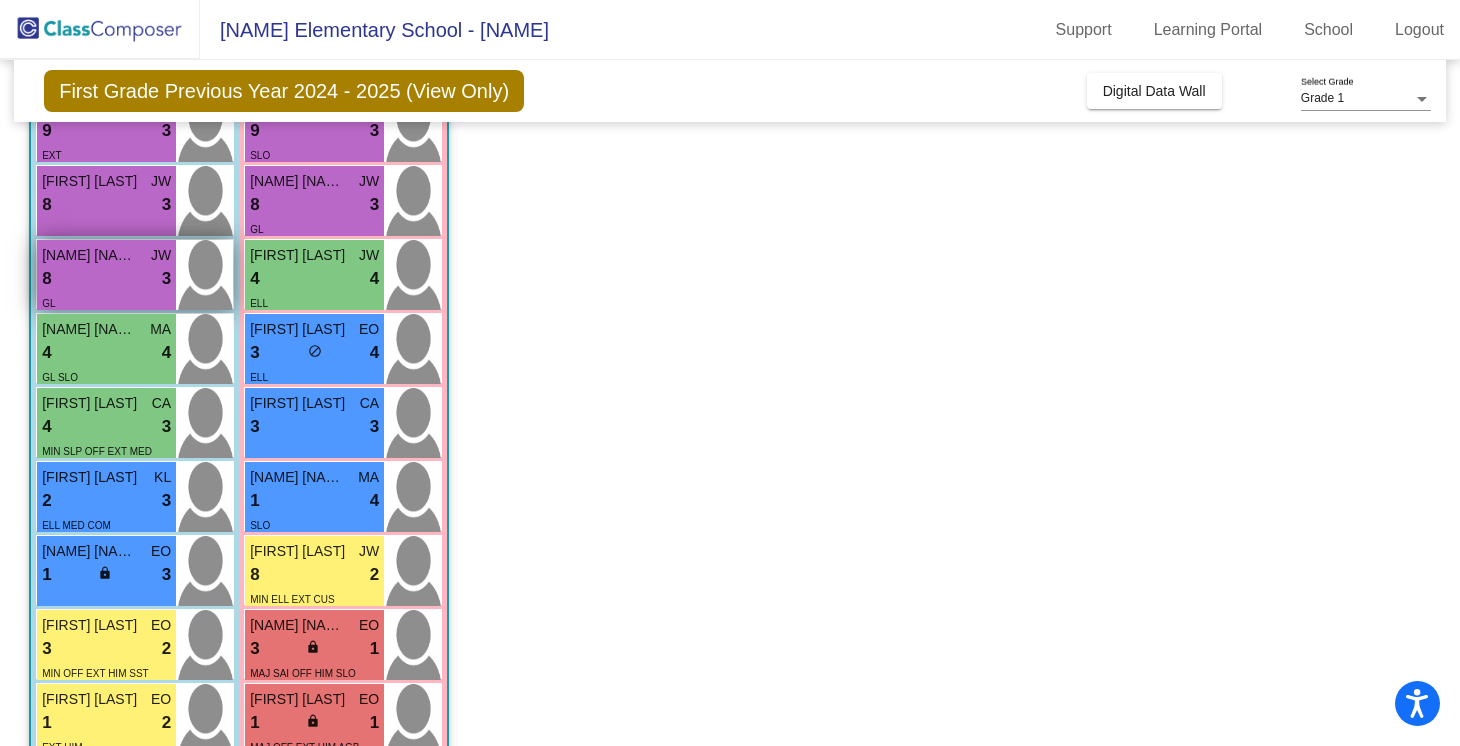 click on "GL" at bounding box center (106, 302) 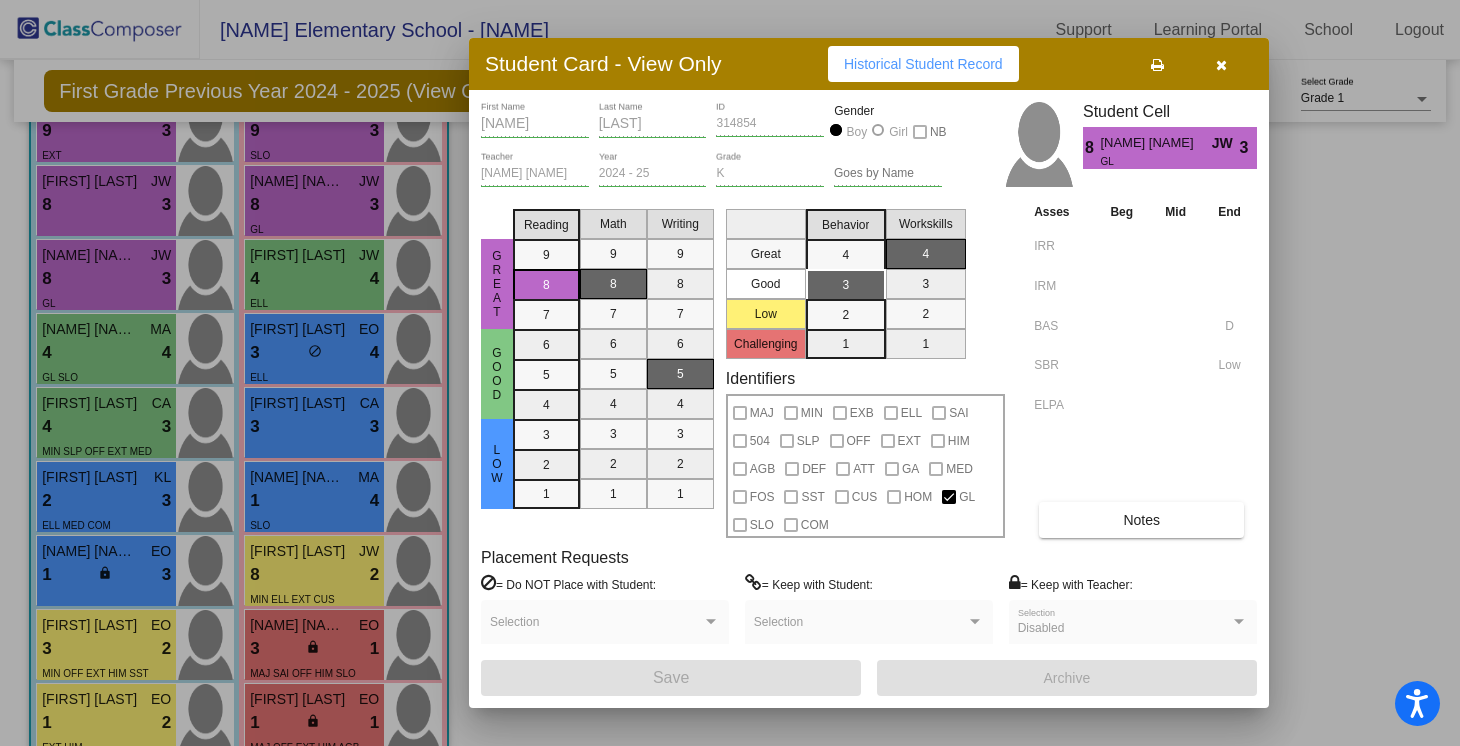 click at bounding box center (1221, 64) 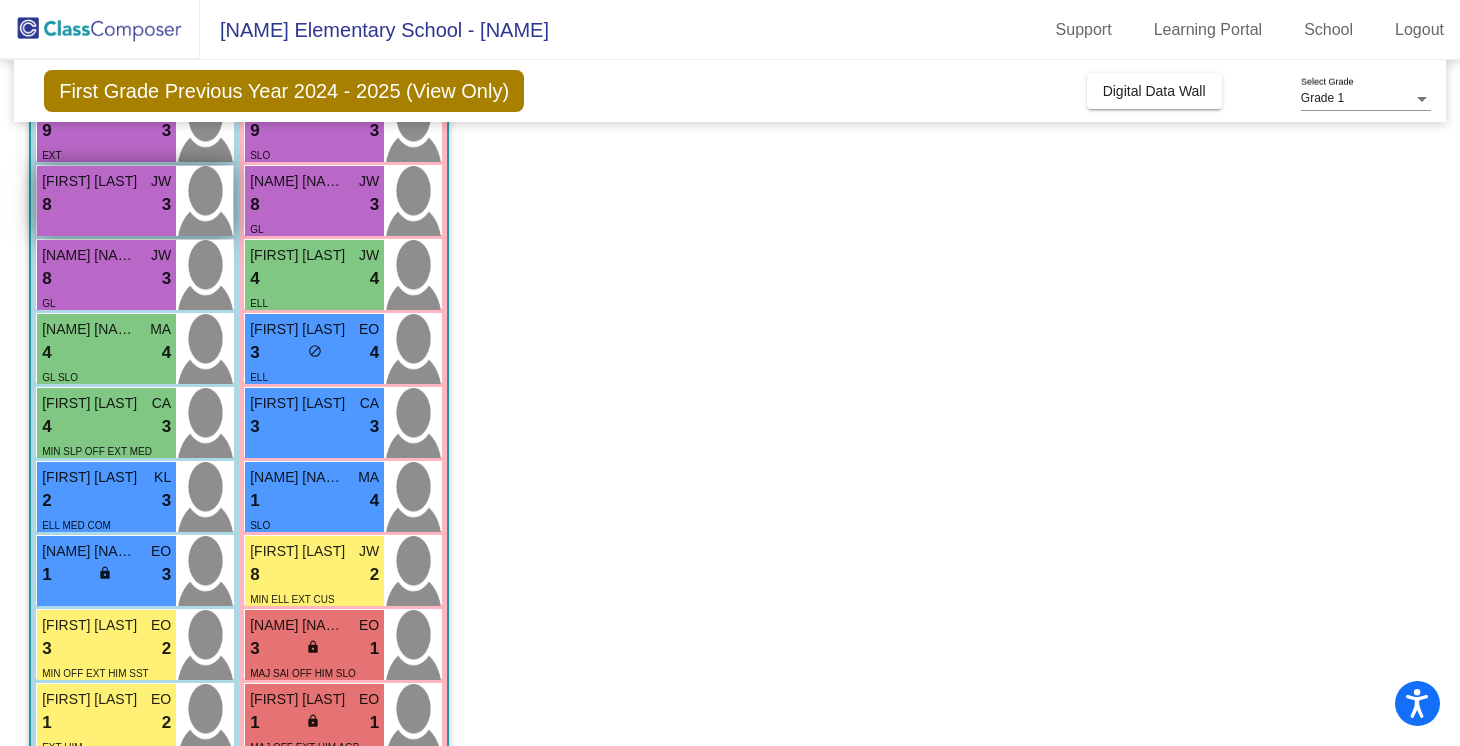click on "8 lock do_not_disturb_alt 3" at bounding box center [106, 205] 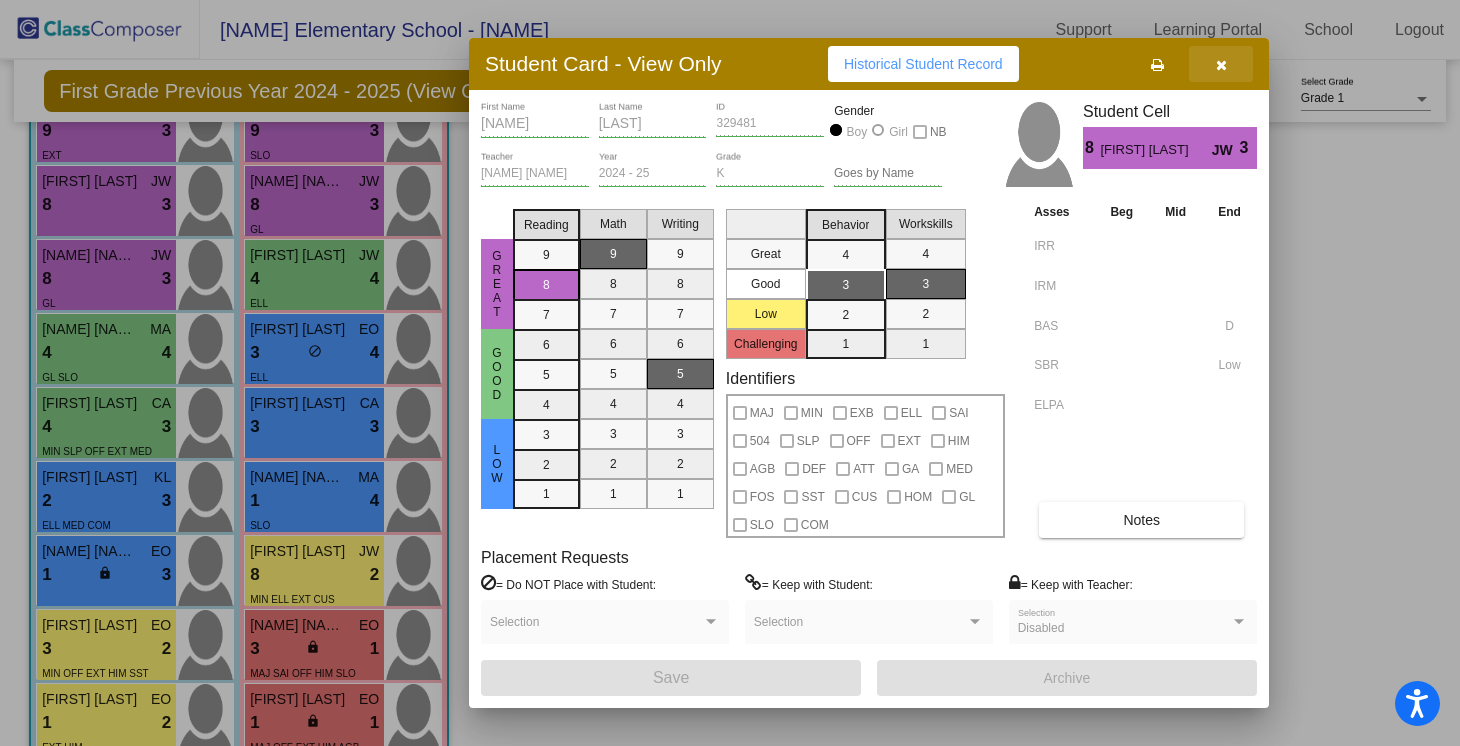 click at bounding box center [1221, 64] 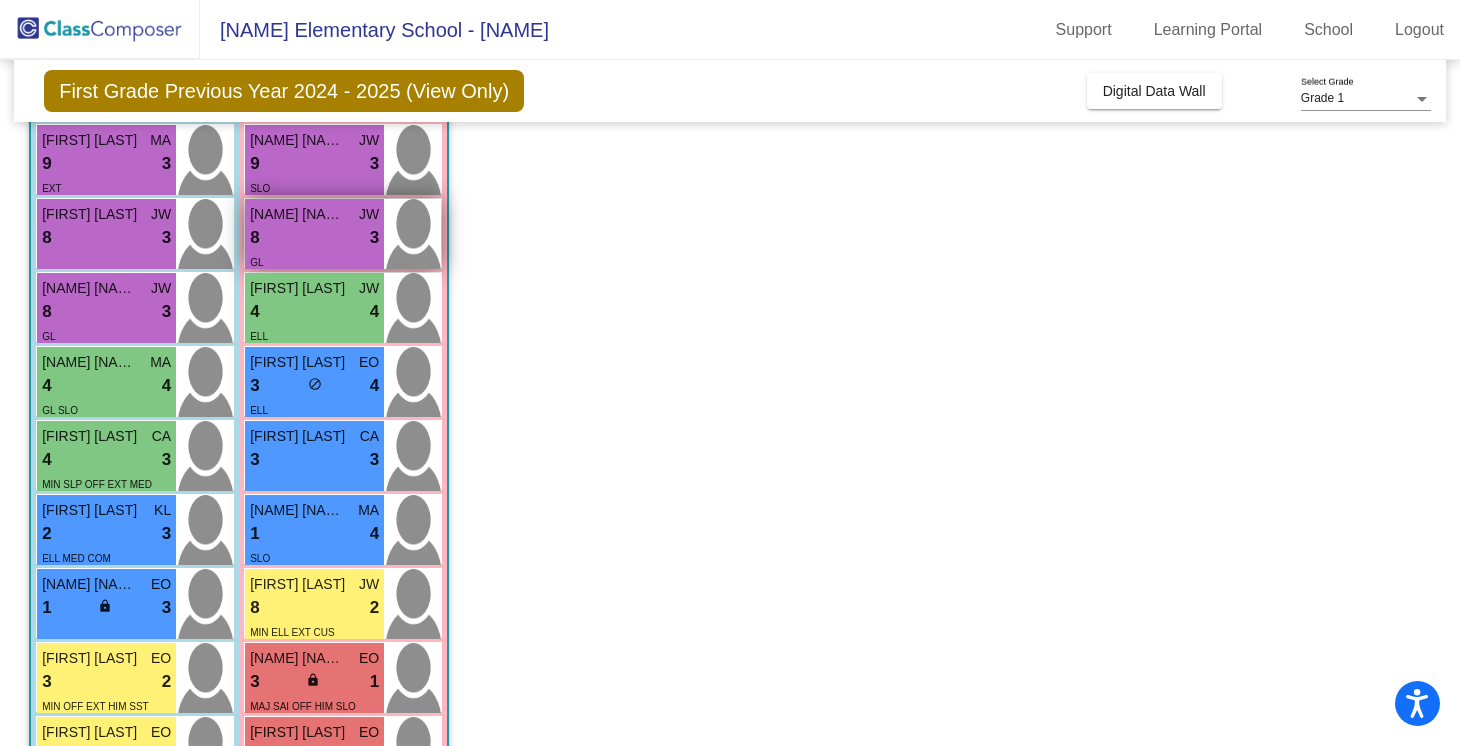 scroll, scrollTop: 411, scrollLeft: 0, axis: vertical 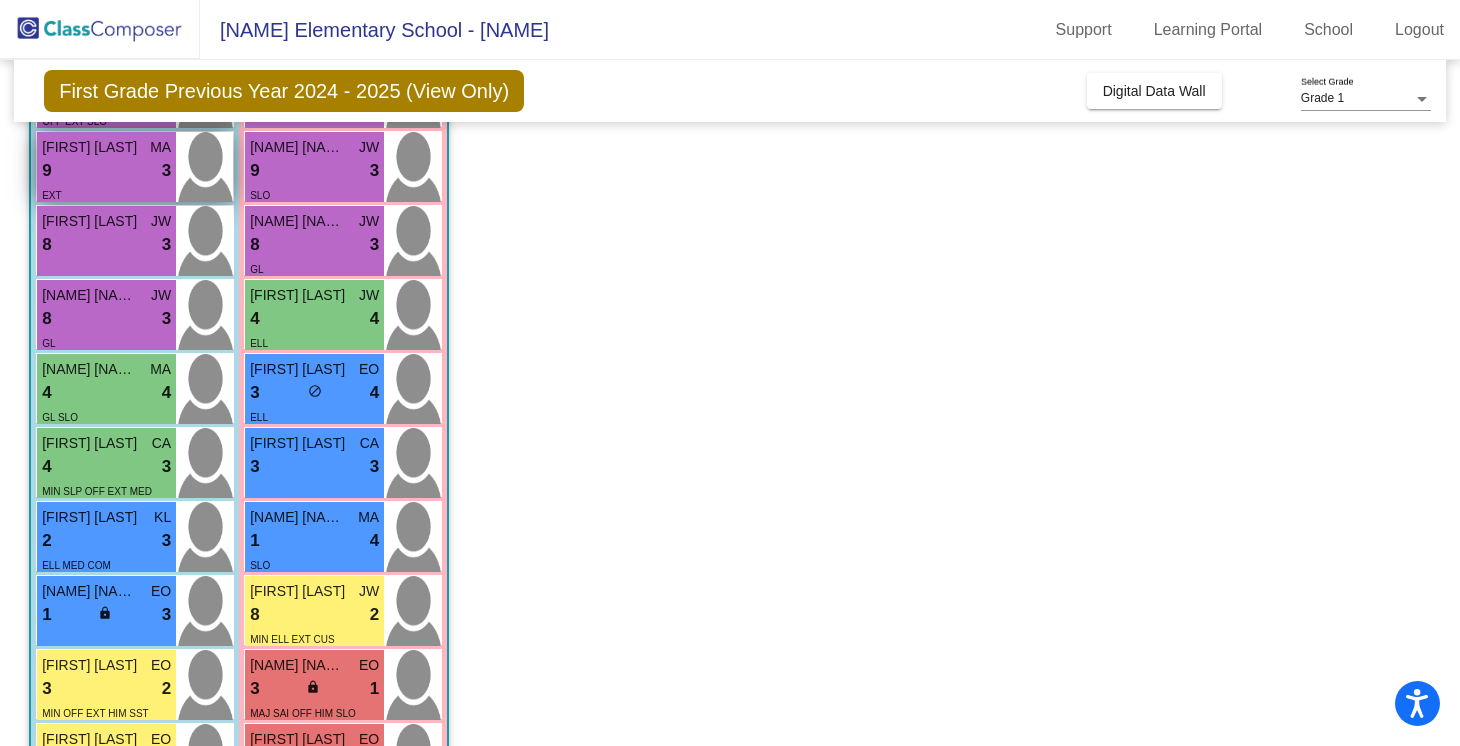 click on "[FIRST] [LAST]" at bounding box center [92, 147] 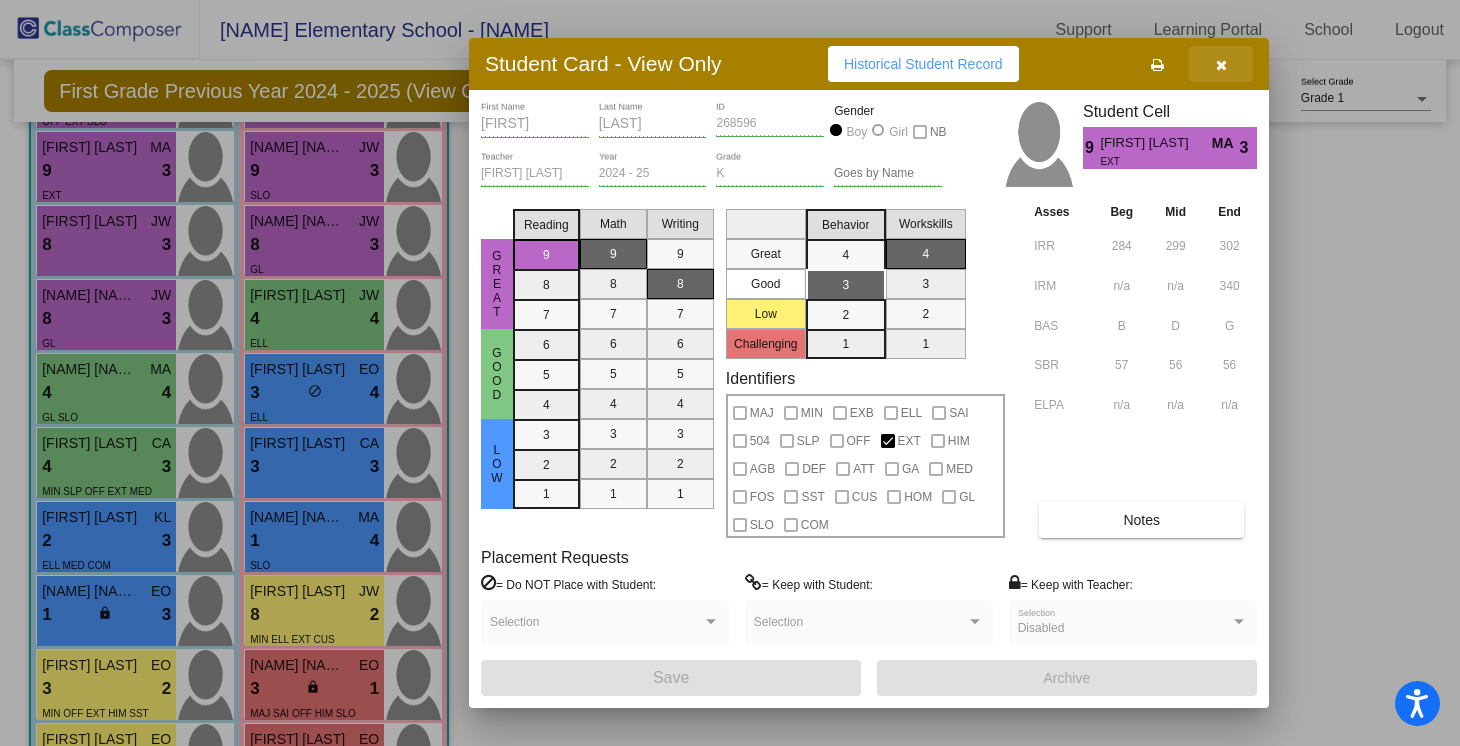 click at bounding box center [1221, 65] 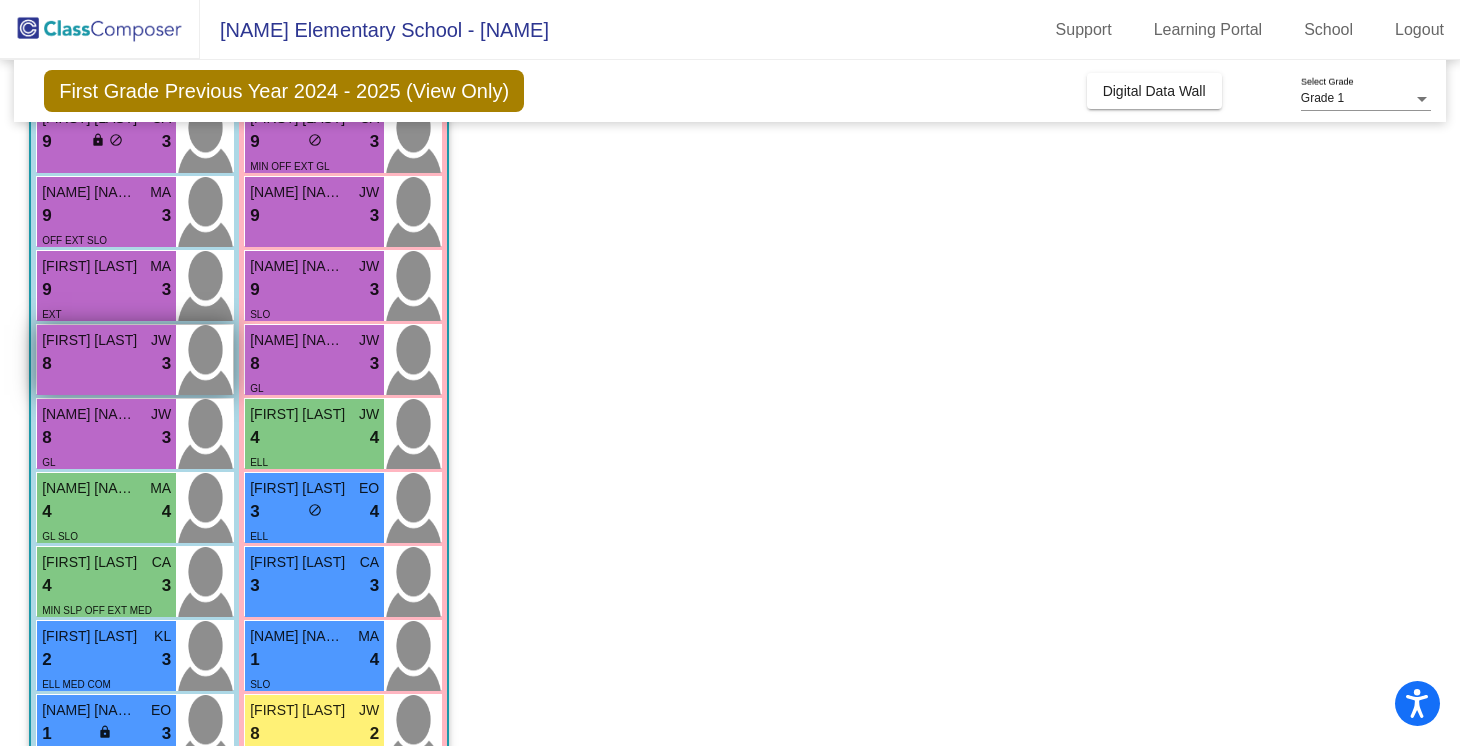 scroll, scrollTop: 282, scrollLeft: 0, axis: vertical 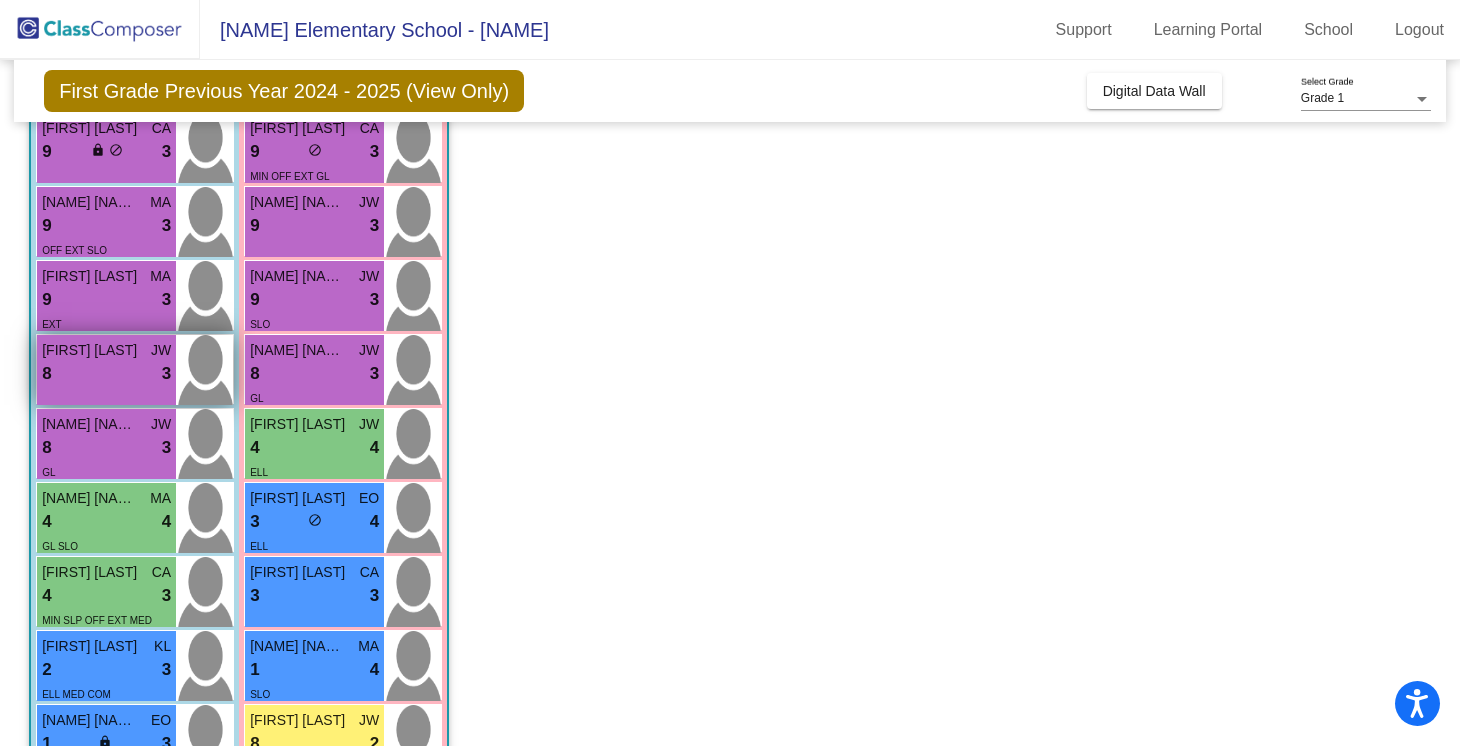 click on "[FIRST] [LAST] MA 9 lock do_not_disturb_alt 3 EXT" at bounding box center [106, 296] 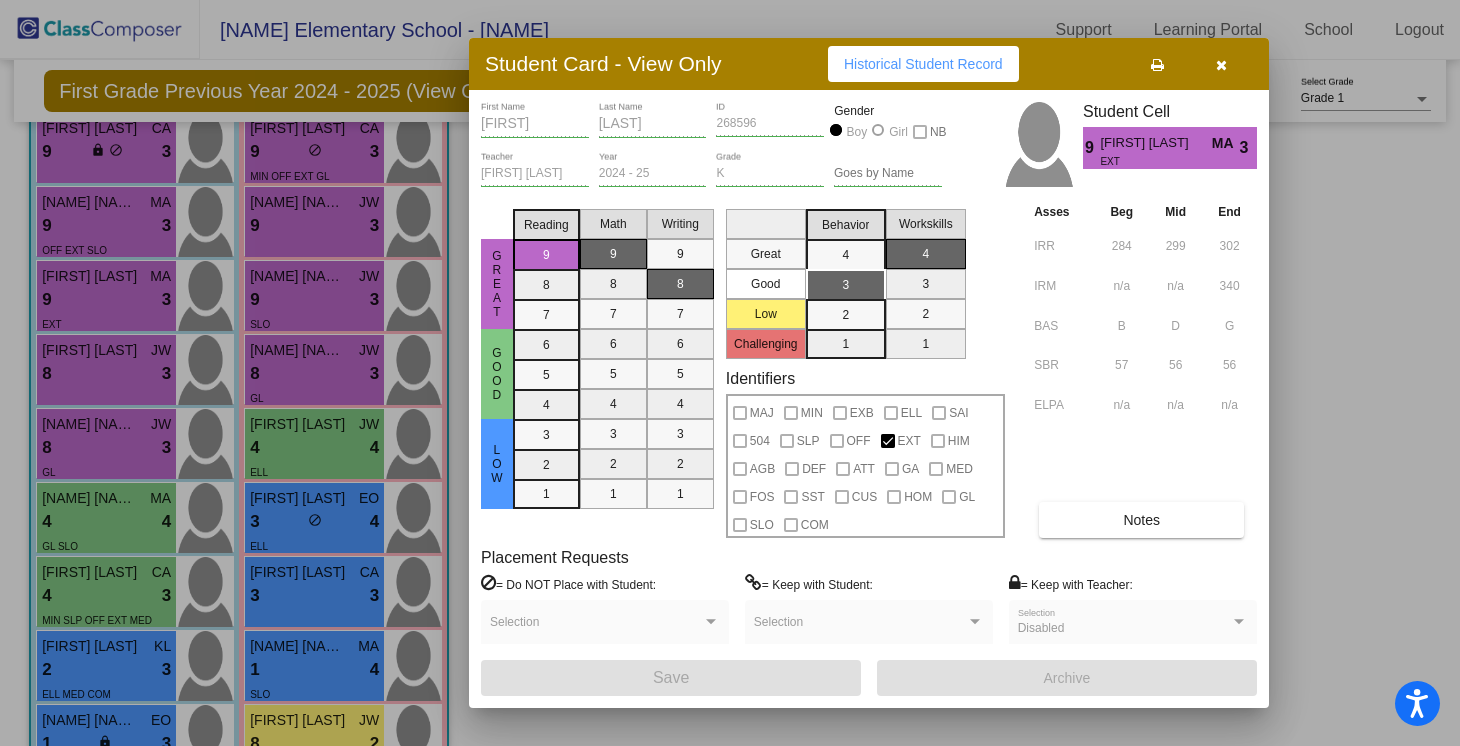 click at bounding box center (1221, 65) 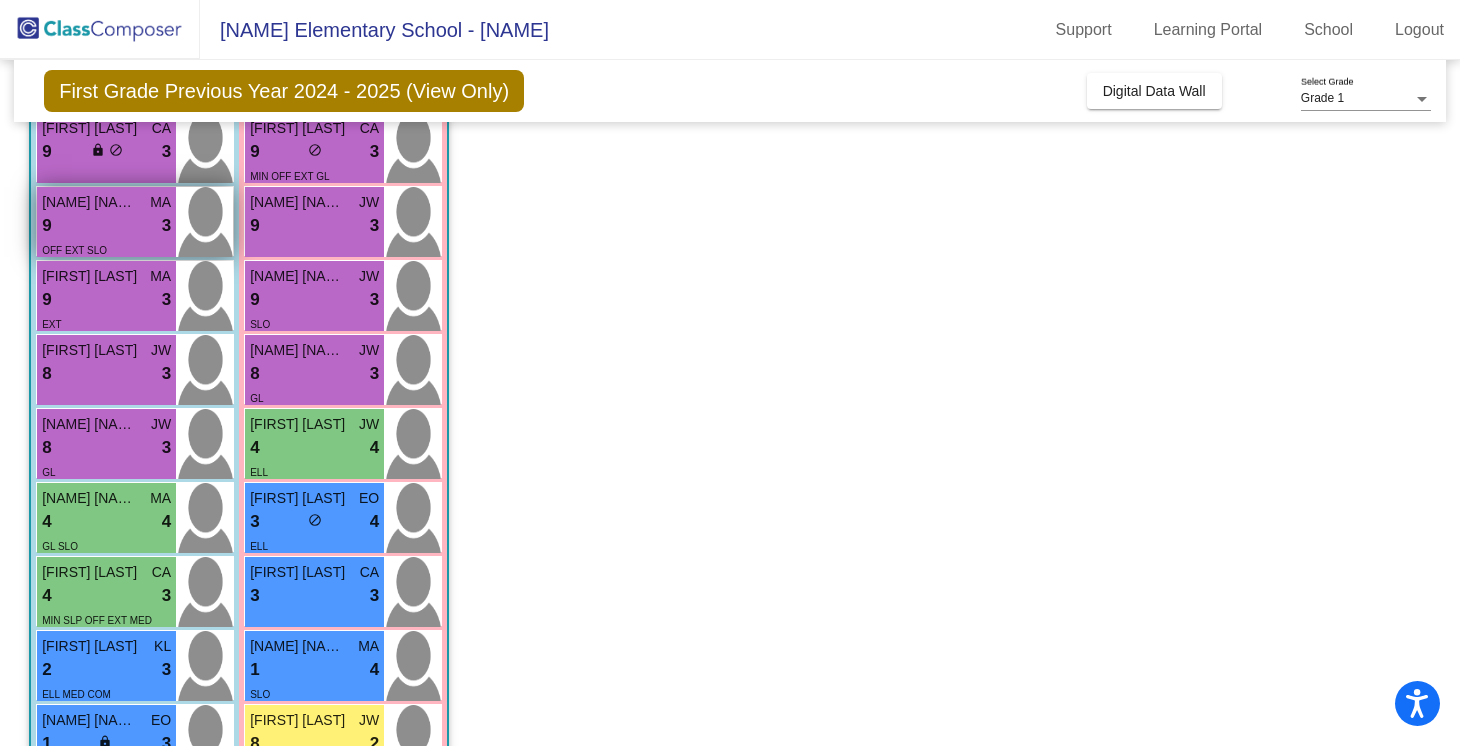 click on "9 lock do_not_disturb_alt 3" at bounding box center (106, 226) 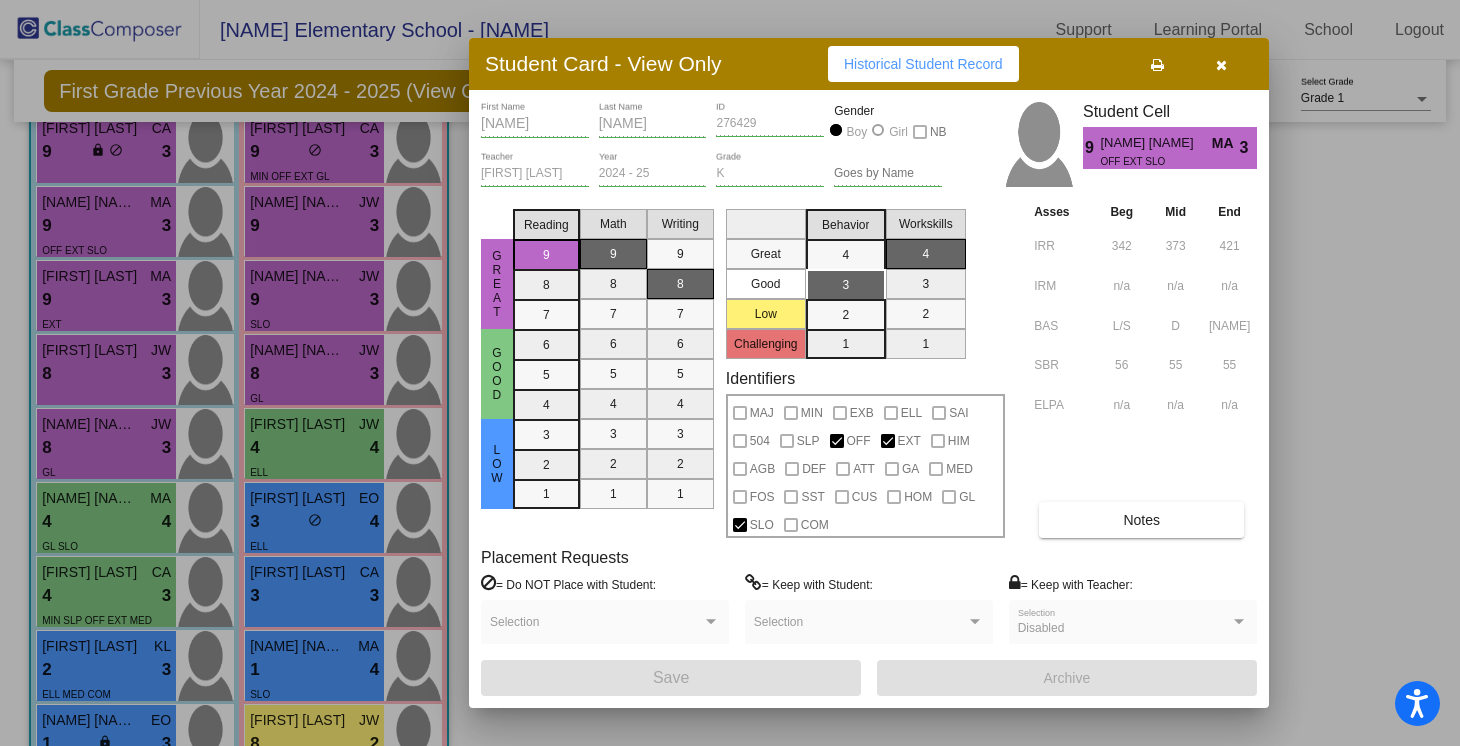 click at bounding box center [1221, 64] 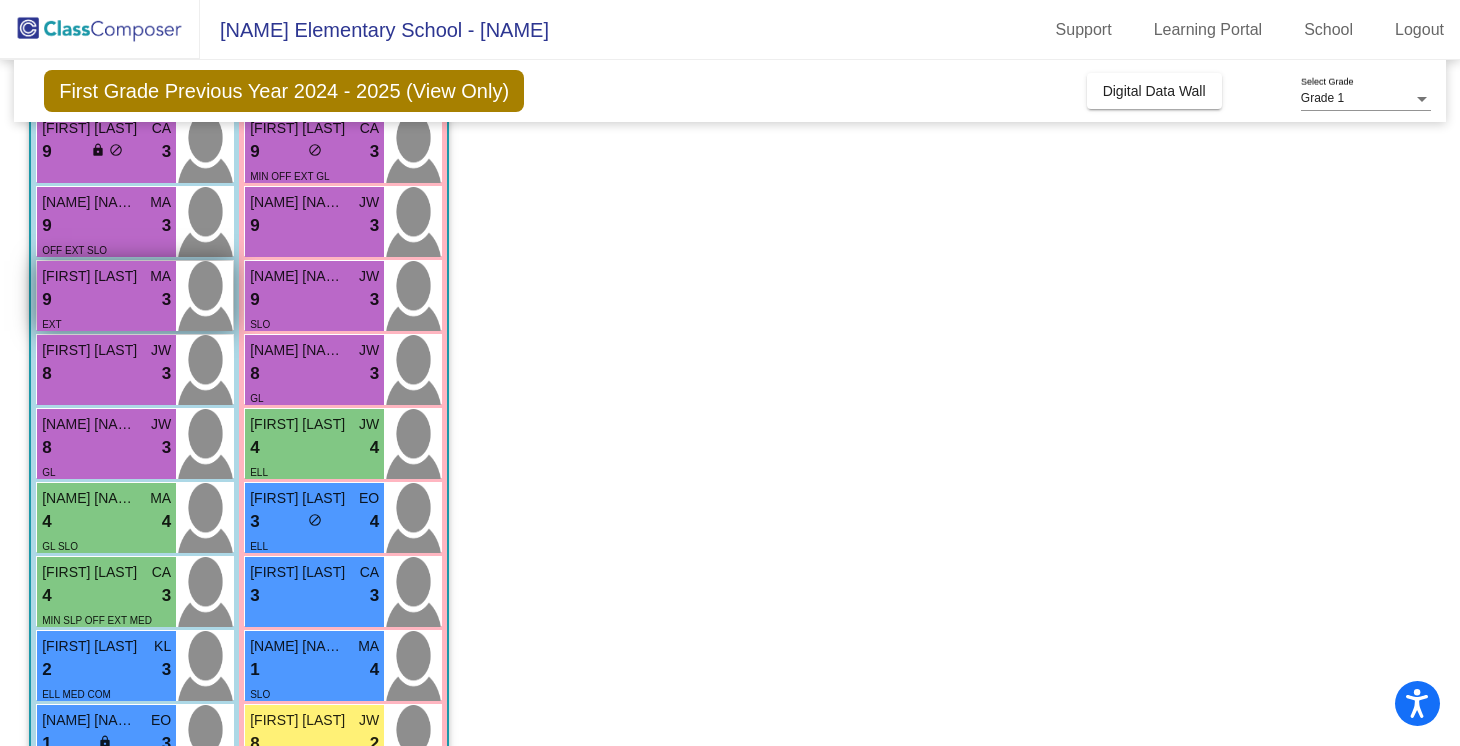 click on "9 lock do_not_disturb_alt 3" at bounding box center (106, 300) 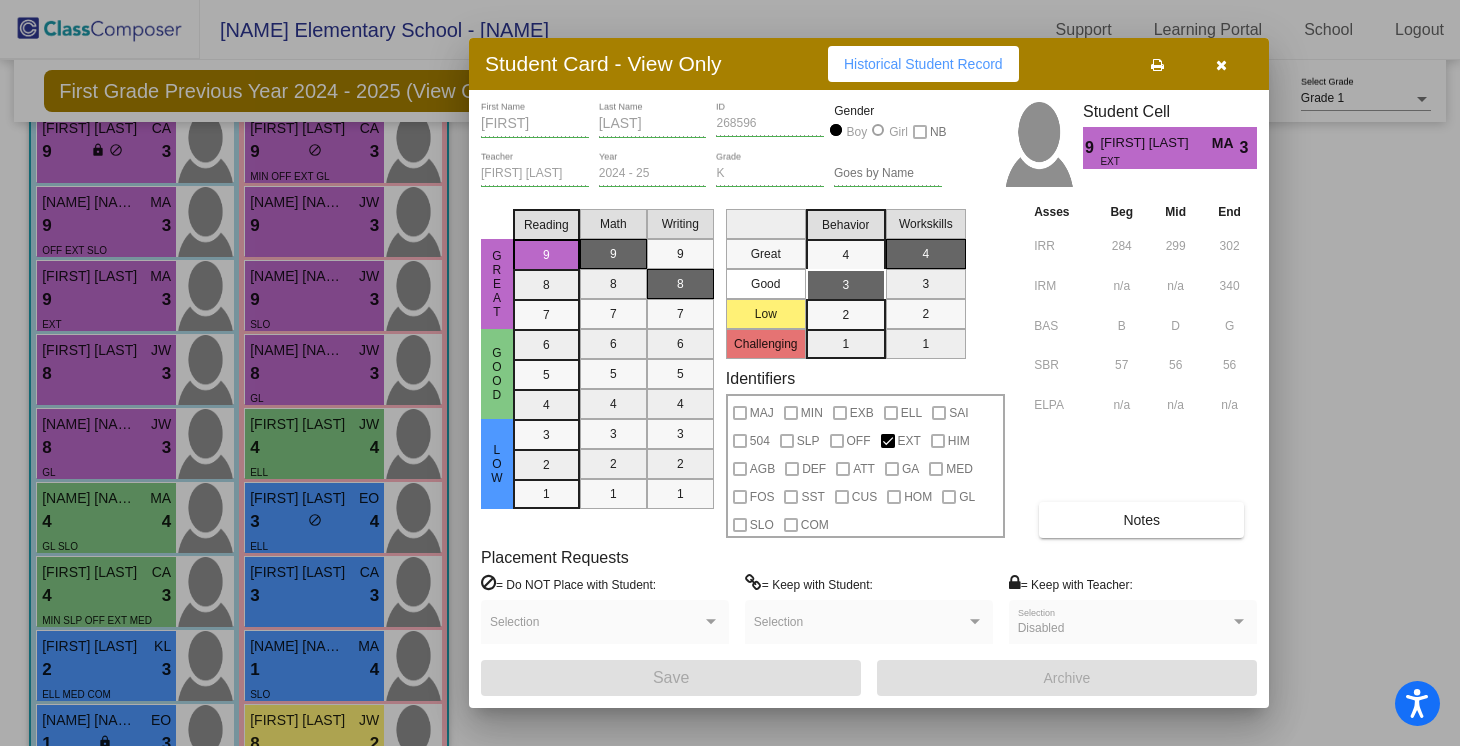 click at bounding box center [1221, 64] 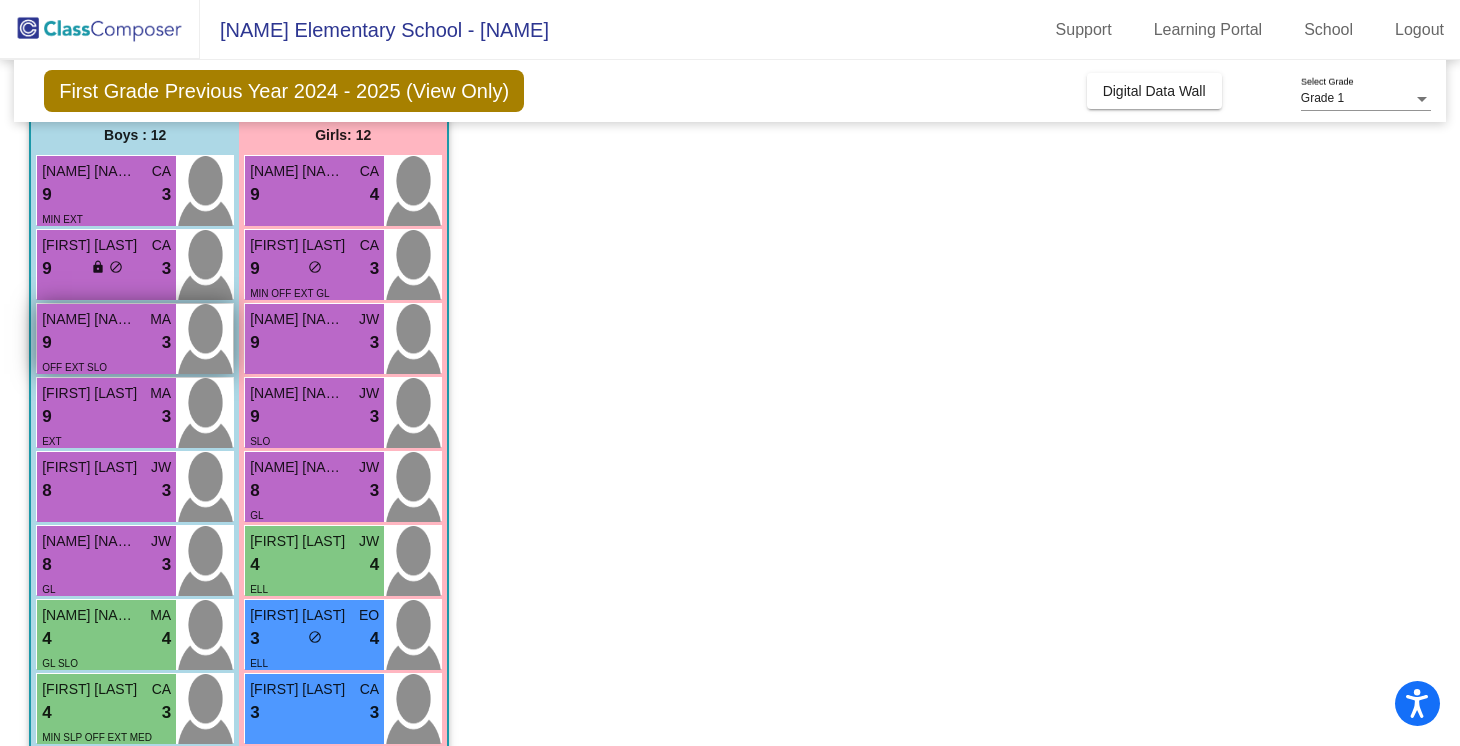 scroll, scrollTop: 163, scrollLeft: 0, axis: vertical 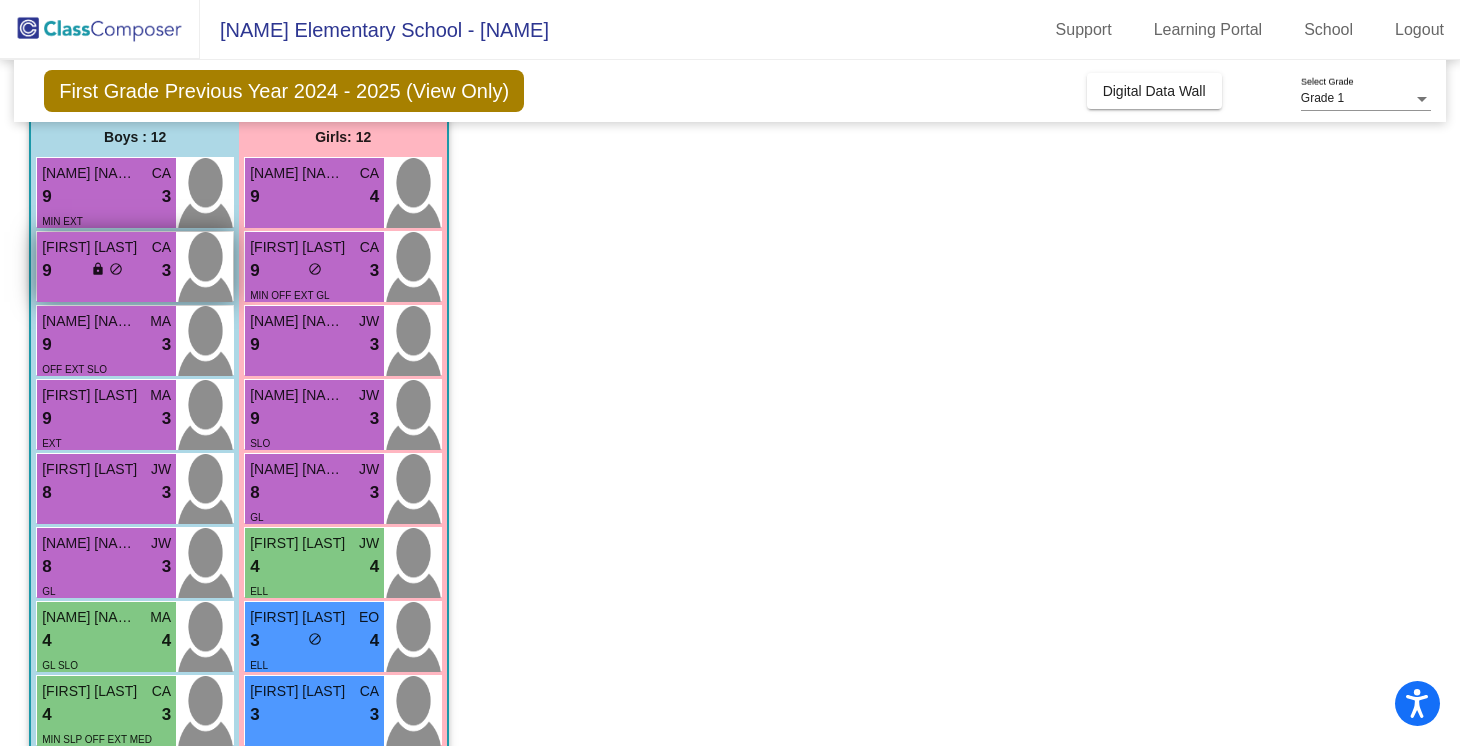 click on "lock do_not_disturb_alt" at bounding box center [107, 271] 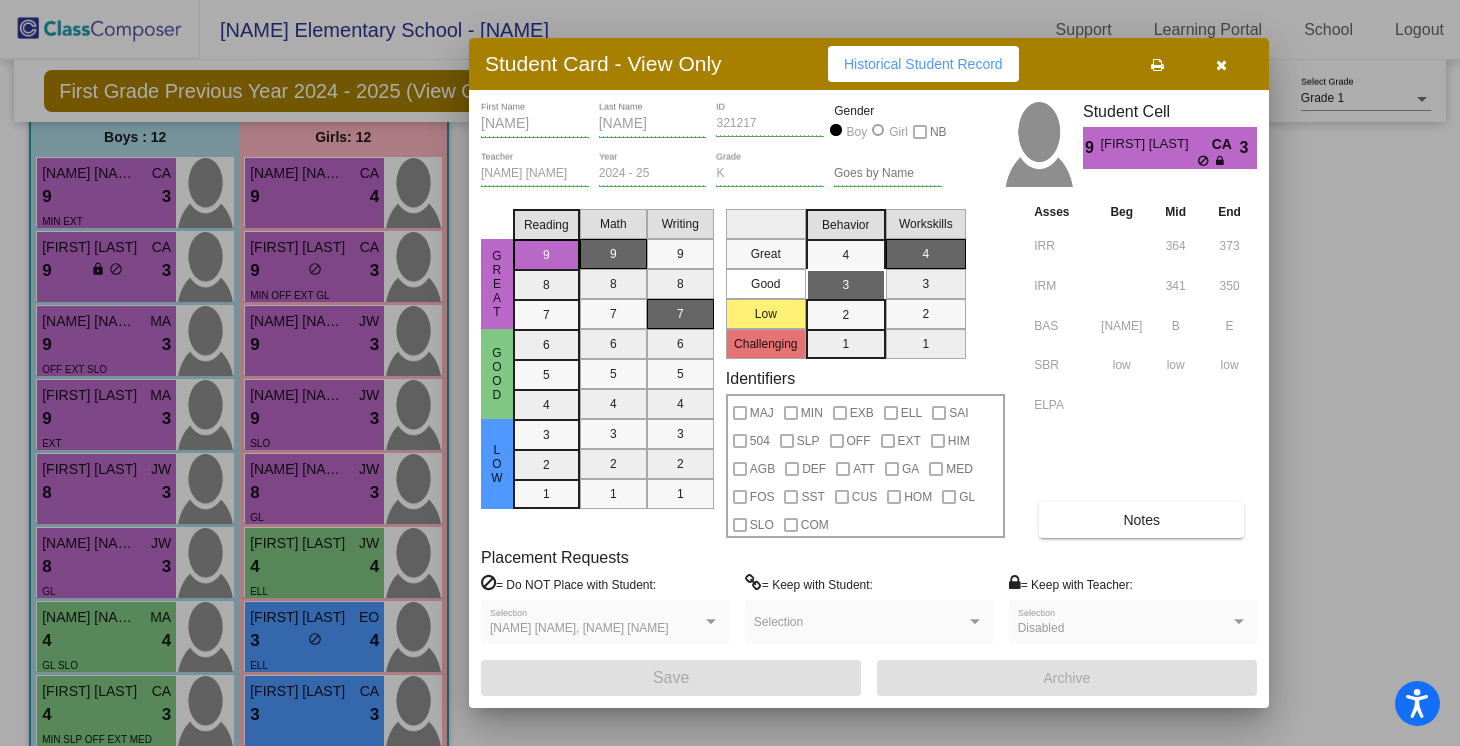 click at bounding box center [1221, 65] 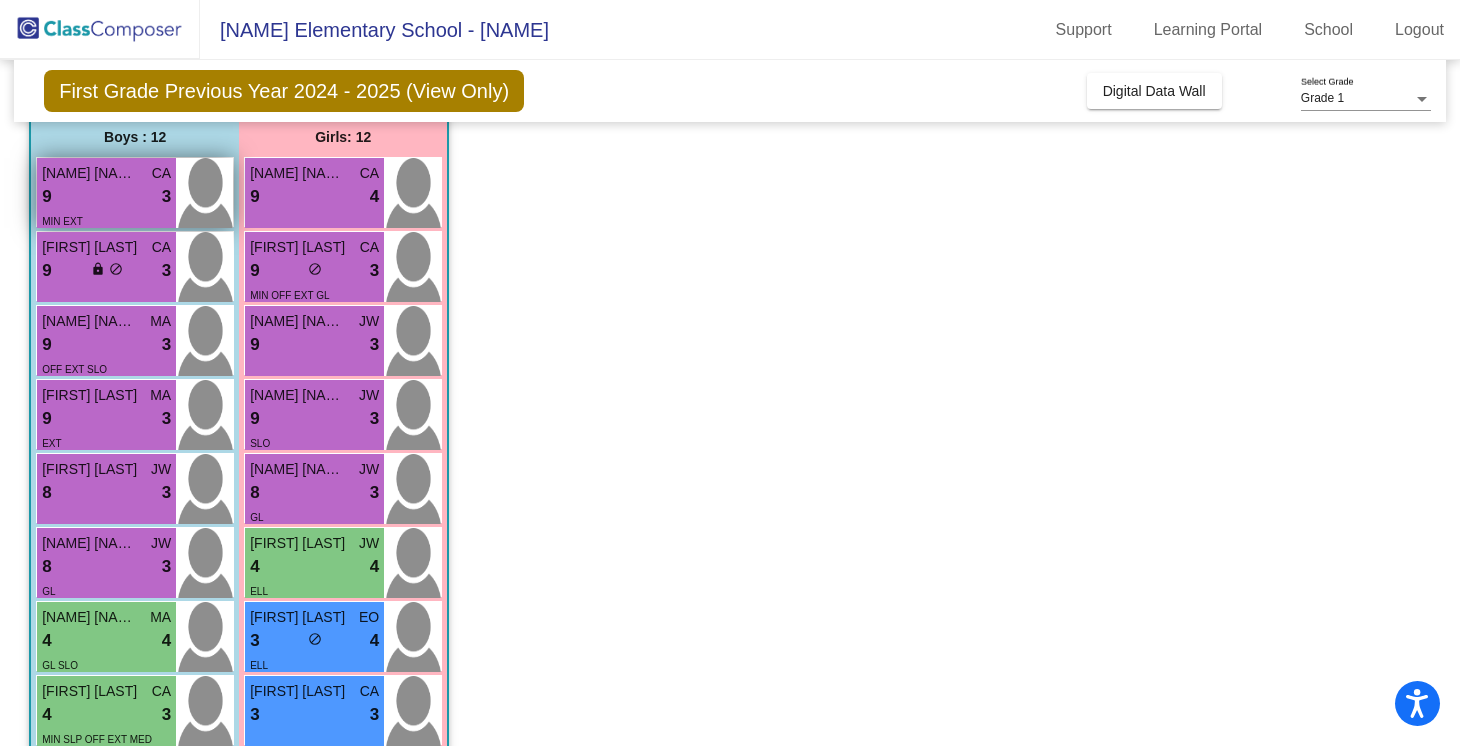 click on "[NAME] [NAME] CA 9 lock do_not_disturb_alt 3 MIN EXT" at bounding box center (106, 193) 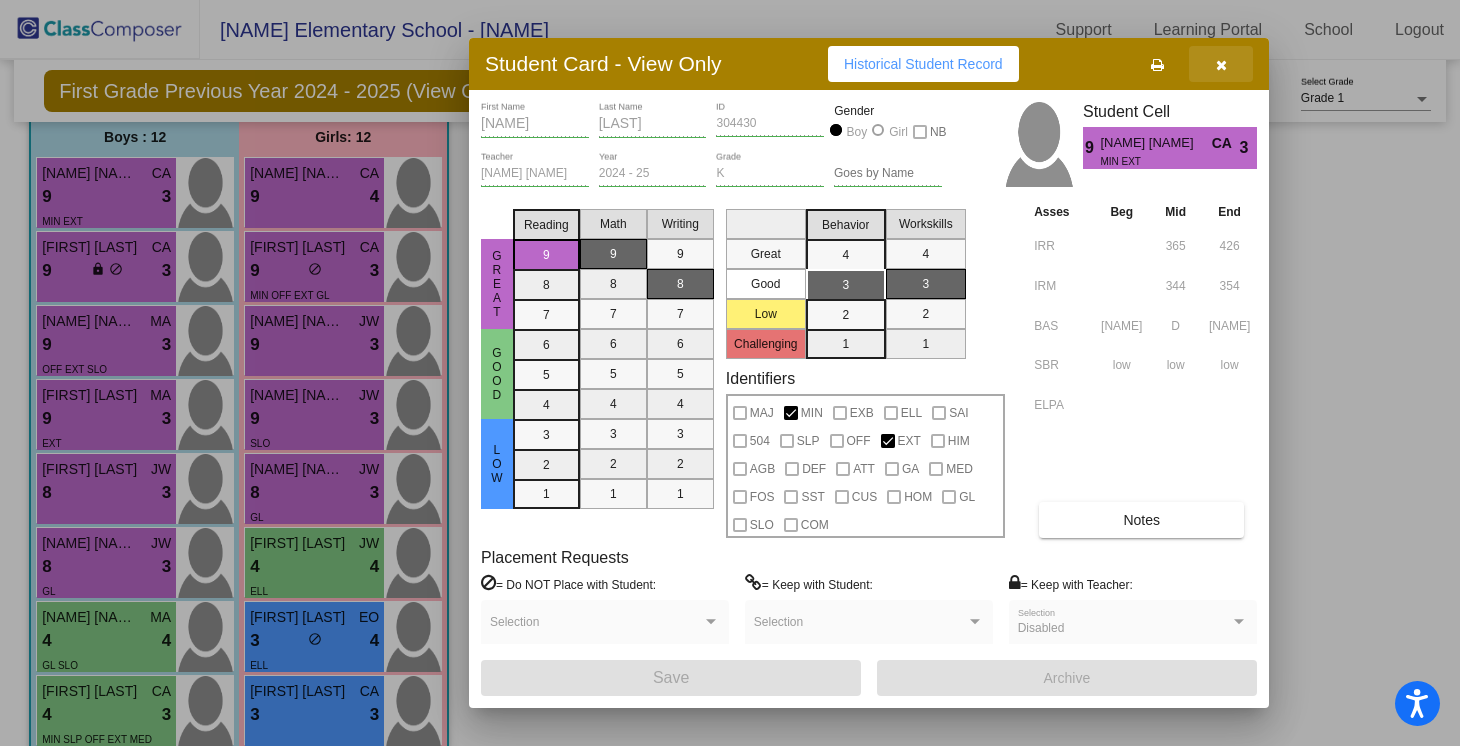 click at bounding box center [1221, 65] 